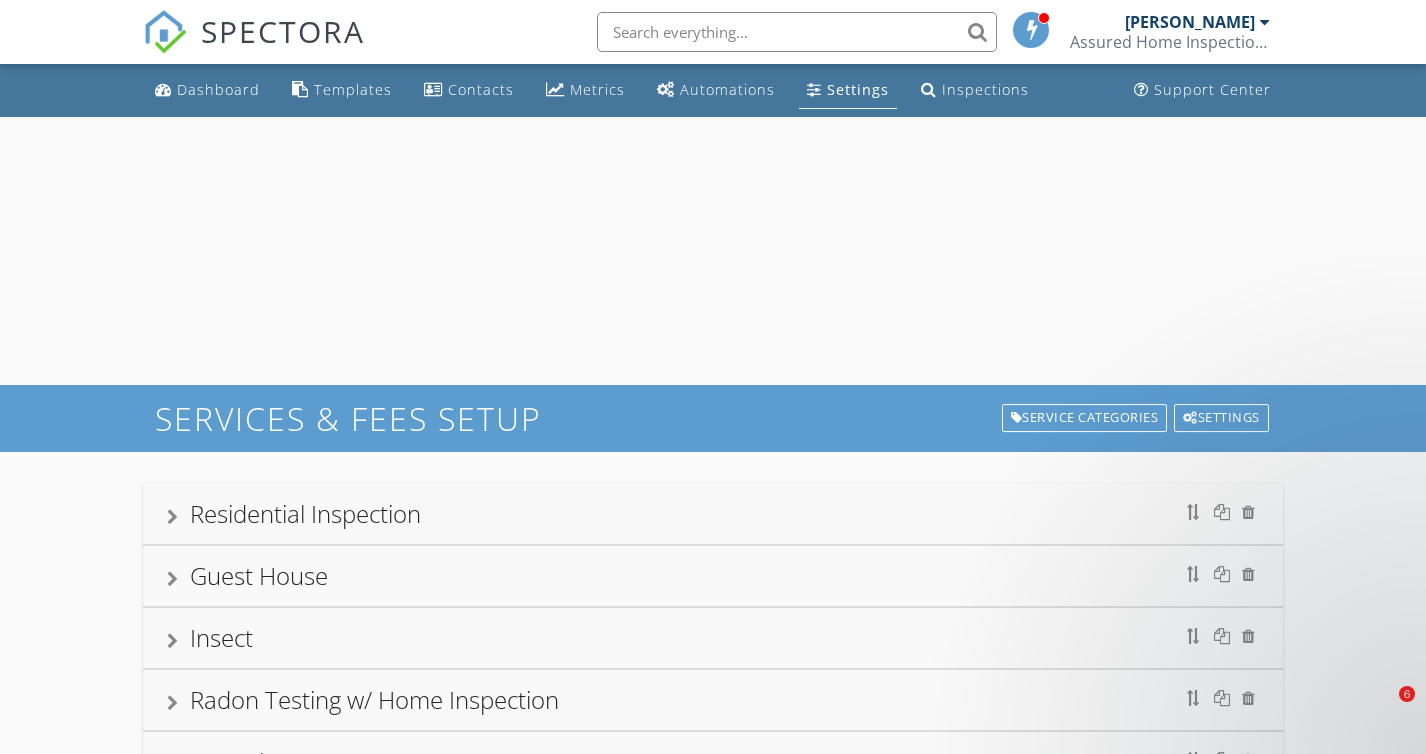scroll, scrollTop: 0, scrollLeft: 0, axis: both 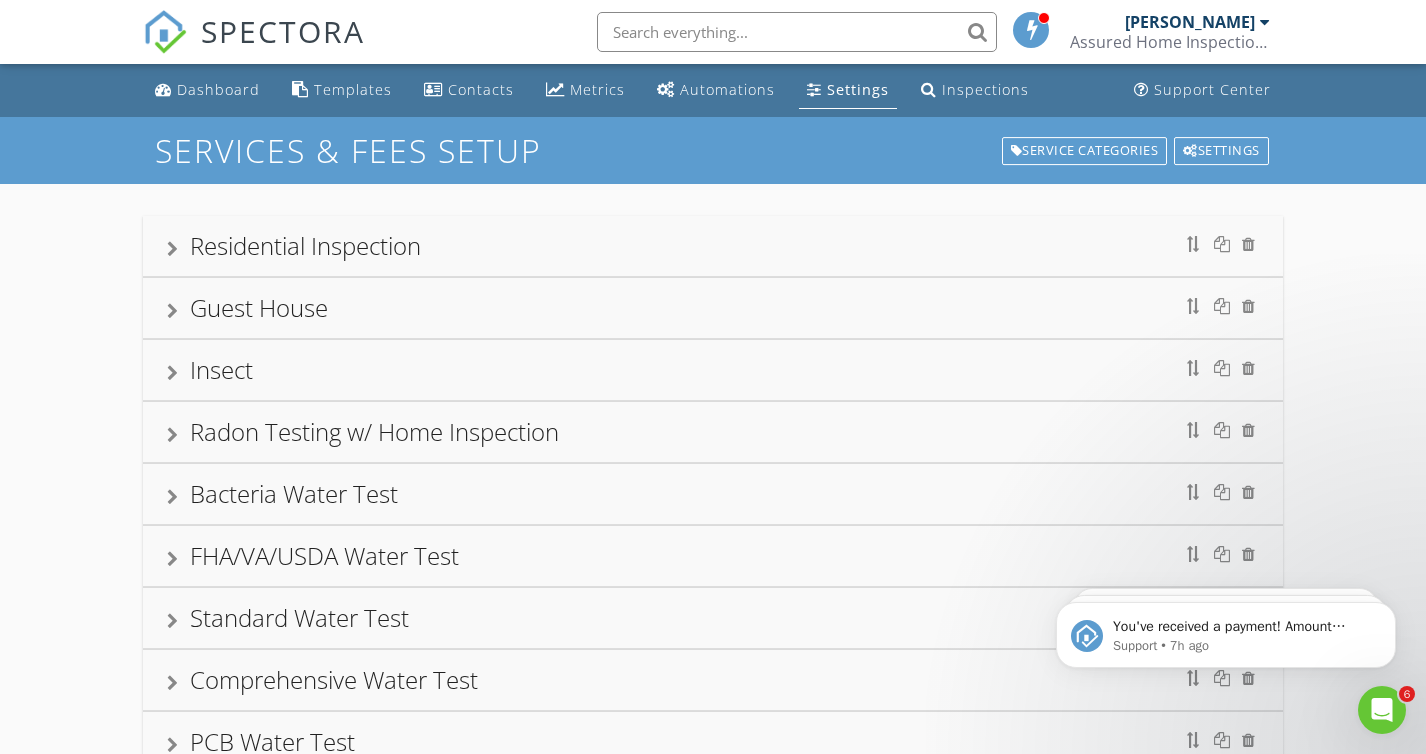 click on "Radon Testing w/ Home Inspection" at bounding box center [713, 432] 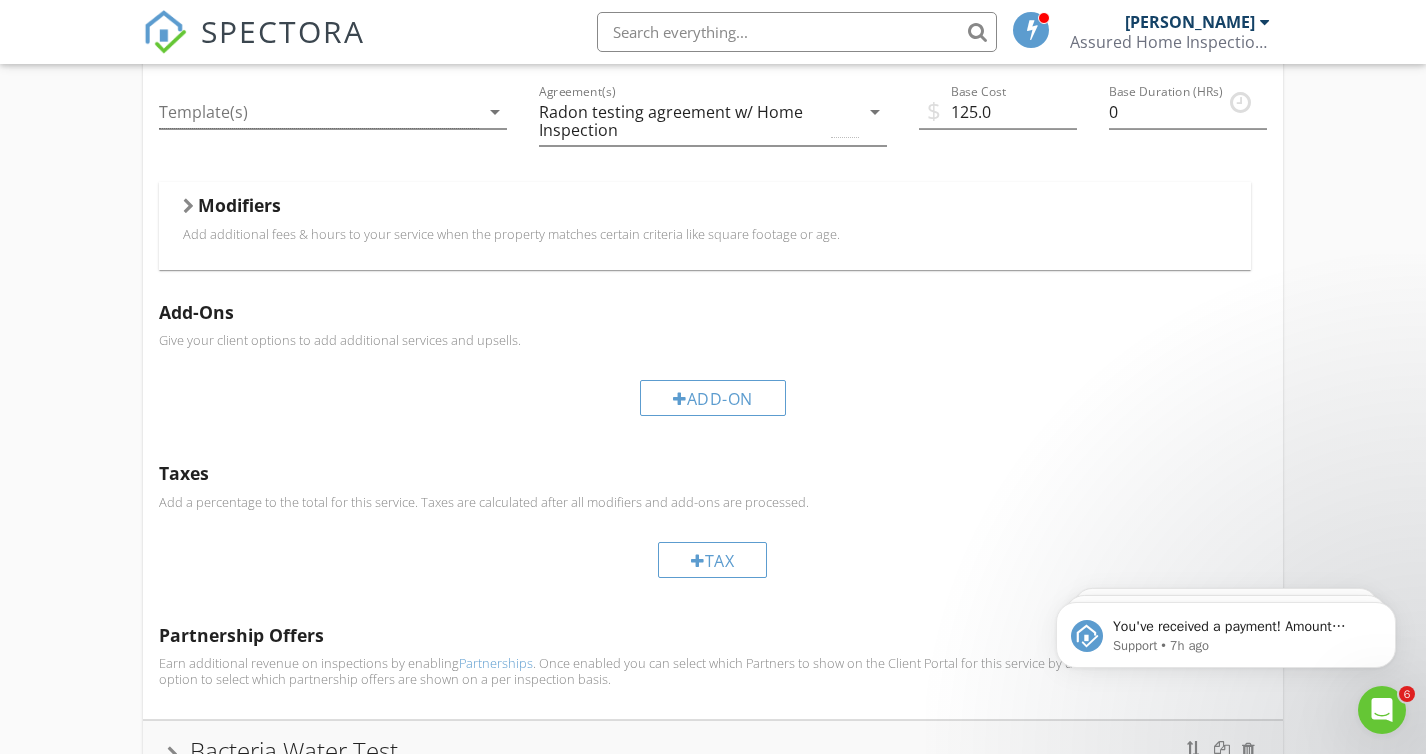 scroll, scrollTop: 503, scrollLeft: 0, axis: vertical 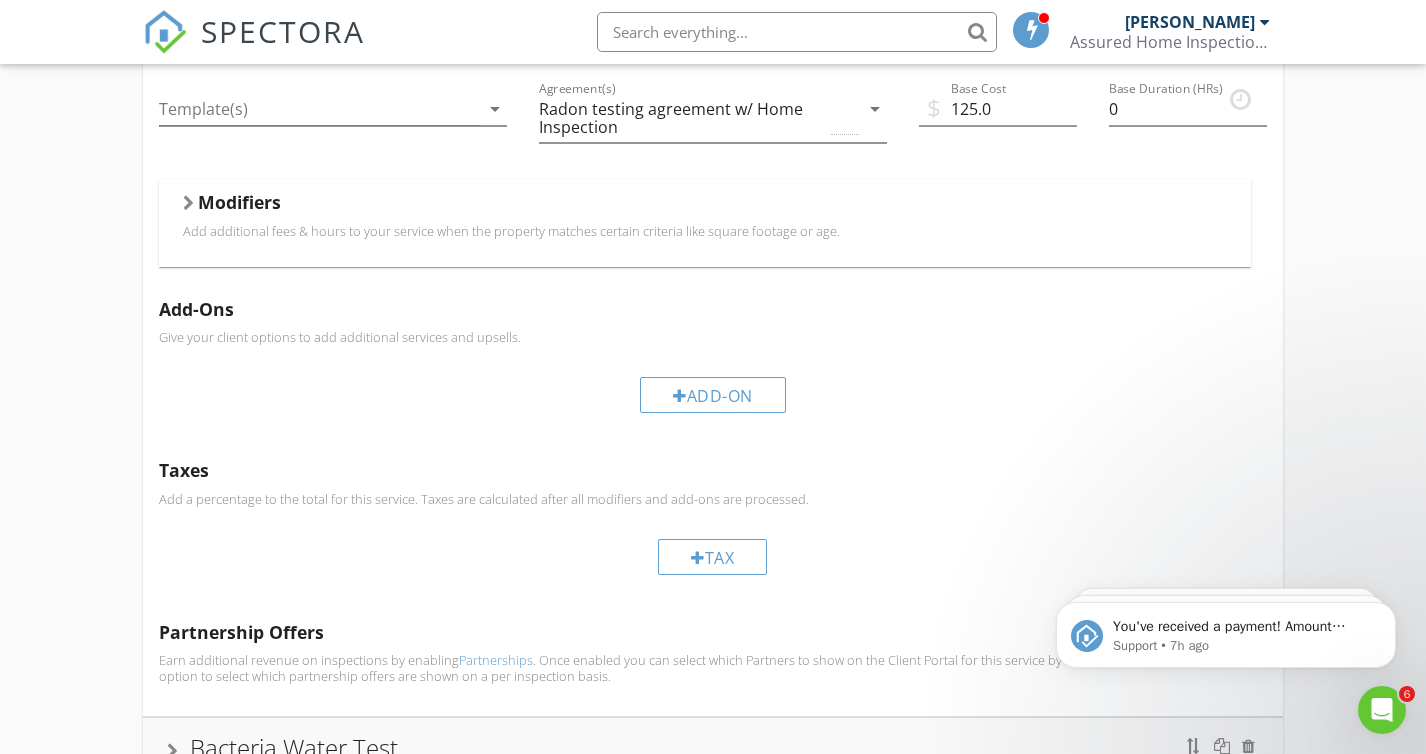 click at bounding box center [188, 203] 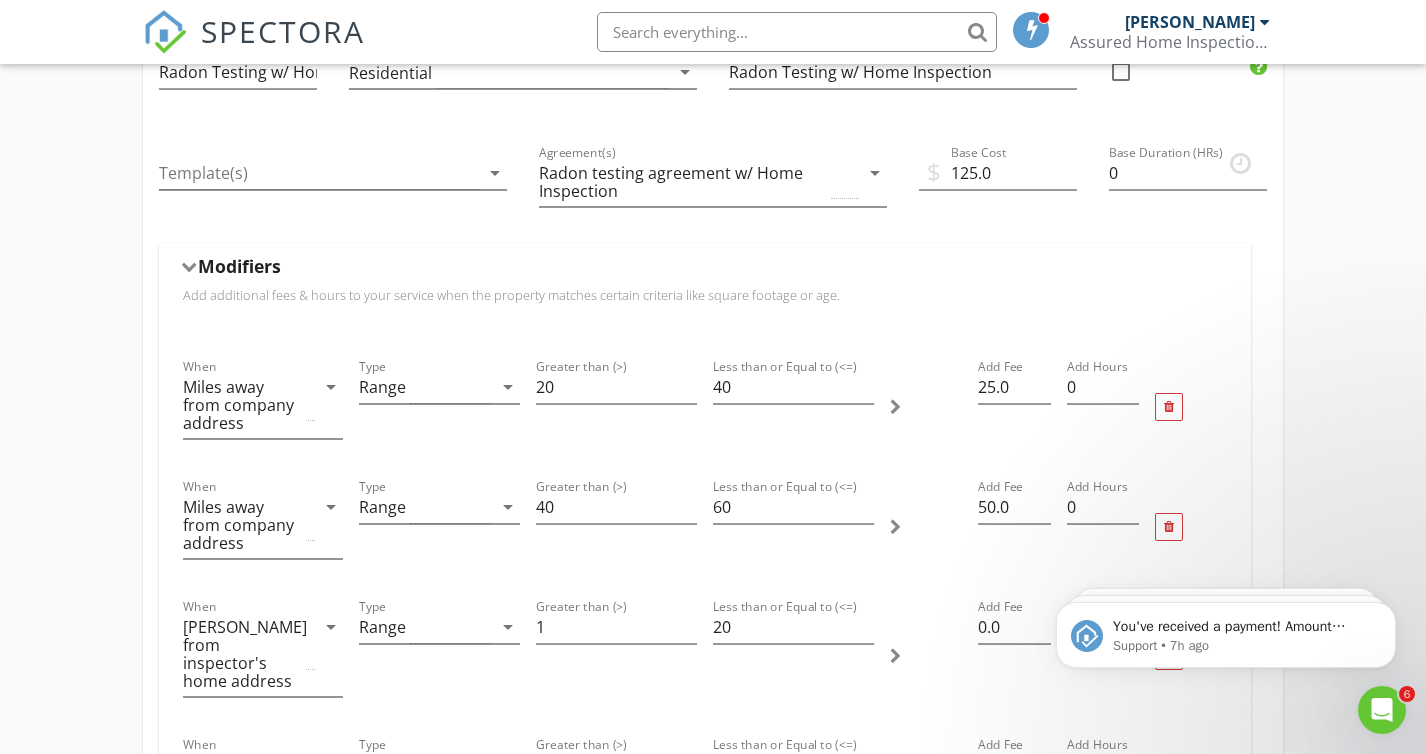 scroll, scrollTop: 445, scrollLeft: 0, axis: vertical 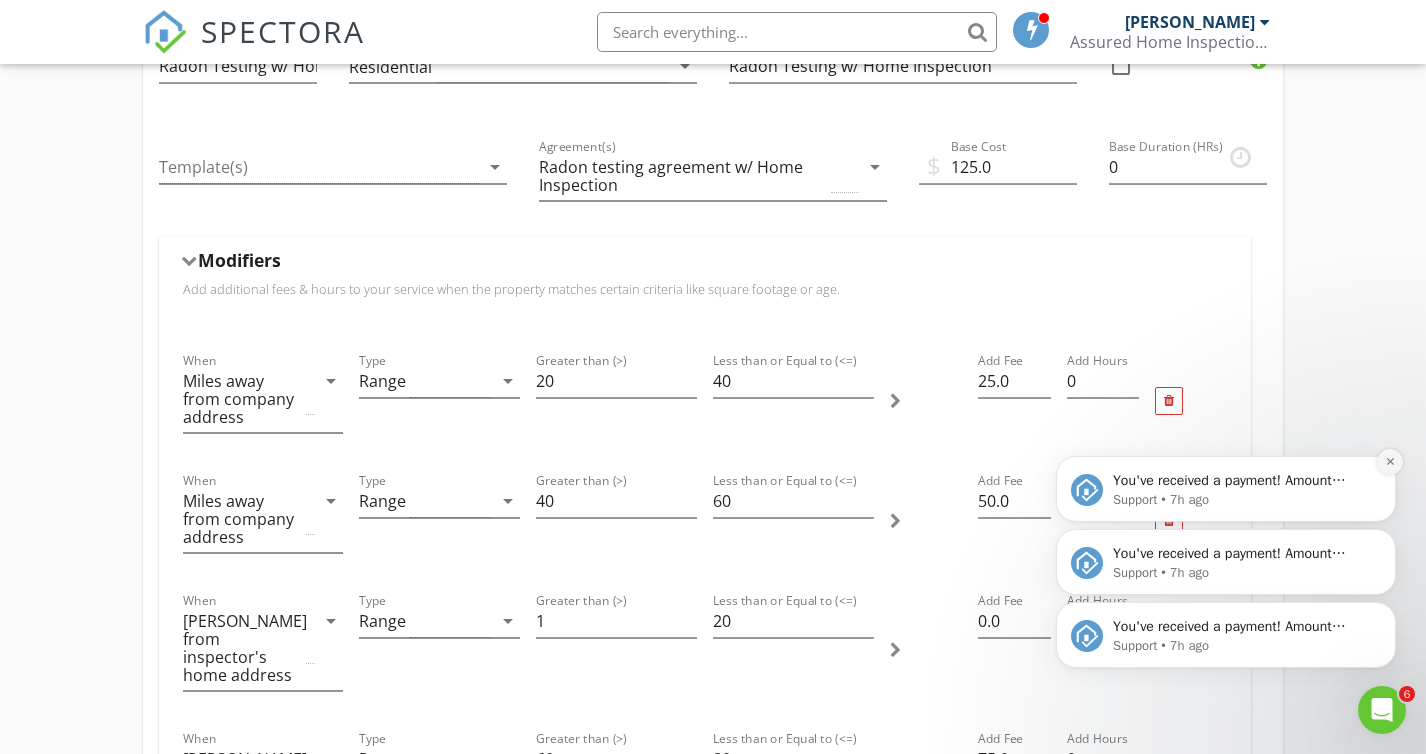 click 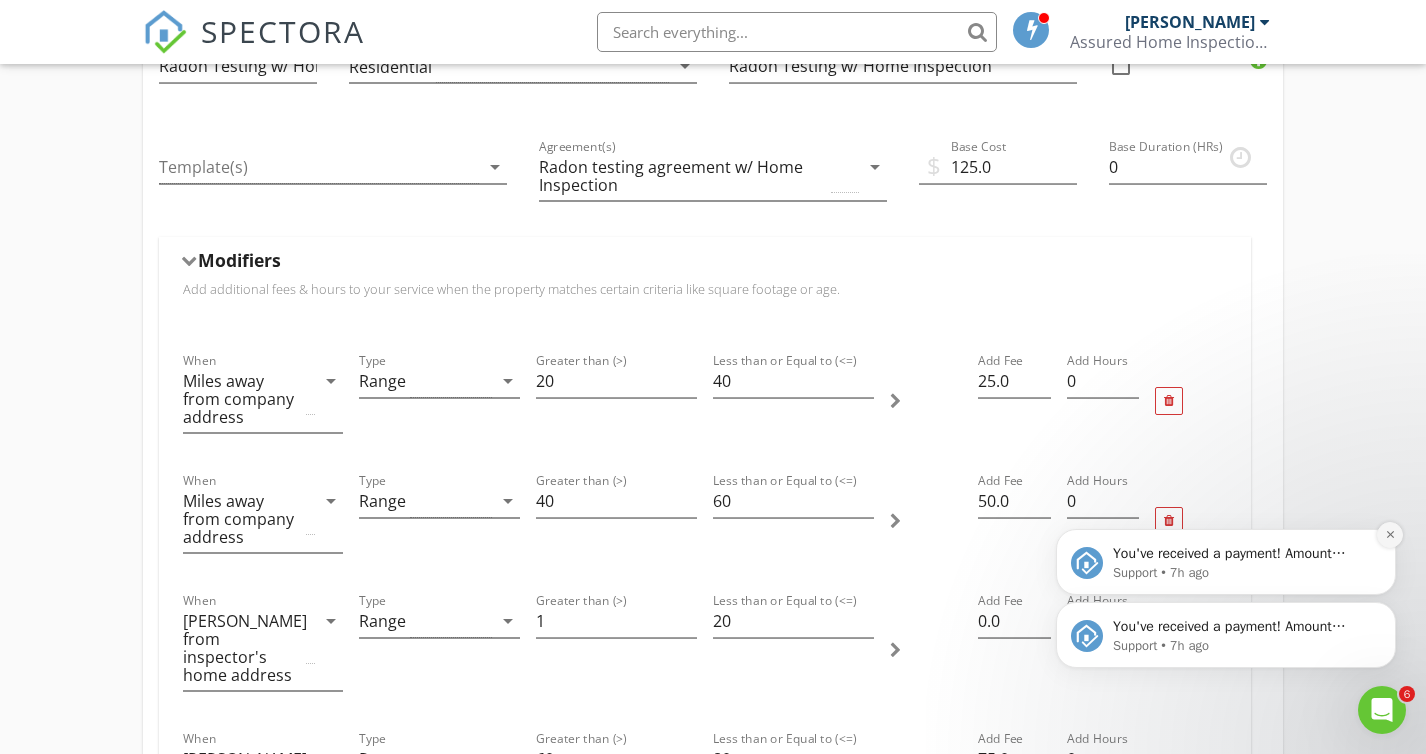 click 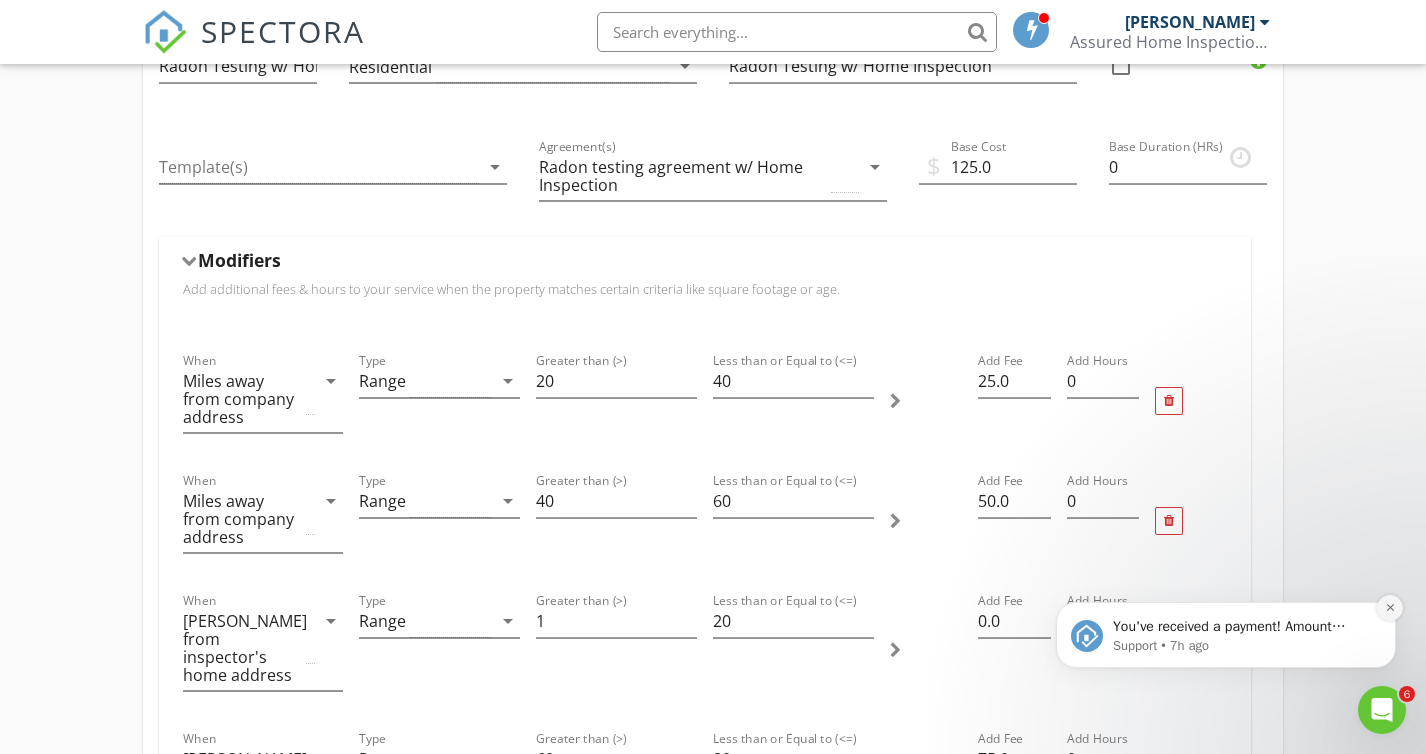 click 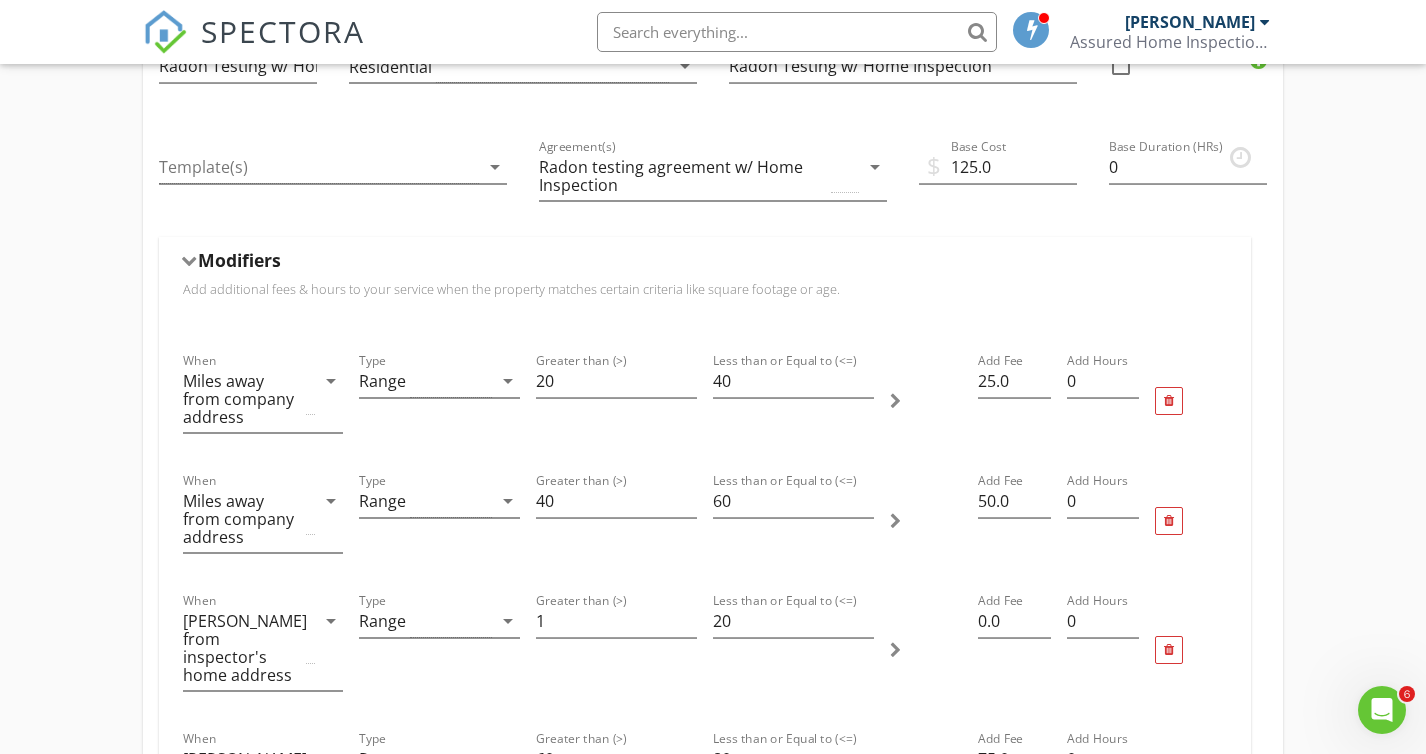 click 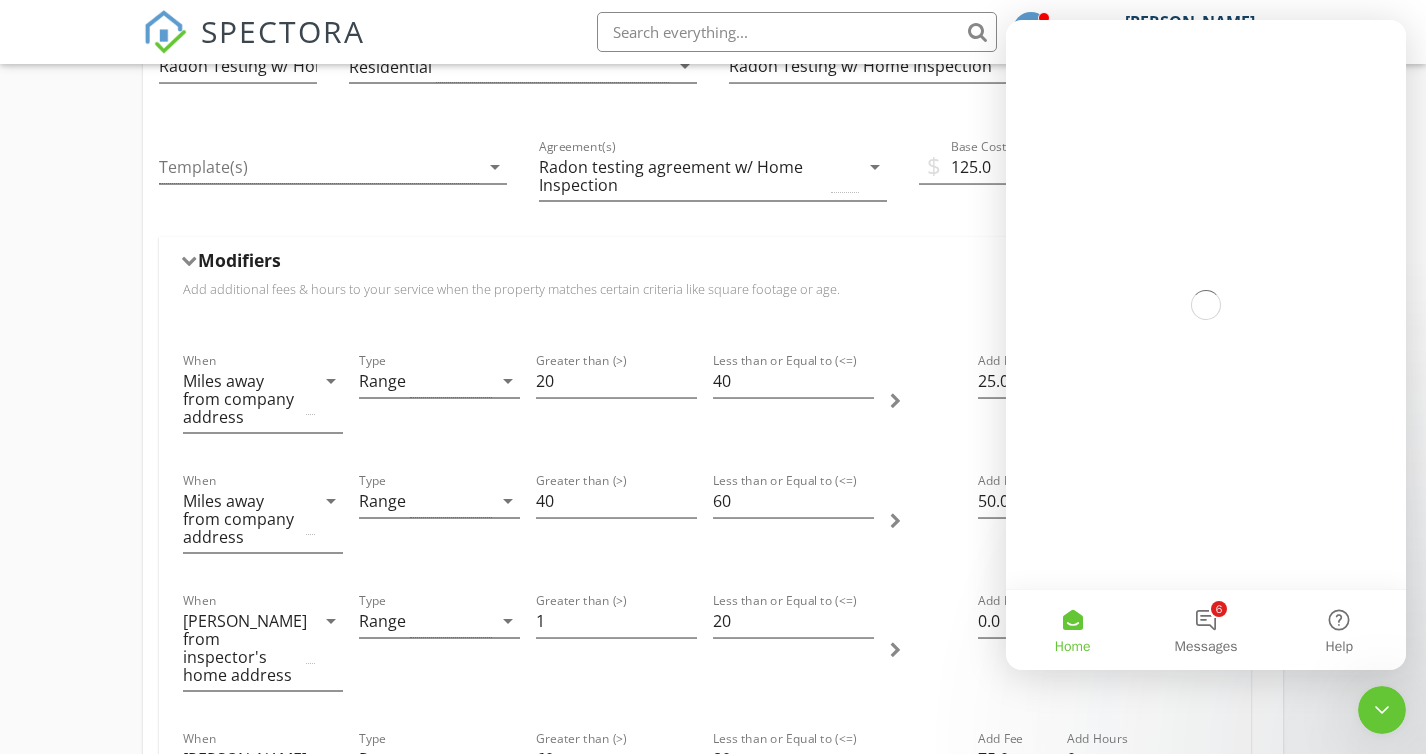 scroll, scrollTop: 0, scrollLeft: 0, axis: both 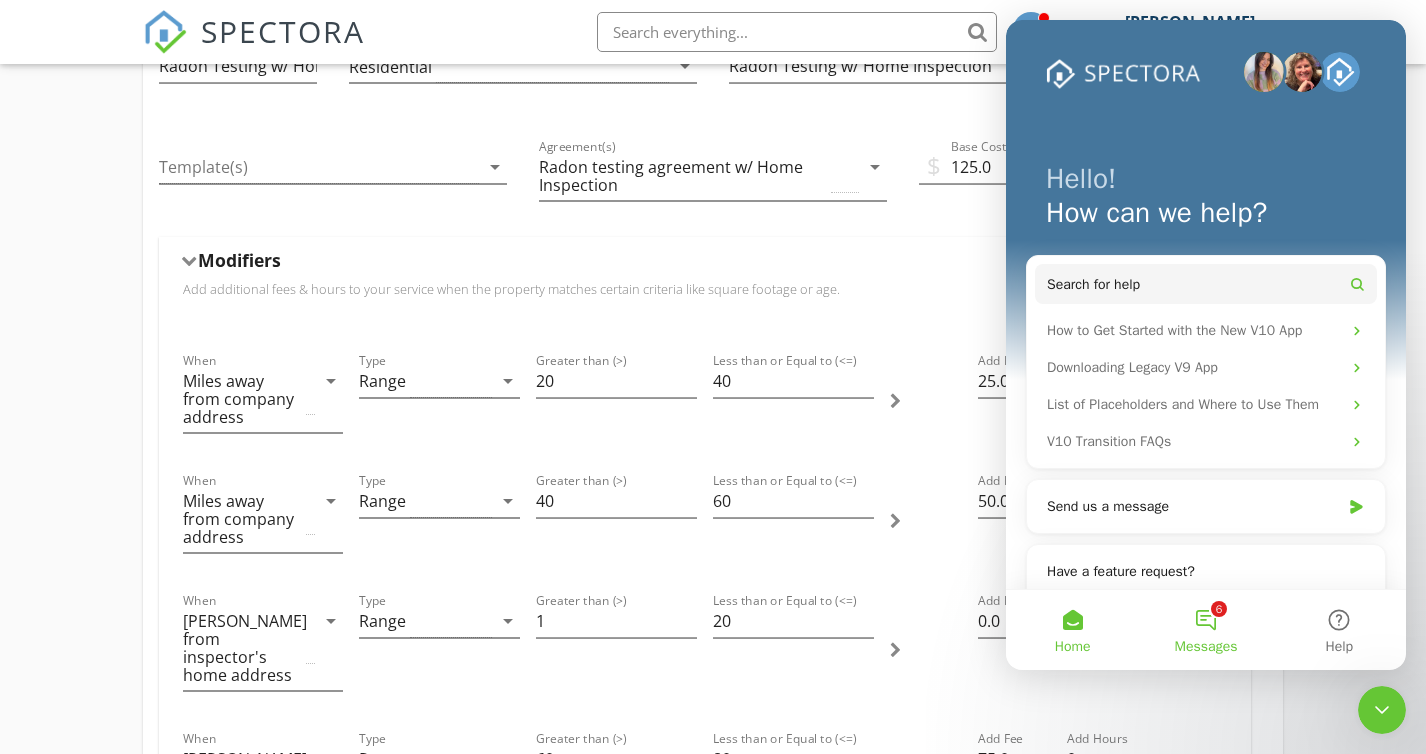 click on "6 Messages" at bounding box center (1205, 630) 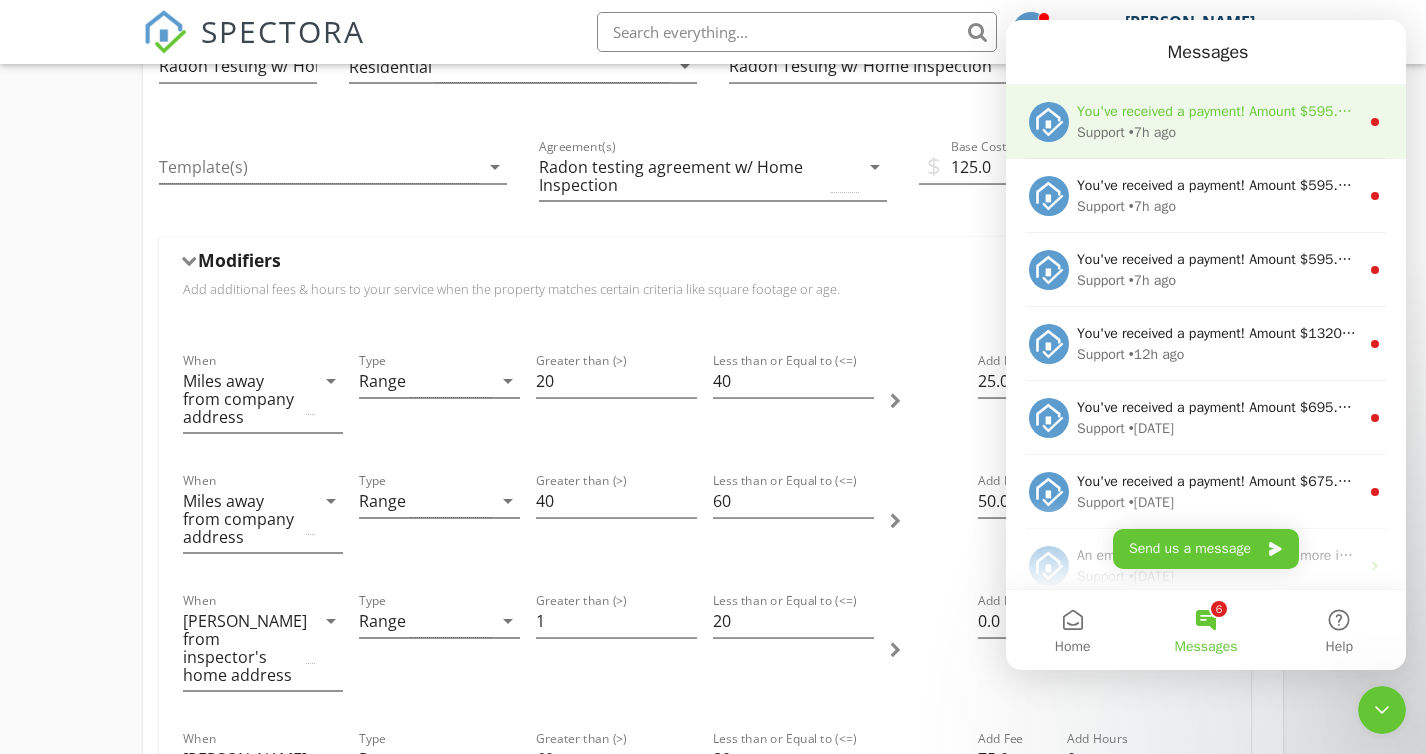 click on "Support •  7h ago" at bounding box center (1218, 132) 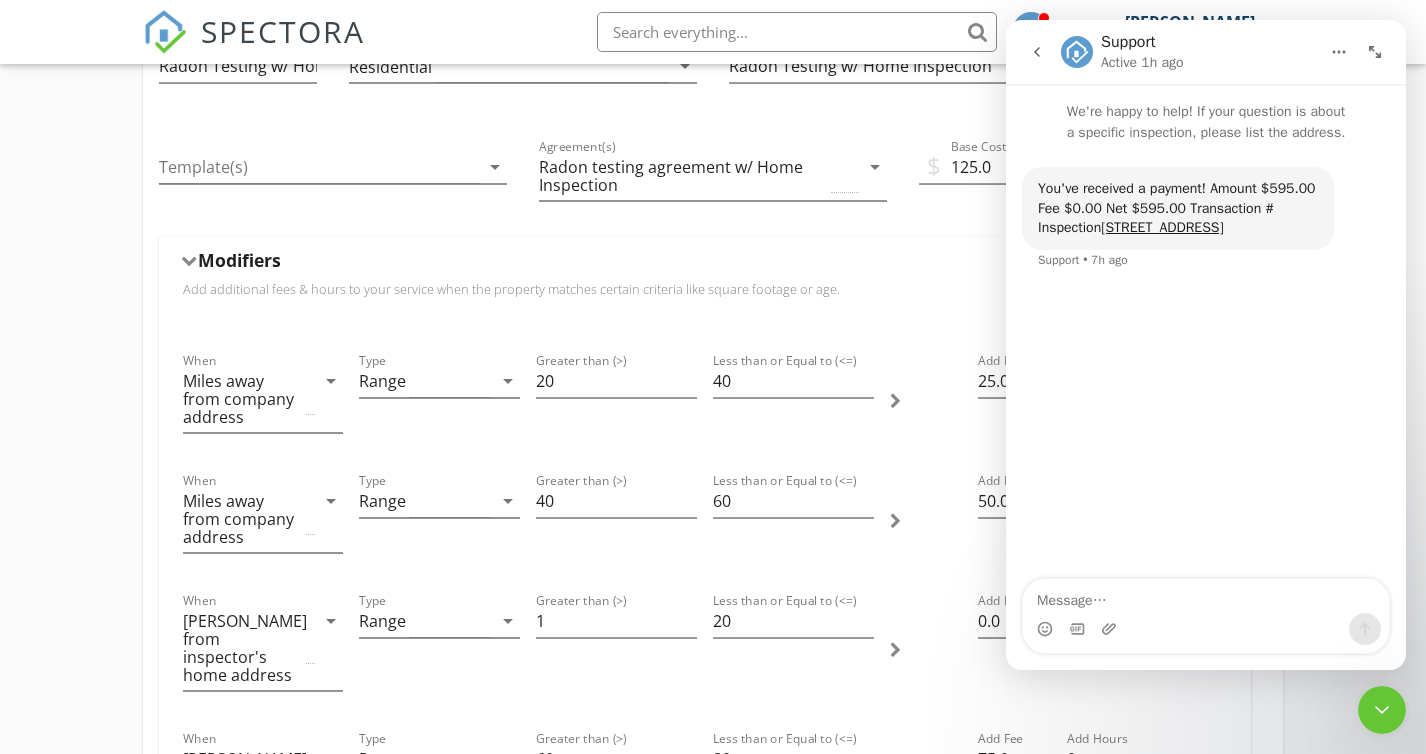 click 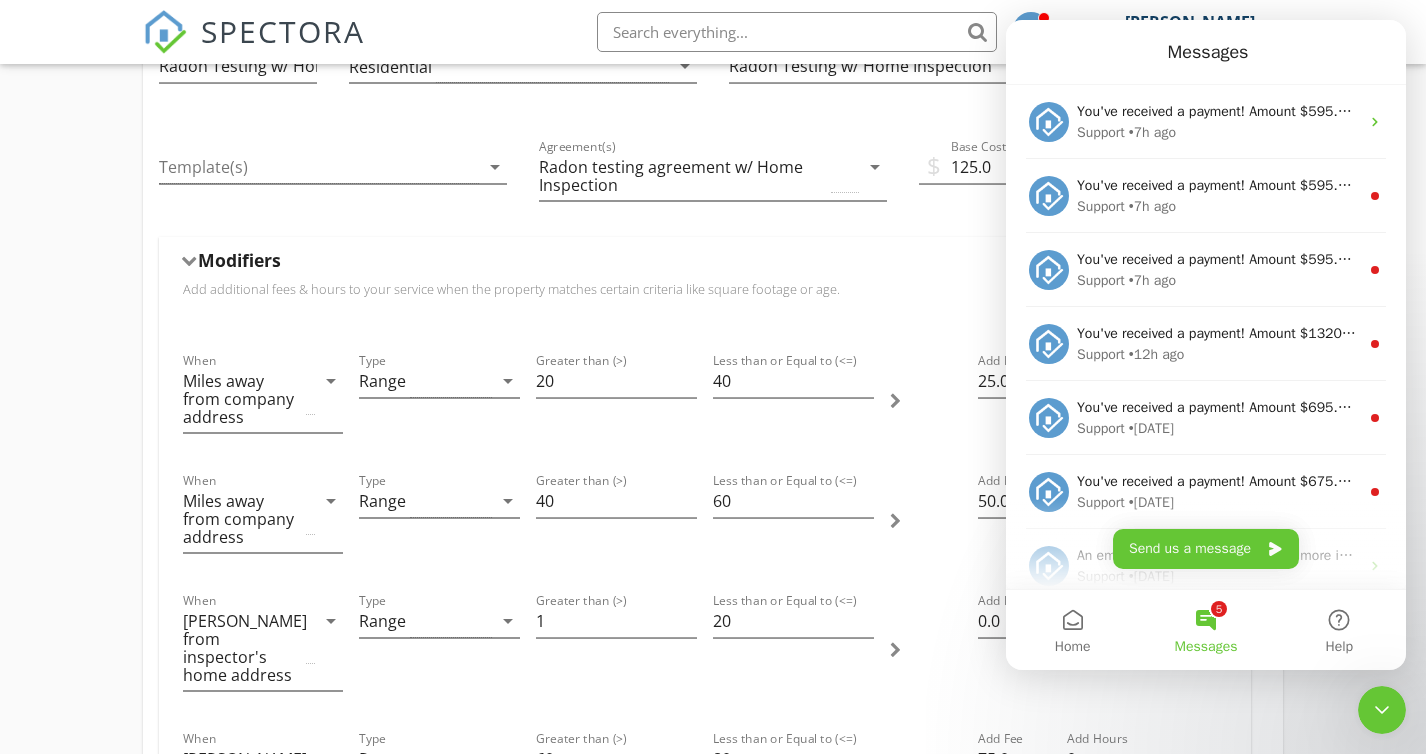 scroll, scrollTop: 0, scrollLeft: 0, axis: both 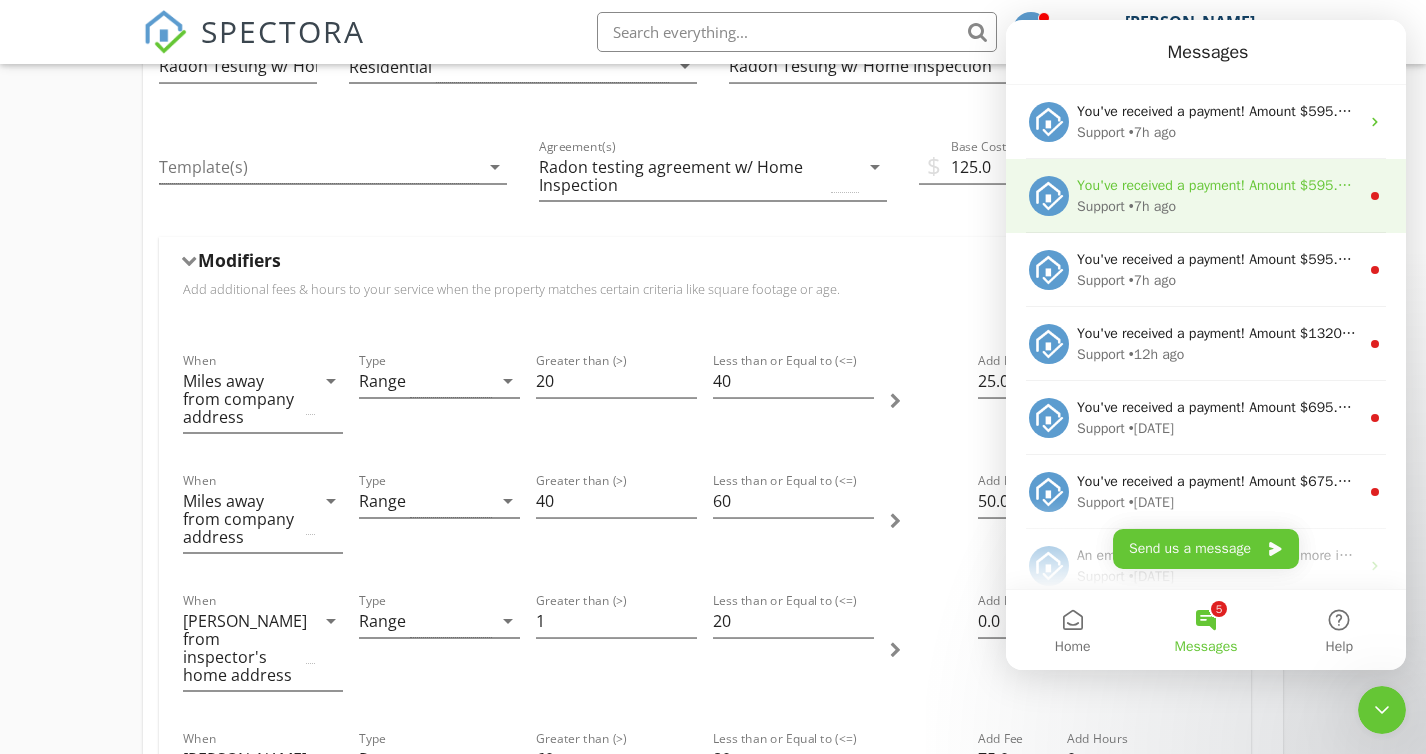 click on "You've received a payment!  Amount  $595.00  Fee  $0.00  Net  $595.00  Transaction #    Inspection  114 Squaw Brook Trail, Indian Lake, NY 12842" at bounding box center (1433, 185) 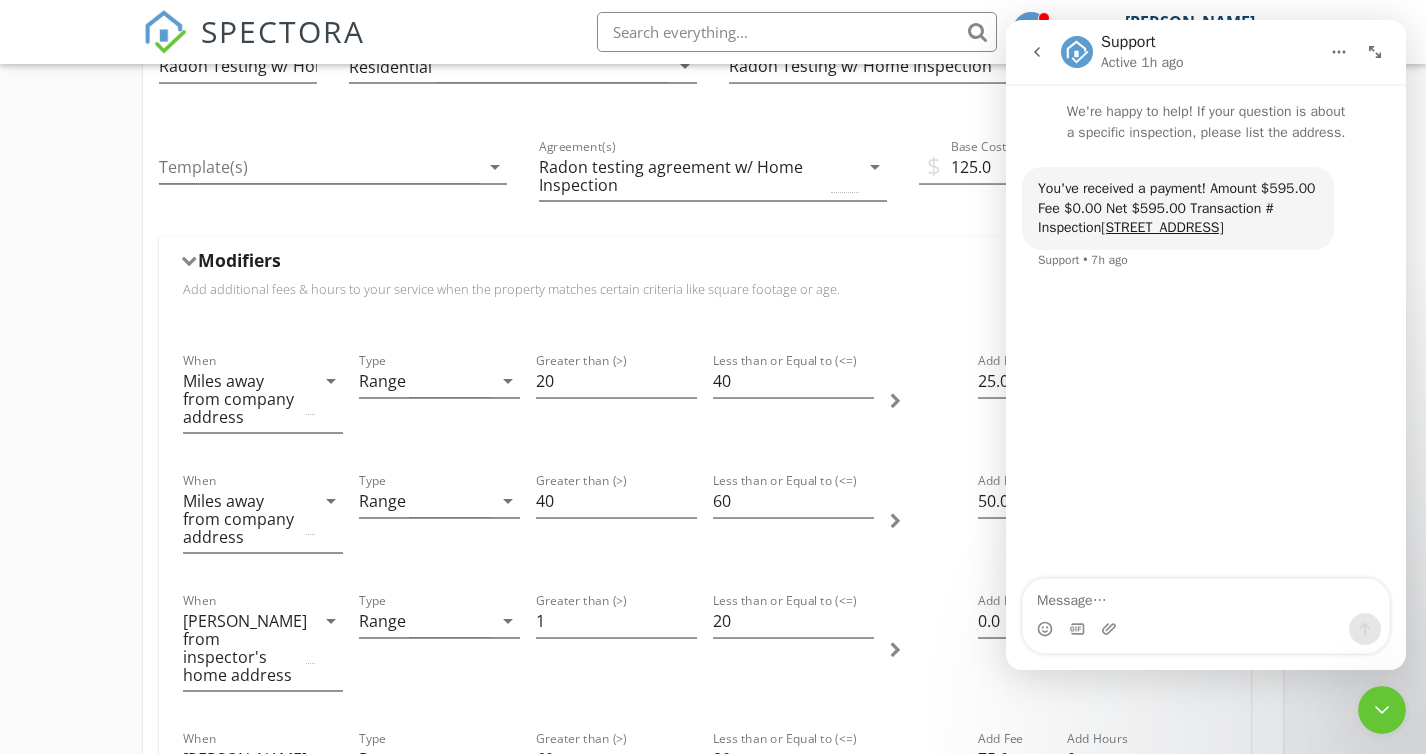 click 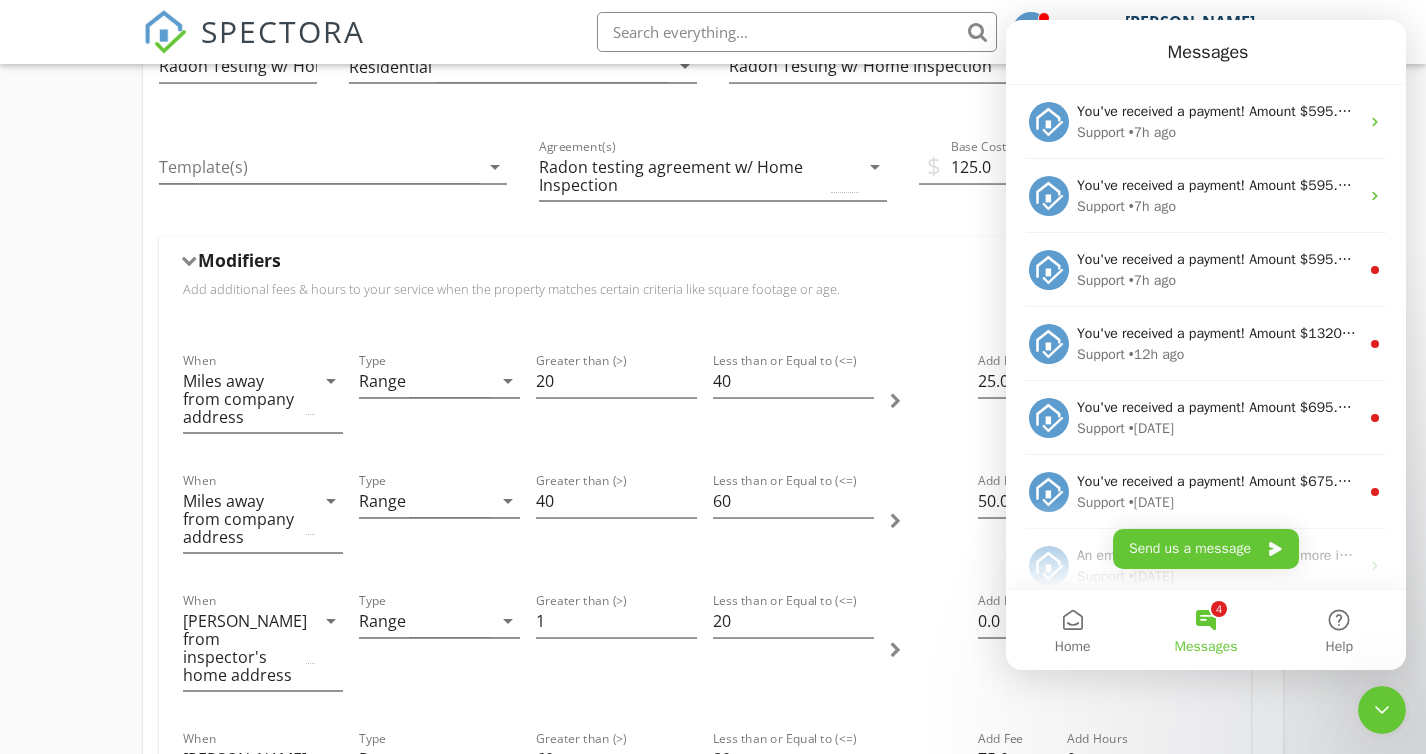 scroll, scrollTop: 37, scrollLeft: 0, axis: vertical 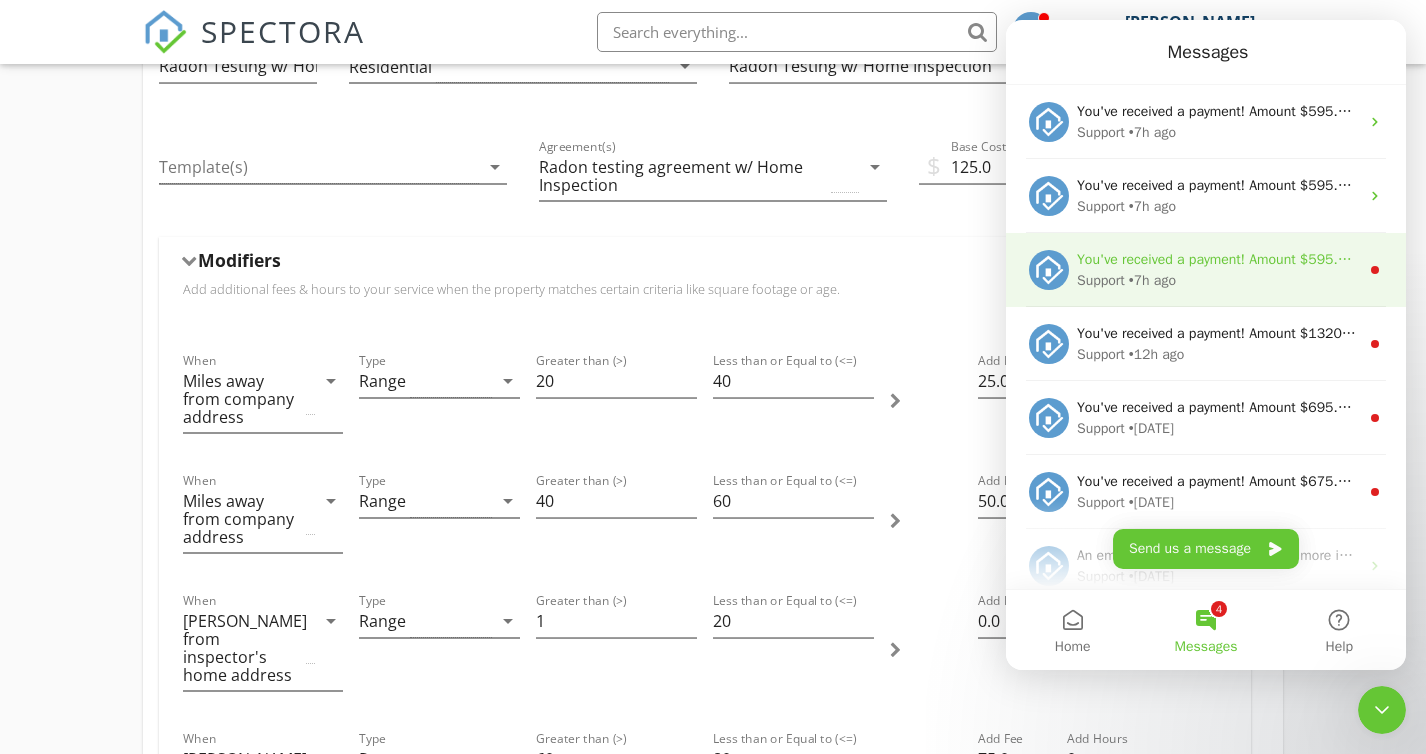 click on "Support" at bounding box center [1101, 280] 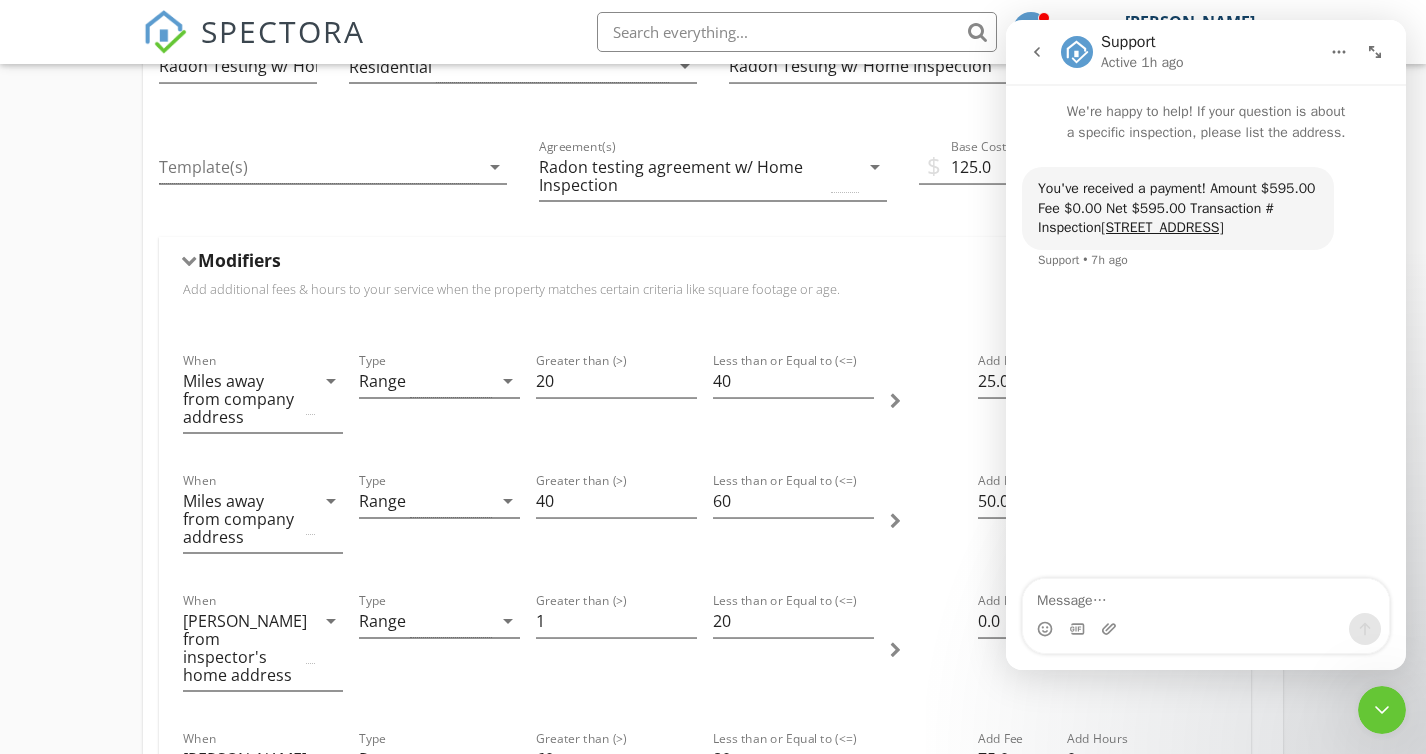 click 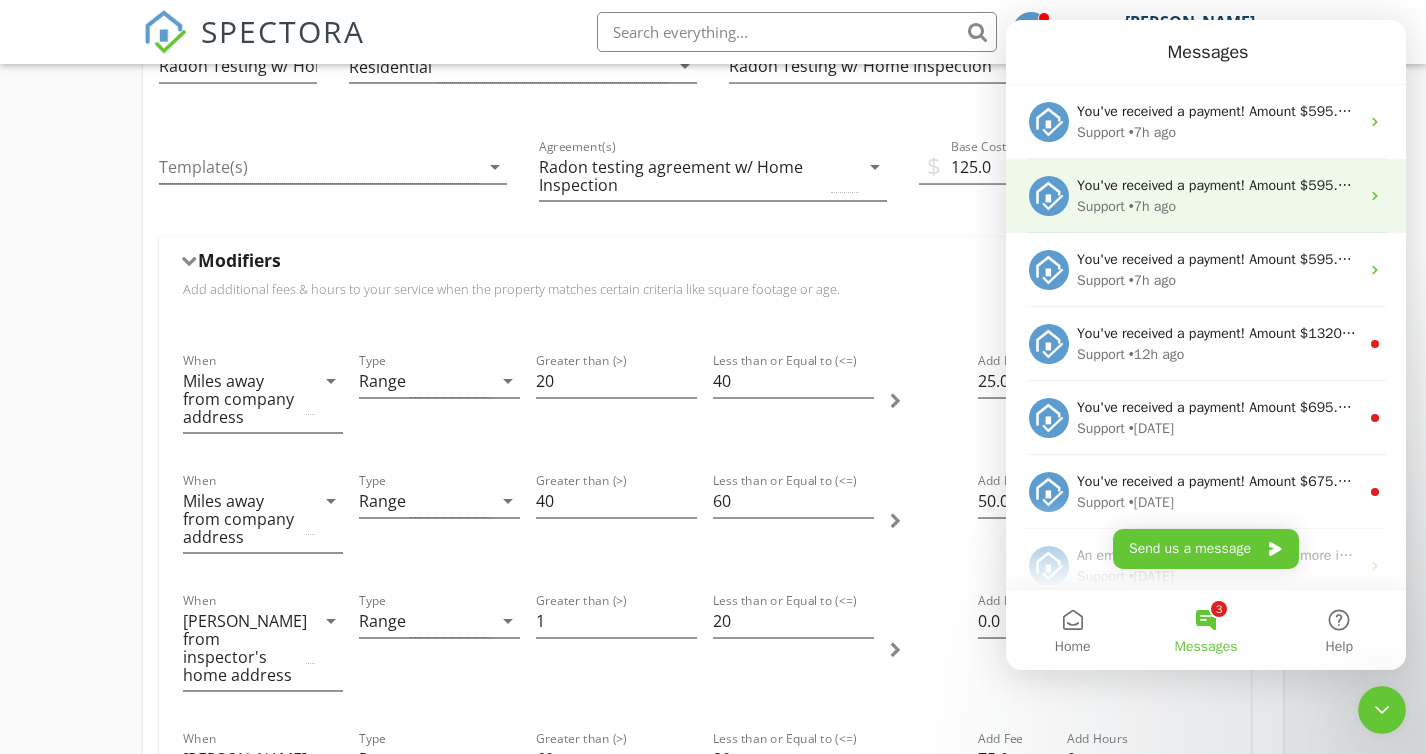 scroll, scrollTop: 0, scrollLeft: 0, axis: both 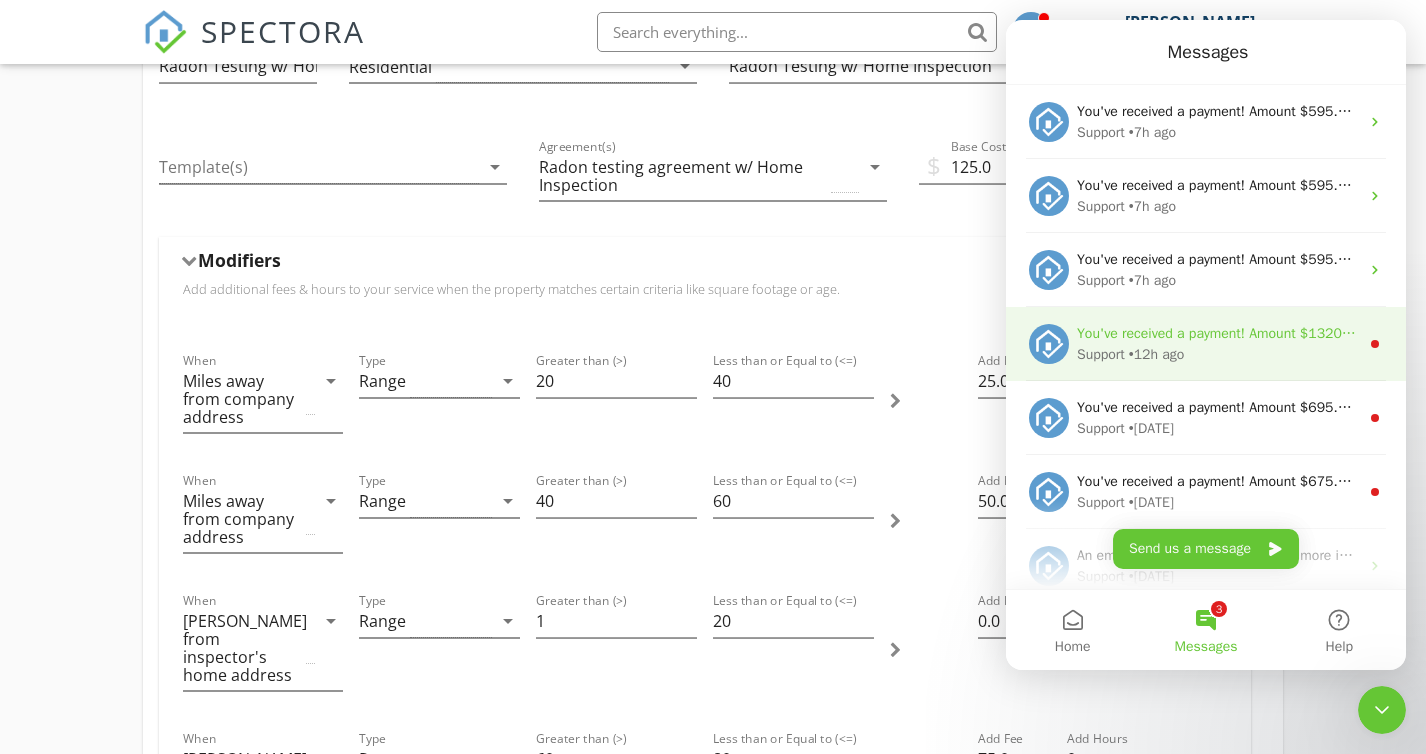 click on "Support" at bounding box center [1101, 354] 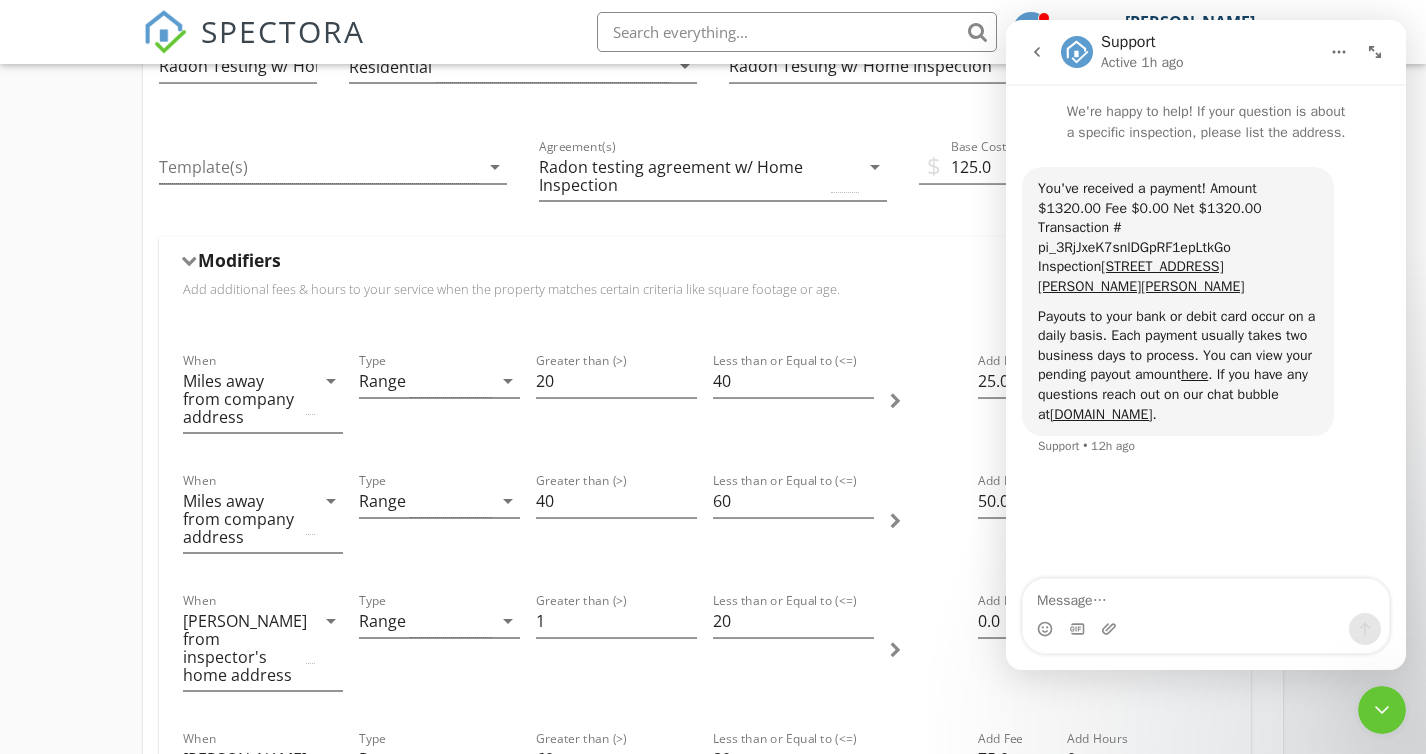 click 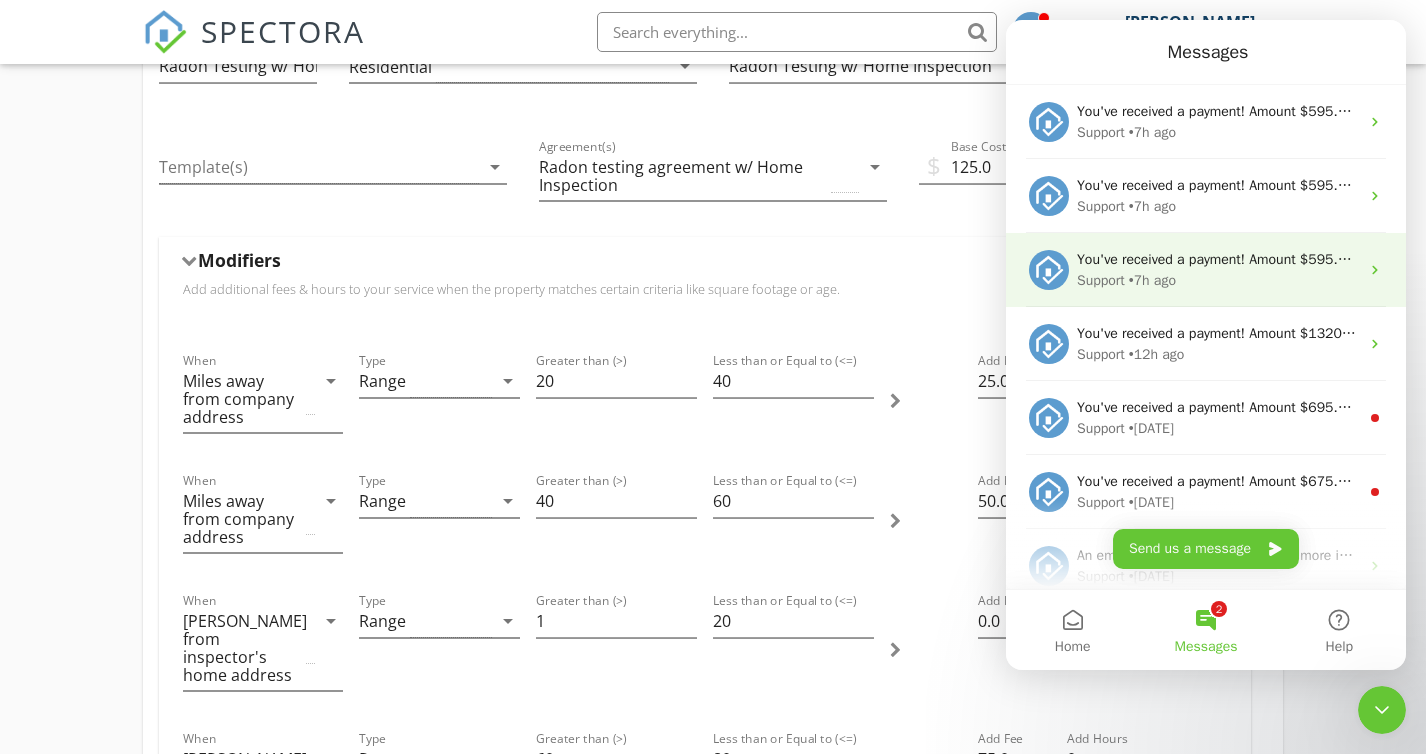 scroll, scrollTop: 0, scrollLeft: 0, axis: both 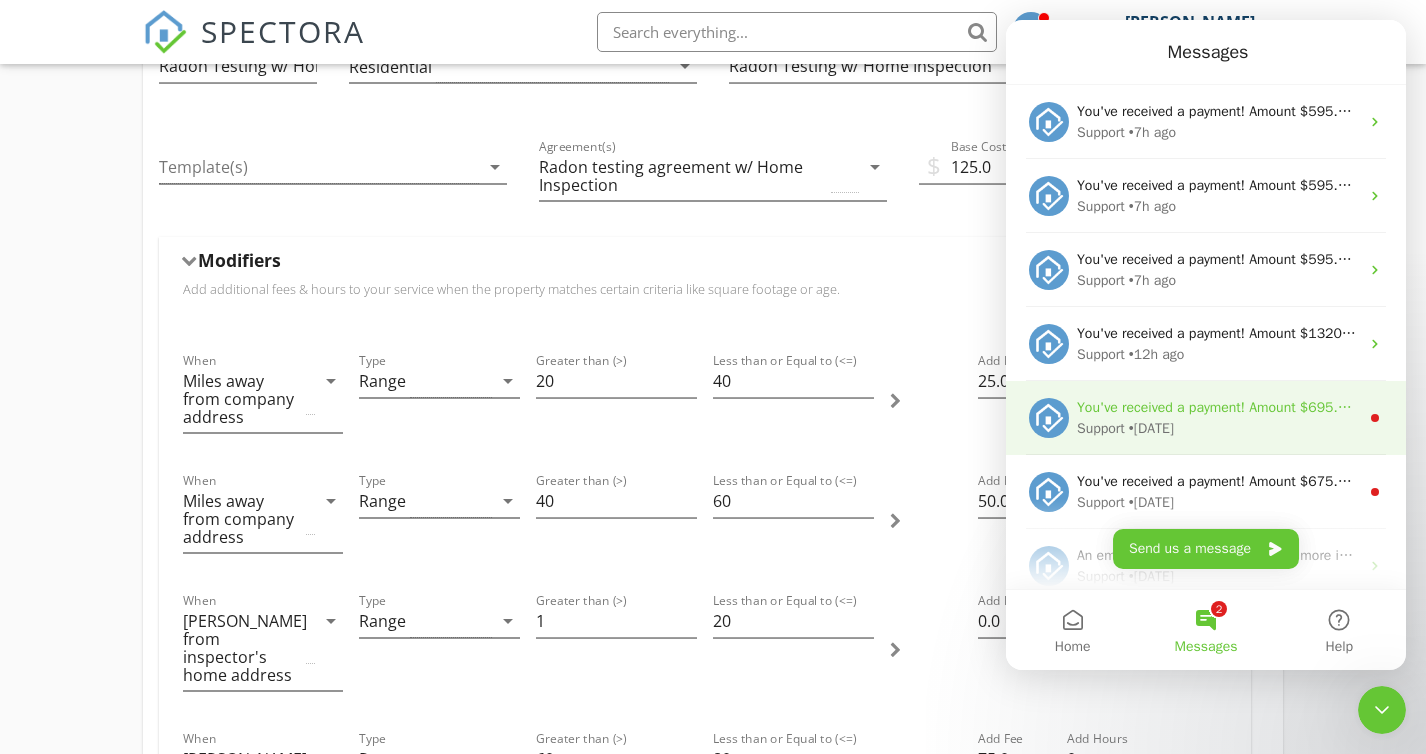 click on "Support" at bounding box center (1101, 428) 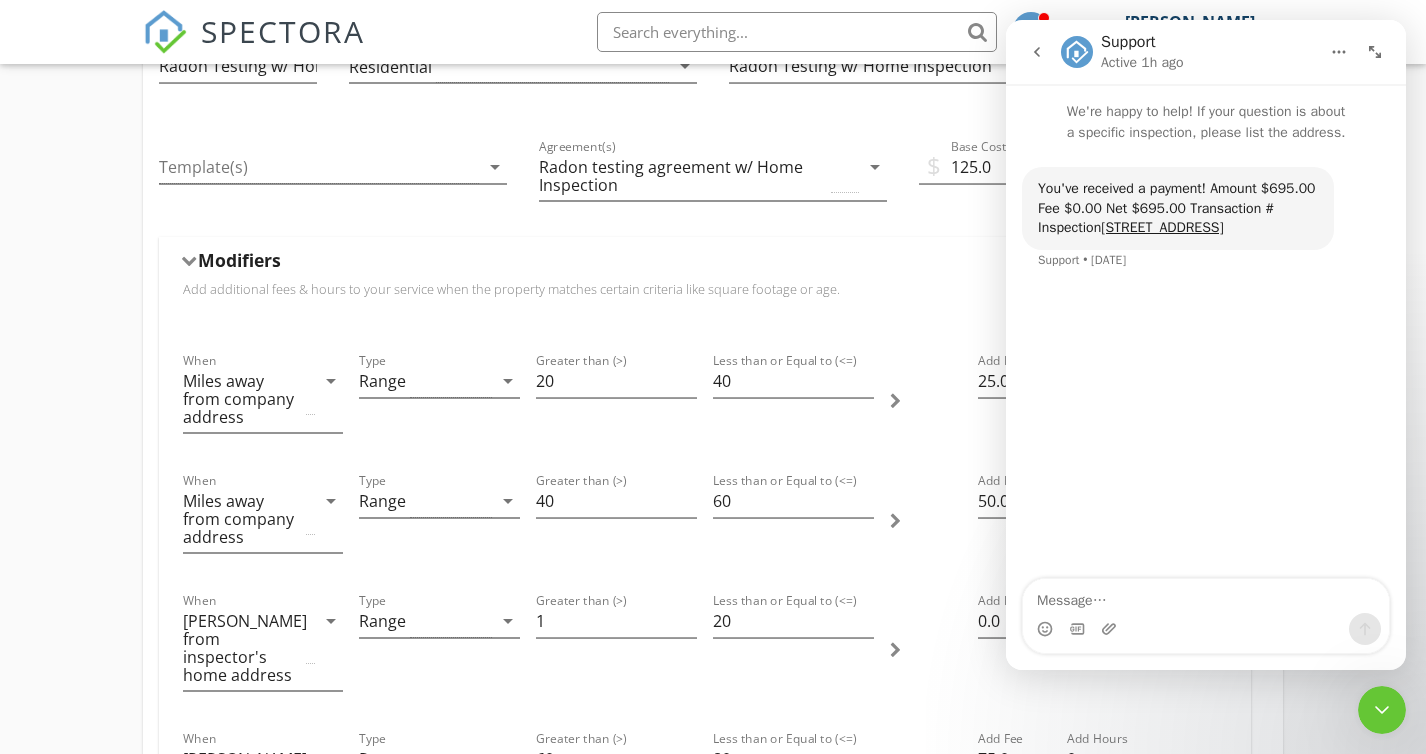click 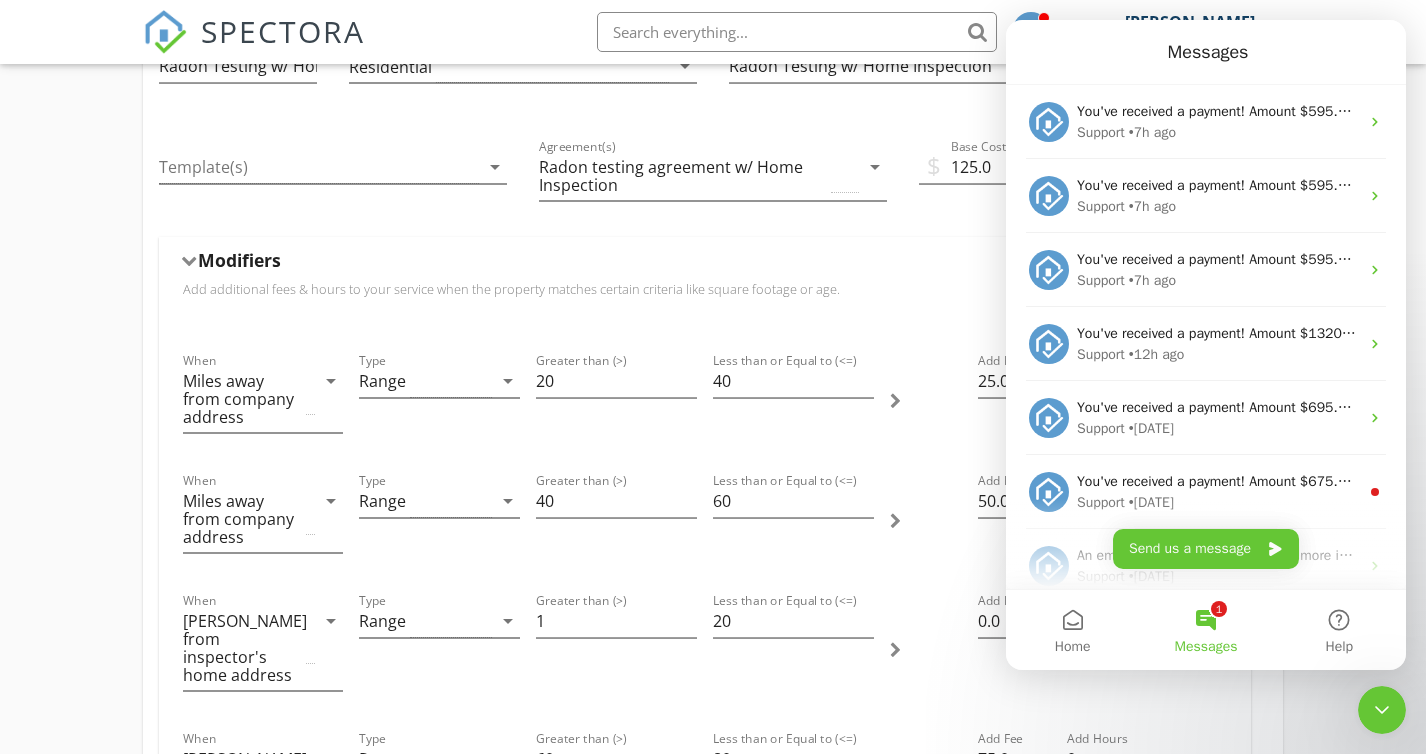 scroll, scrollTop: 0, scrollLeft: 0, axis: both 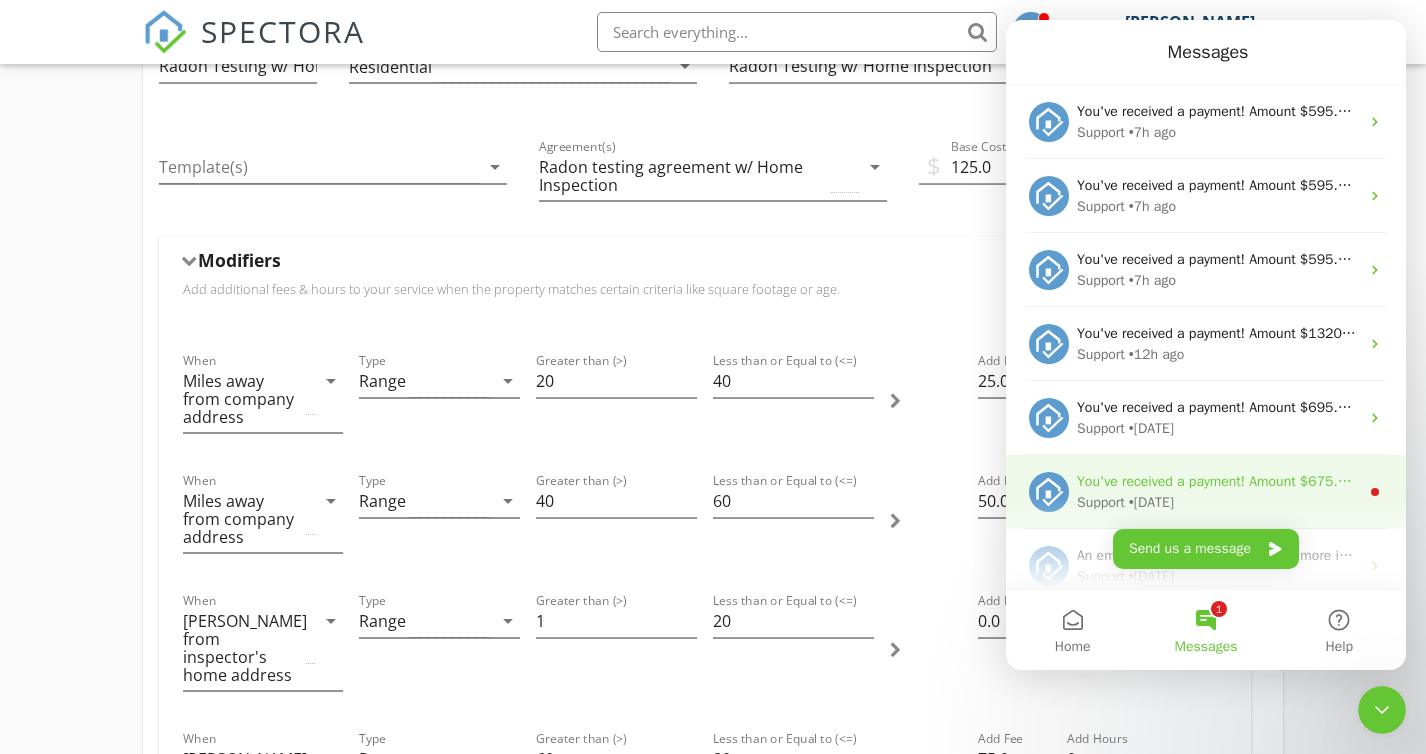 click on "Support" at bounding box center [1101, 502] 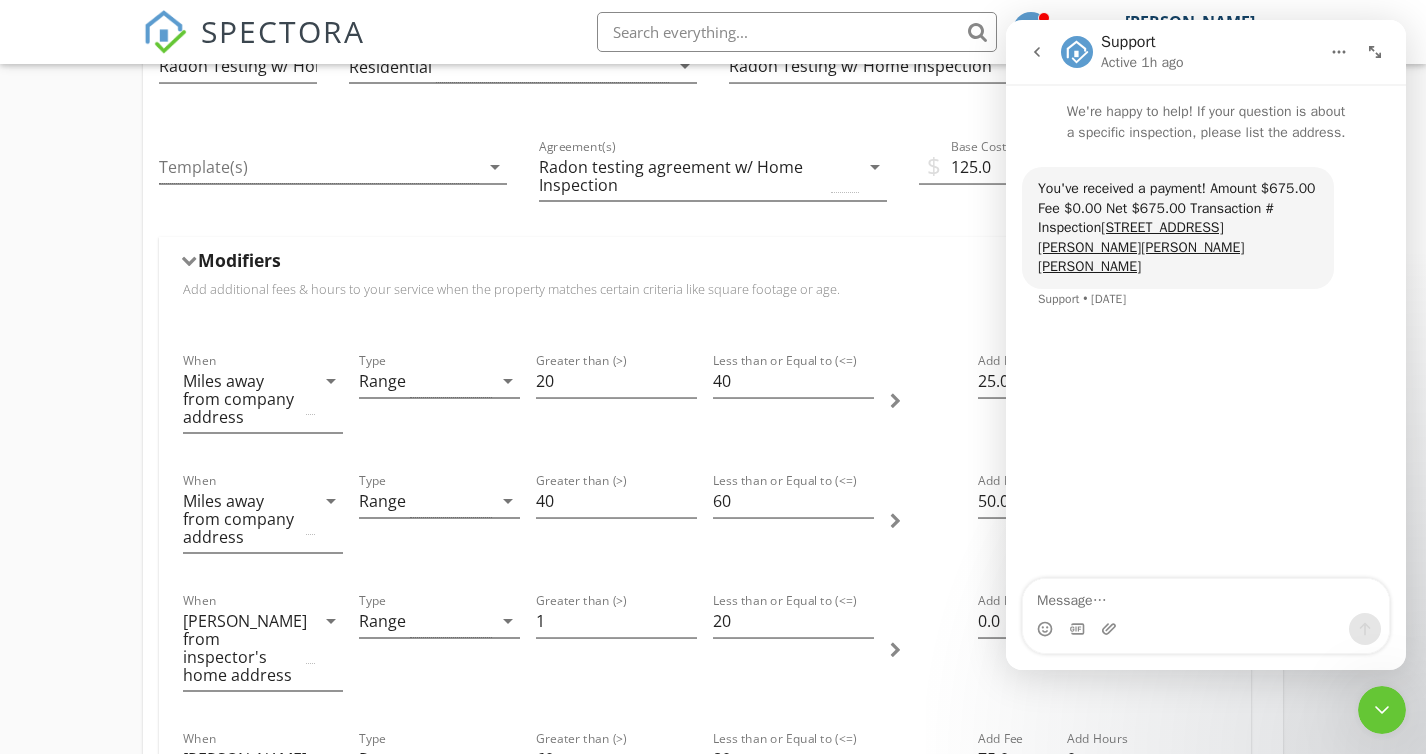 click 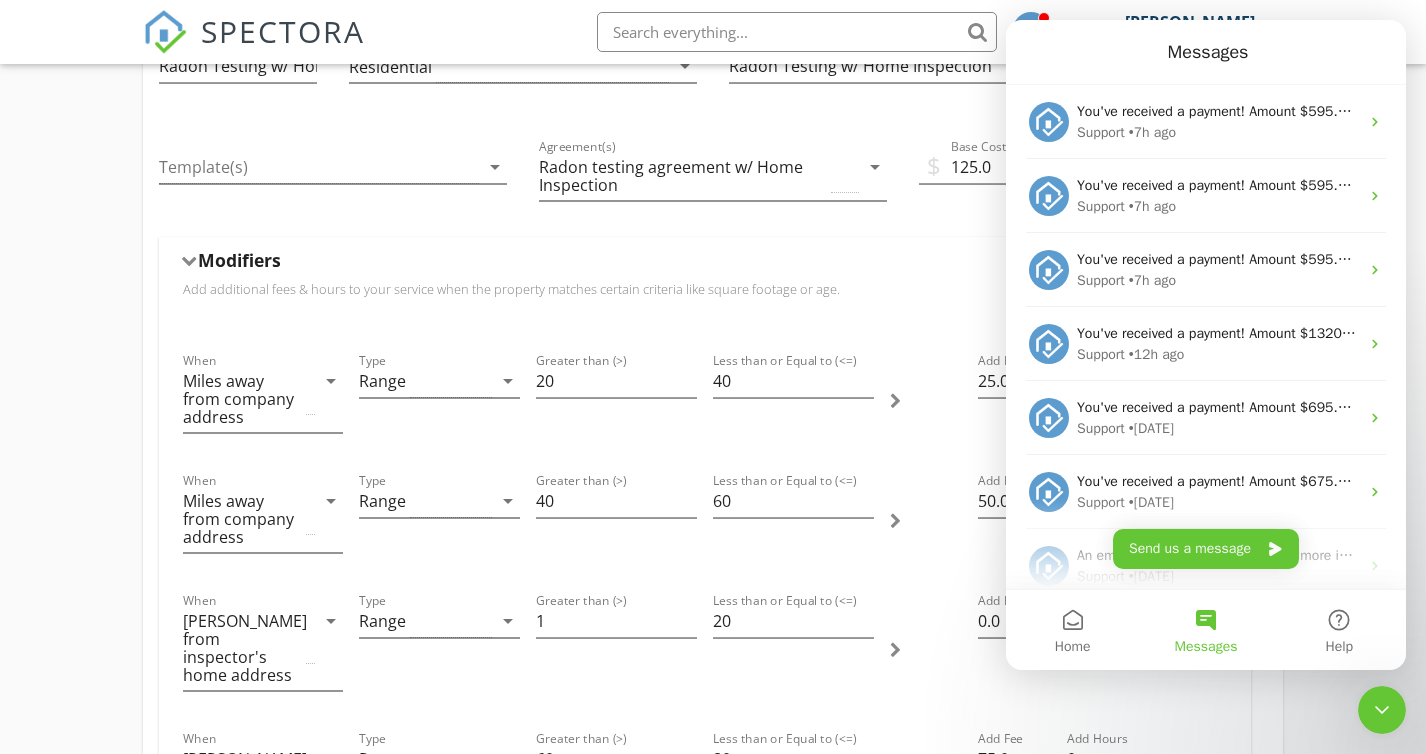 scroll, scrollTop: 0, scrollLeft: 0, axis: both 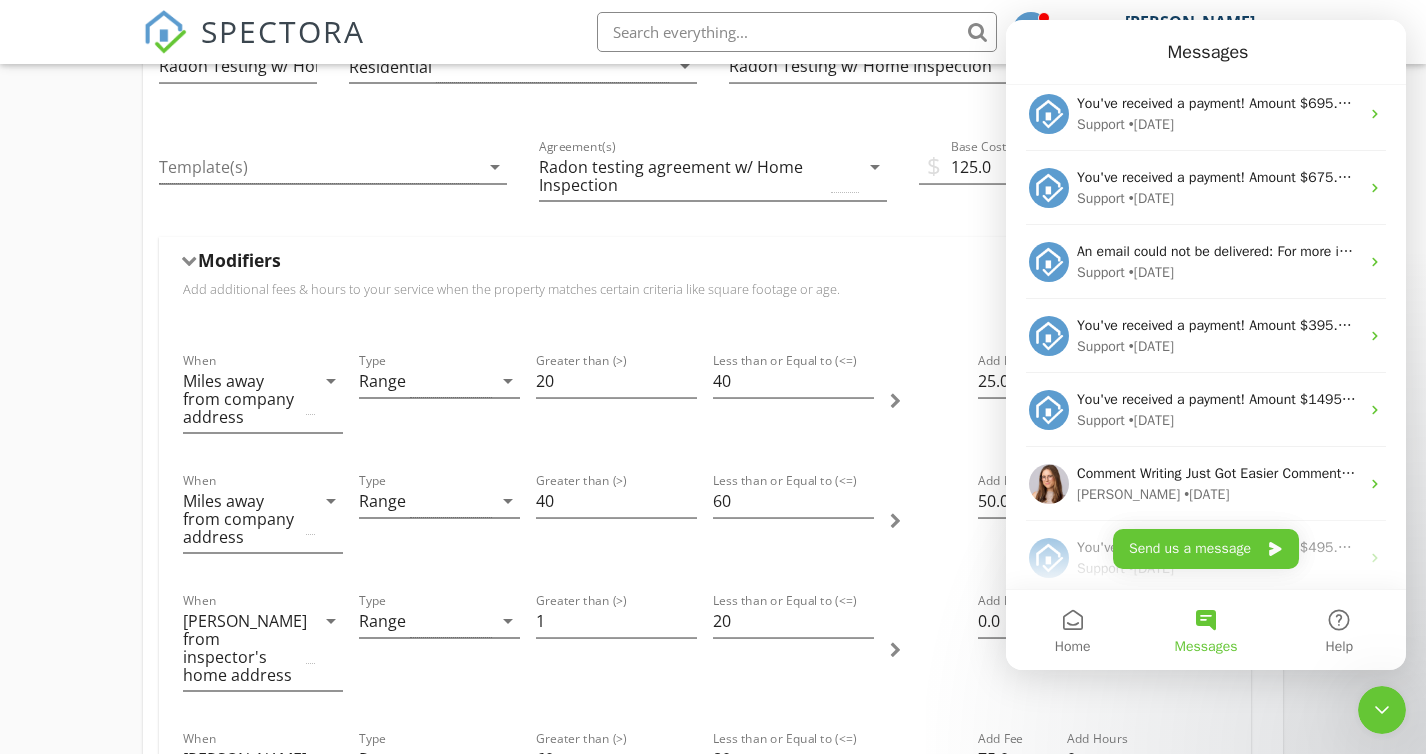 click 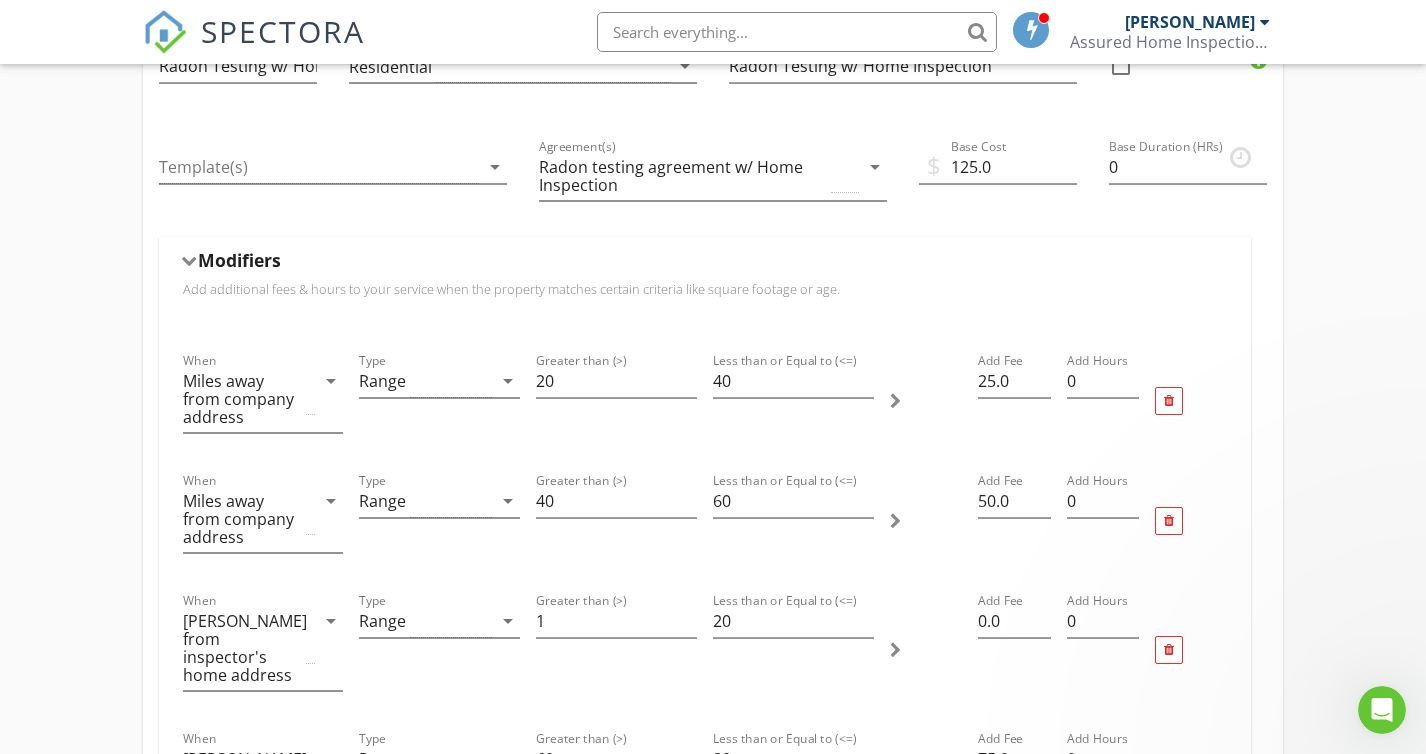scroll, scrollTop: 0, scrollLeft: 0, axis: both 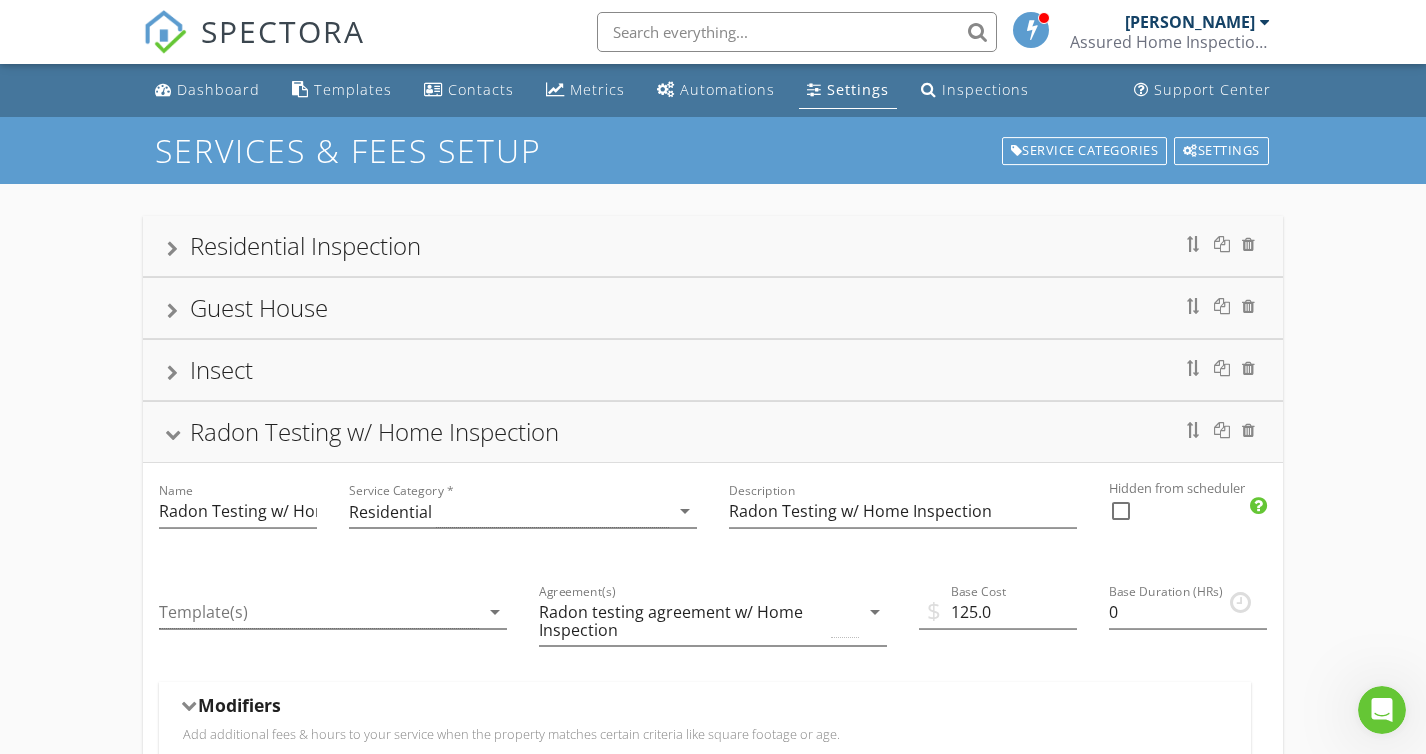 click on "Settings" at bounding box center (858, 89) 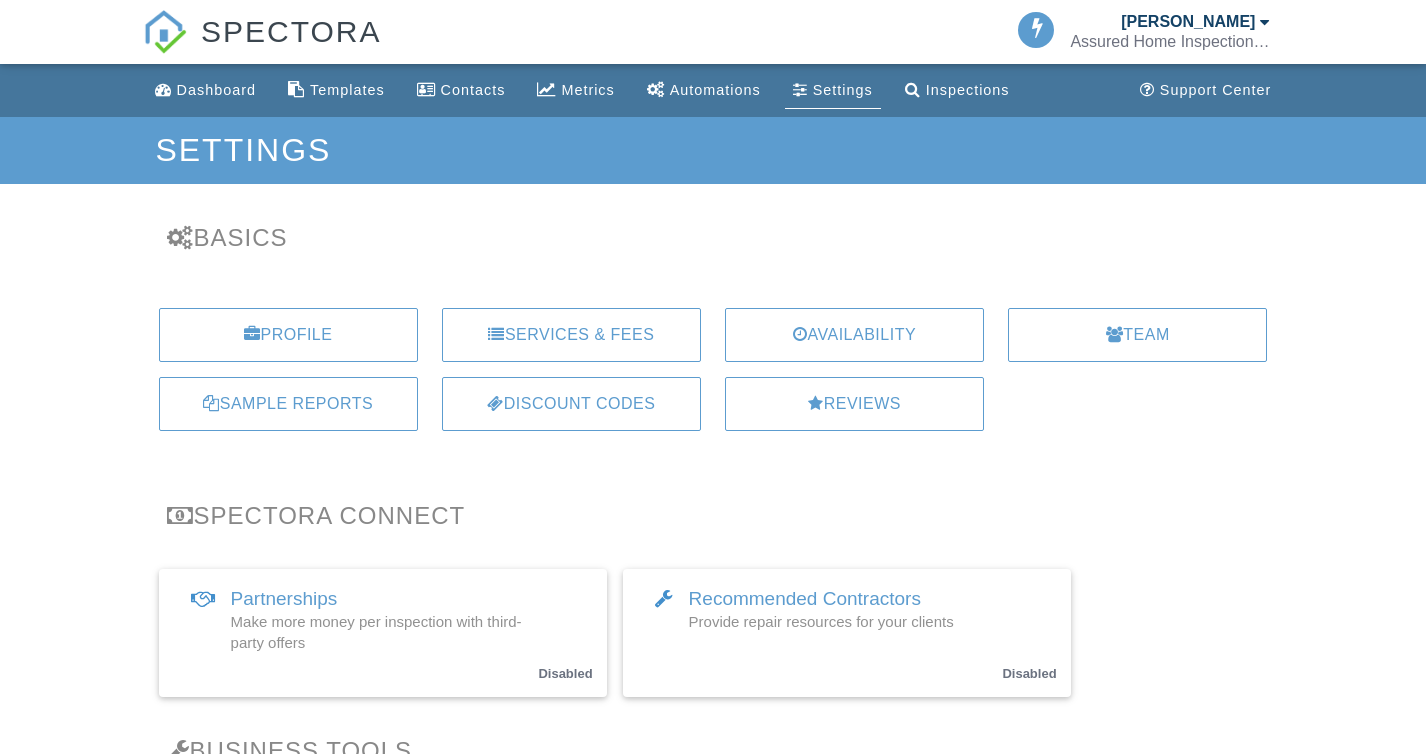 scroll, scrollTop: 0, scrollLeft: 0, axis: both 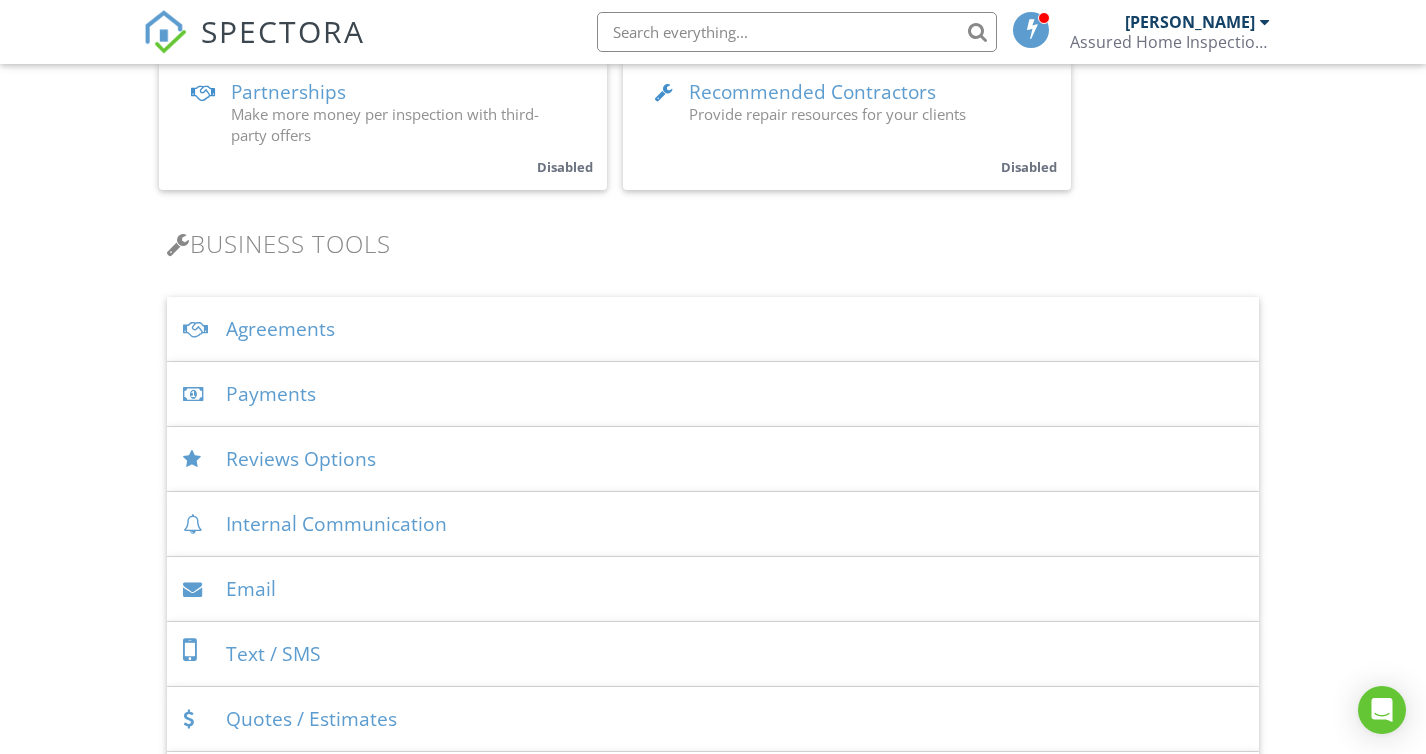 click on "Agreements" at bounding box center (713, 329) 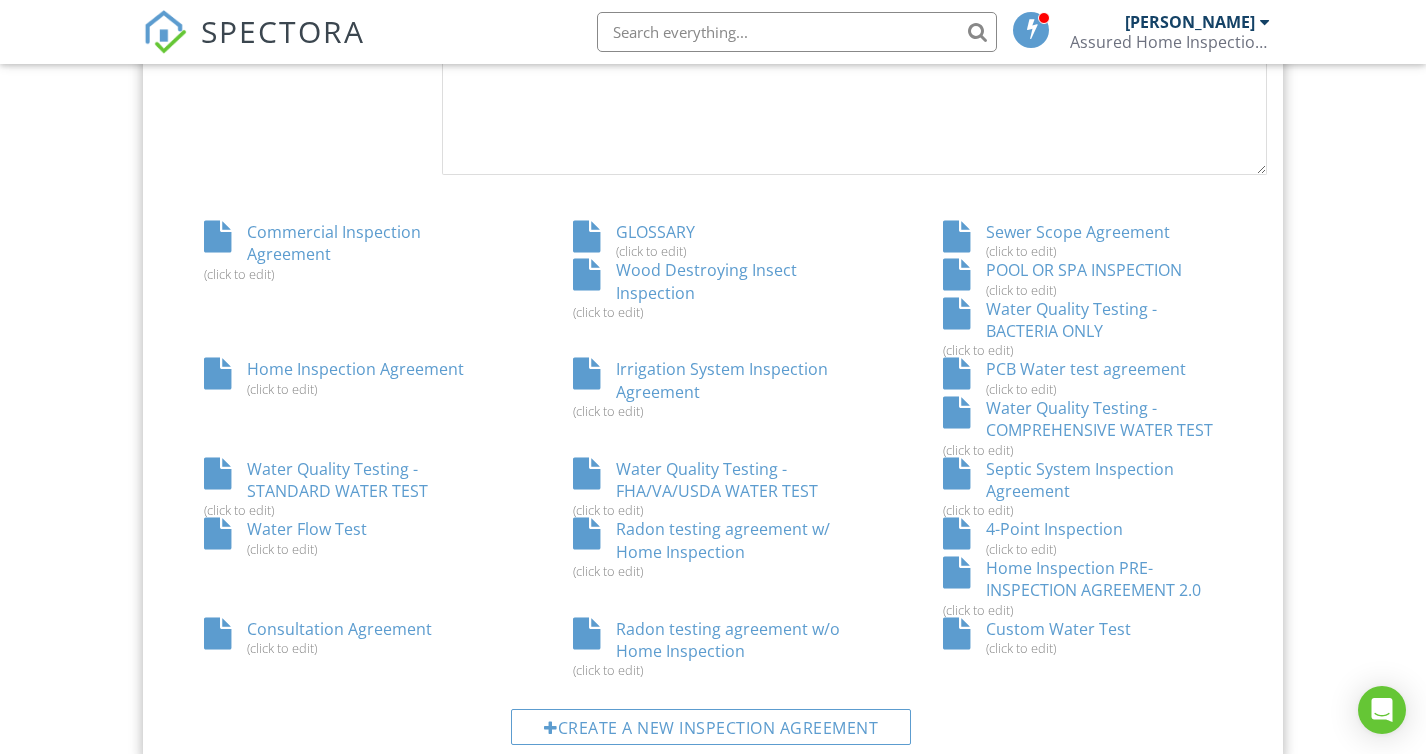 scroll, scrollTop: 1101, scrollLeft: 0, axis: vertical 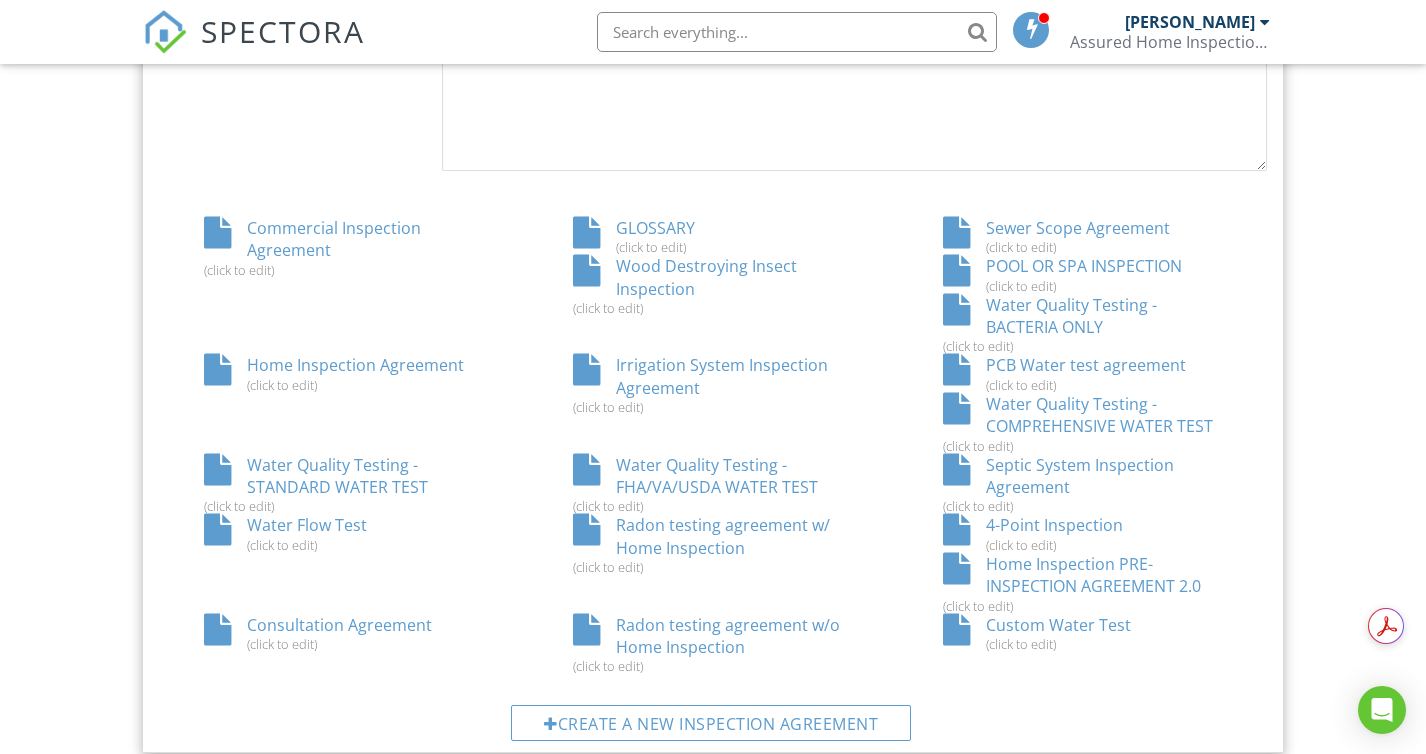click on "Radon testing agreement w/ Home Inspection
(click to edit)" at bounding box center (713, 544) 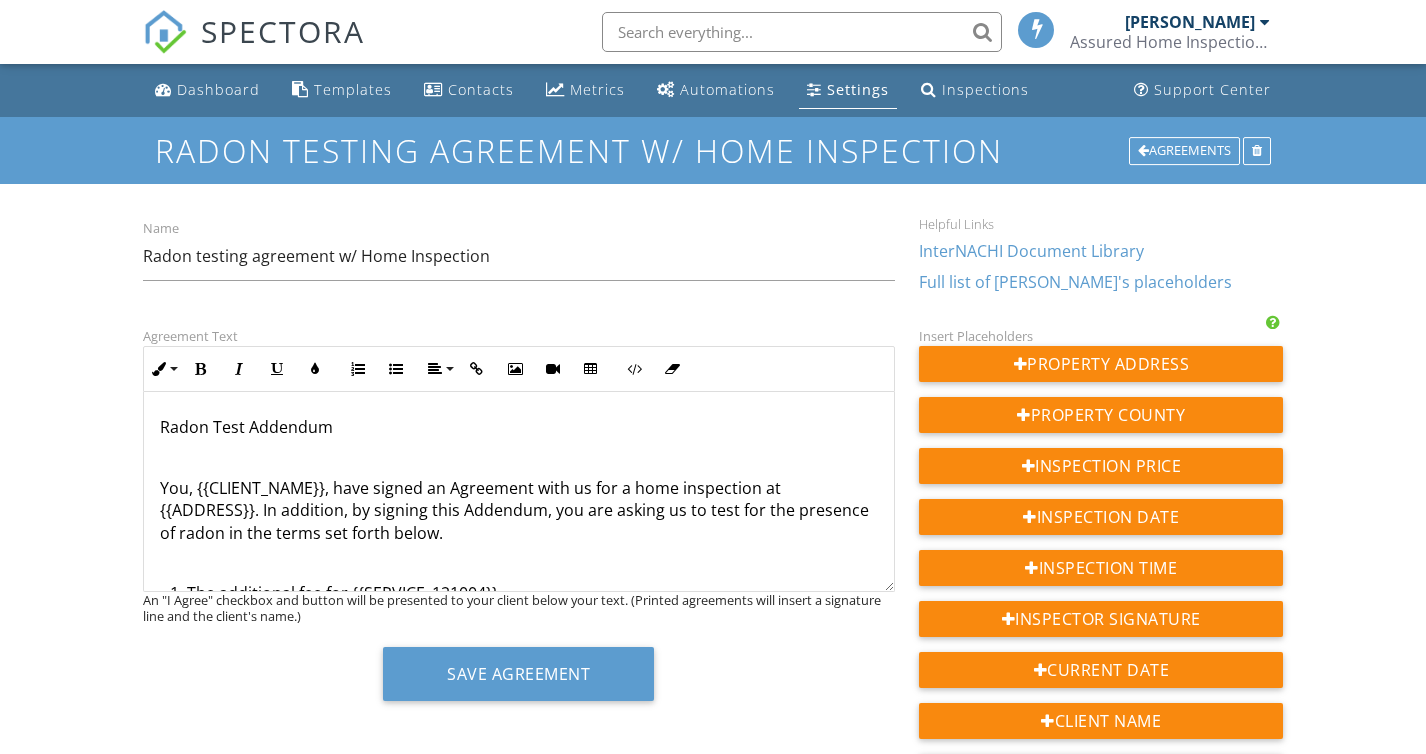 scroll, scrollTop: 0, scrollLeft: 0, axis: both 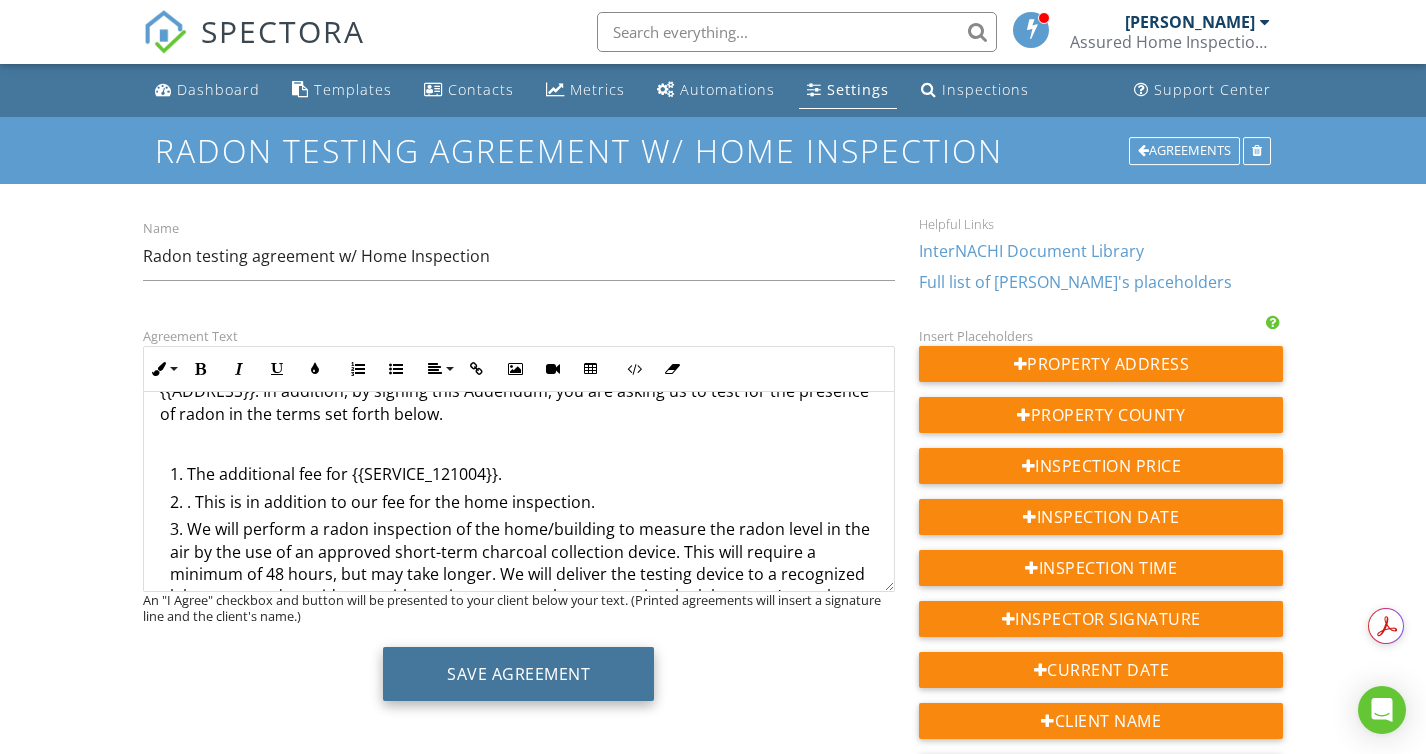 click on "Save Agreement" at bounding box center [518, 674] 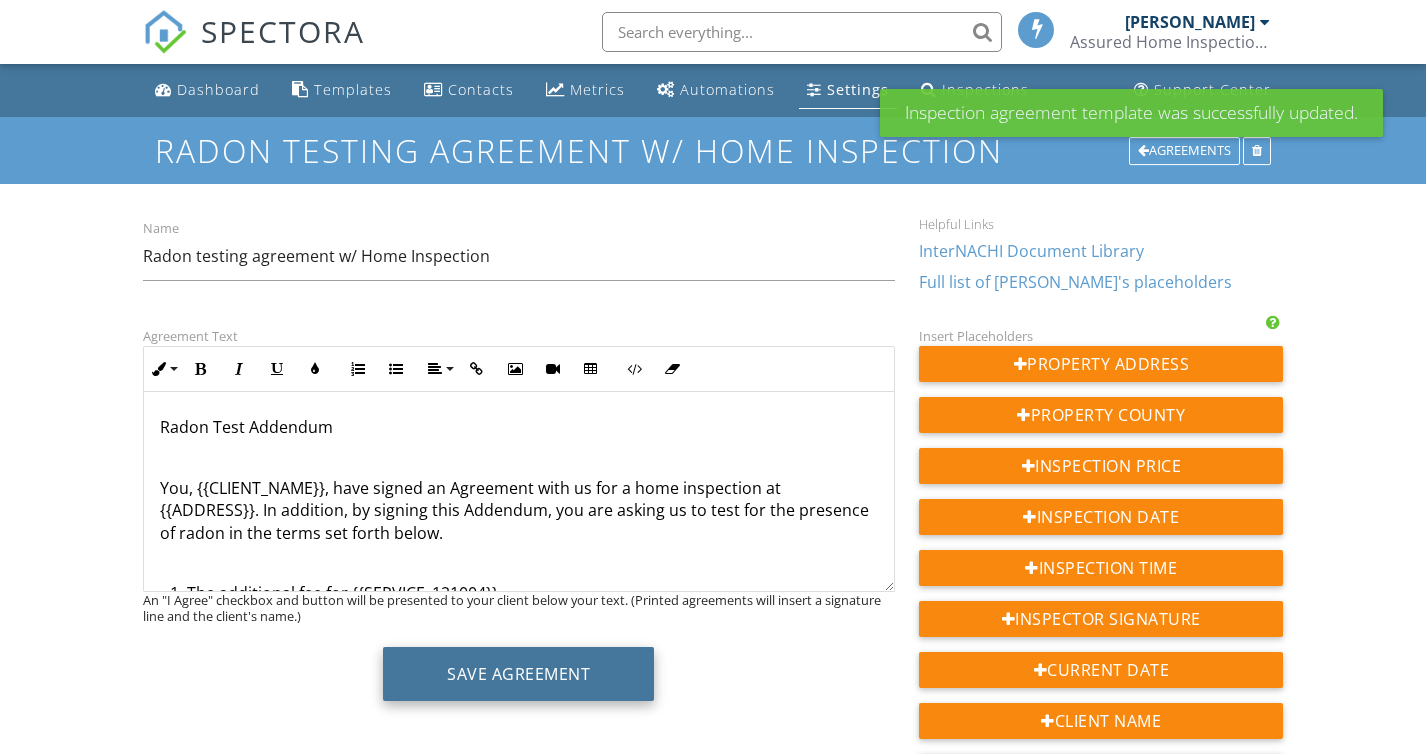 scroll, scrollTop: 0, scrollLeft: 0, axis: both 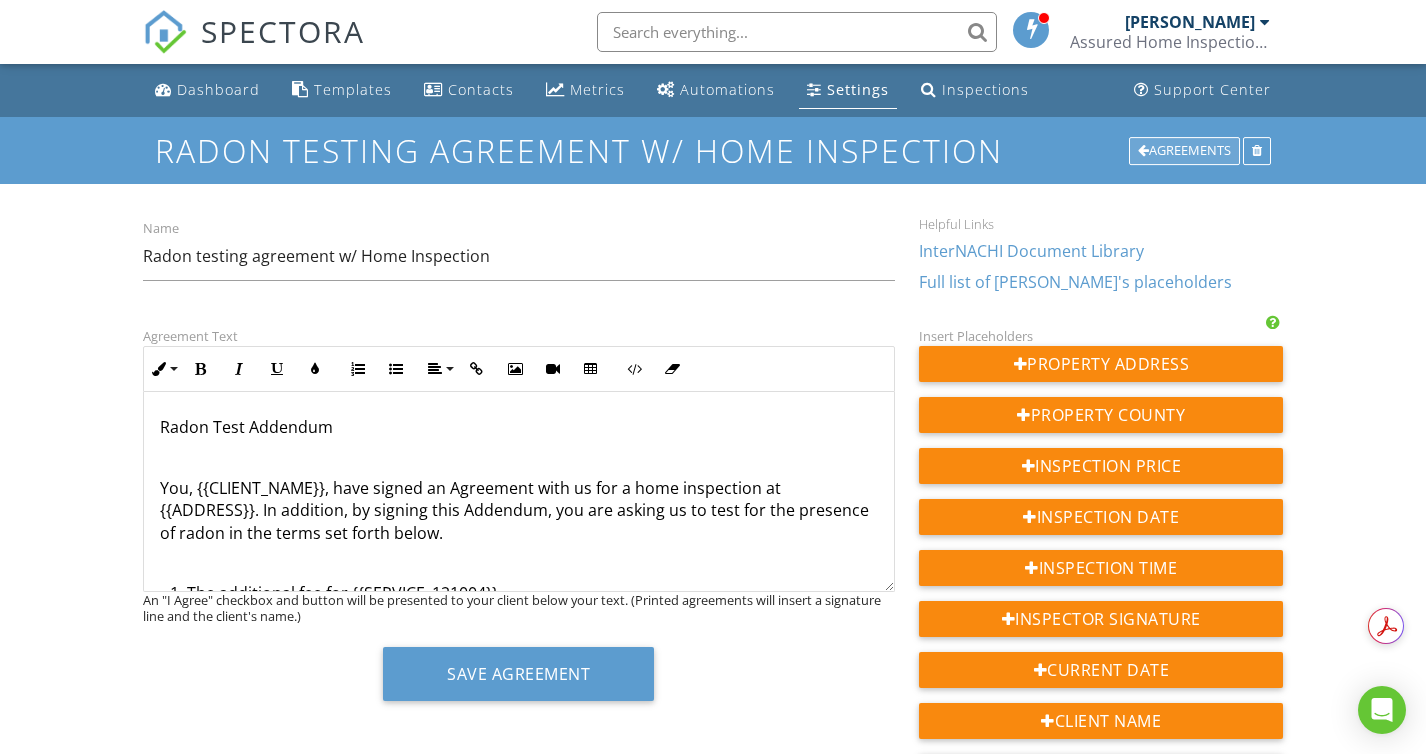click on "Agreements" at bounding box center (1184, 151) 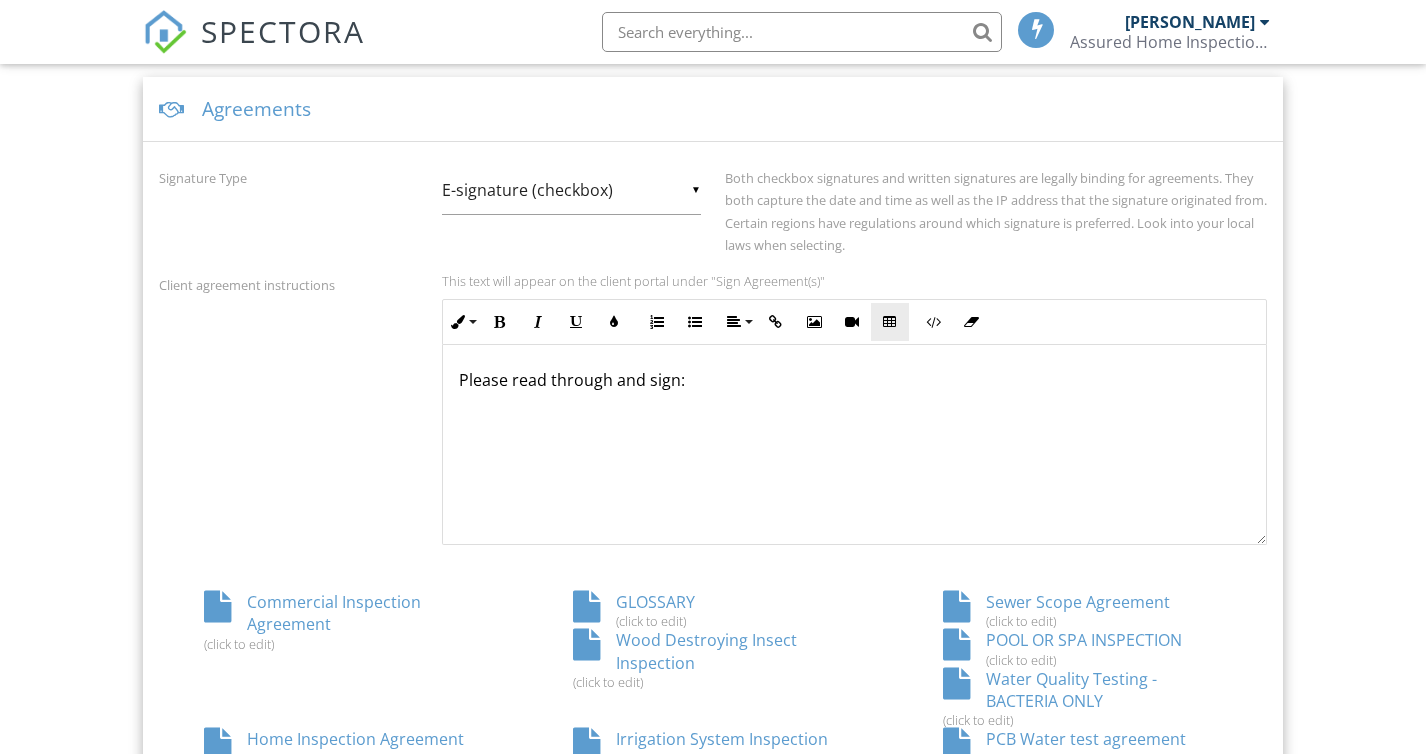 scroll, scrollTop: 744, scrollLeft: 0, axis: vertical 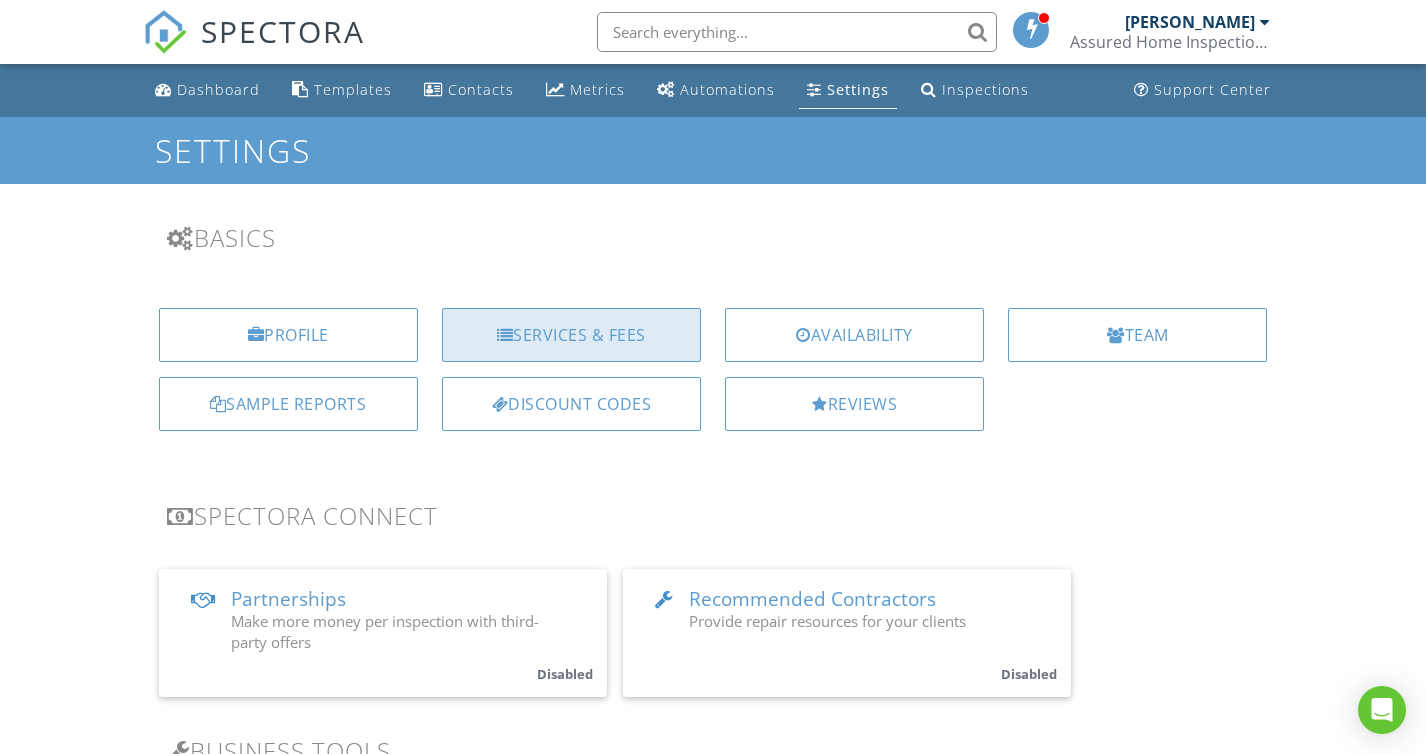 click on "Services & Fees" at bounding box center (571, 335) 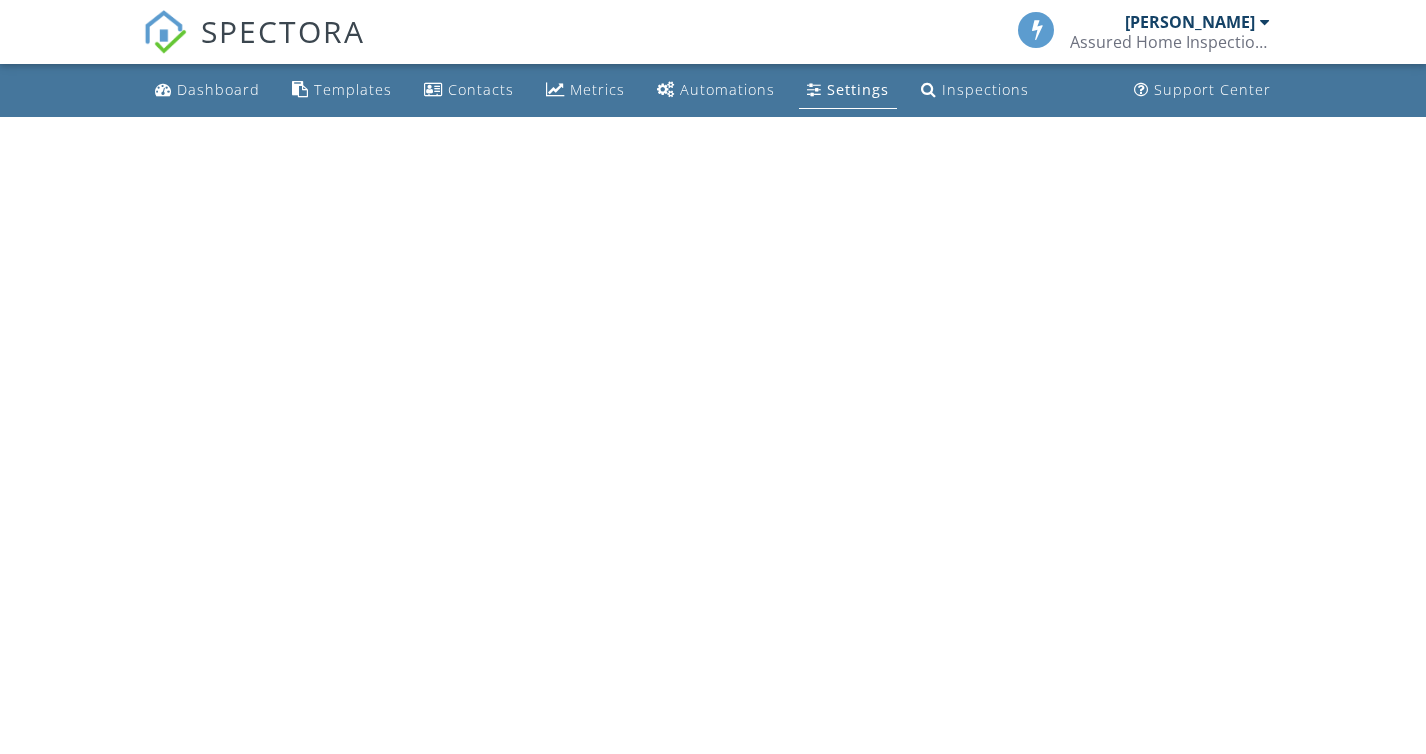 scroll, scrollTop: 0, scrollLeft: 0, axis: both 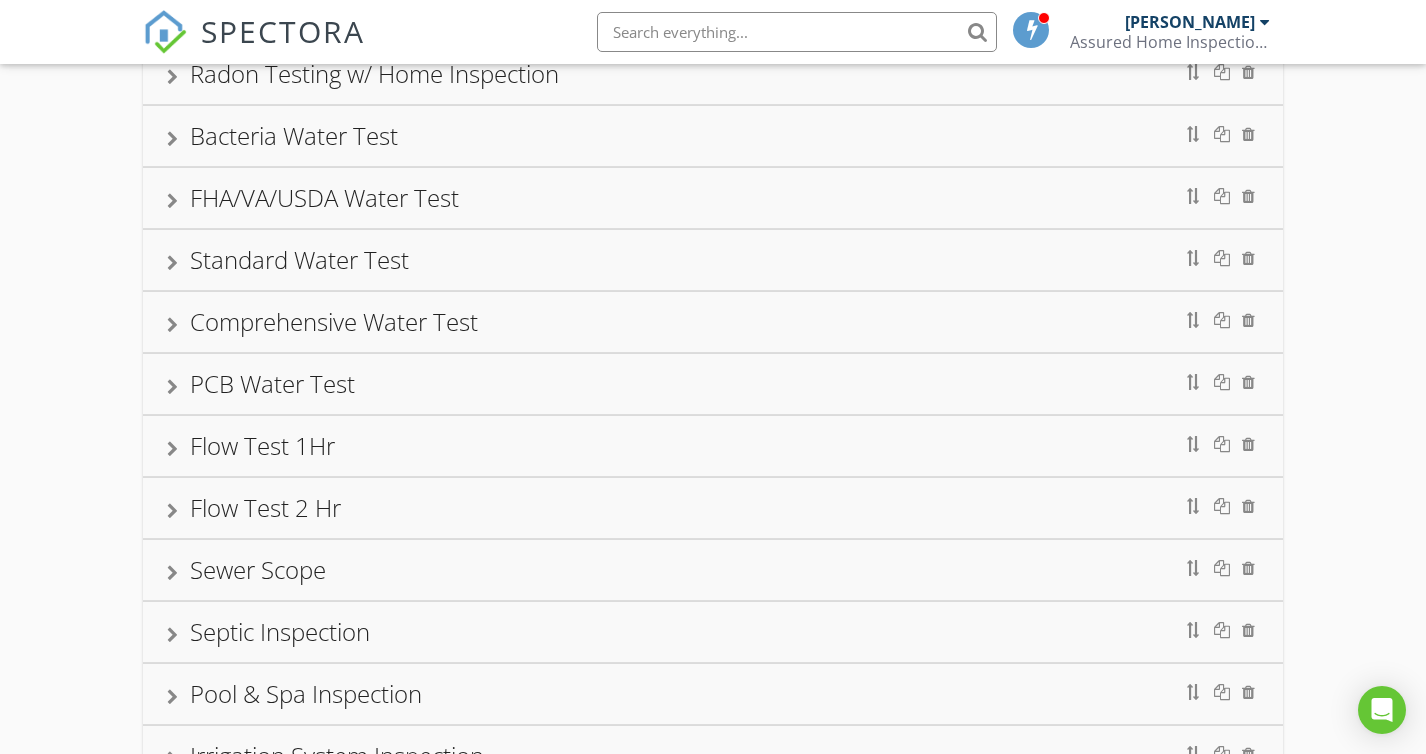 click on "Flow Test 1Hr" at bounding box center (713, 446) 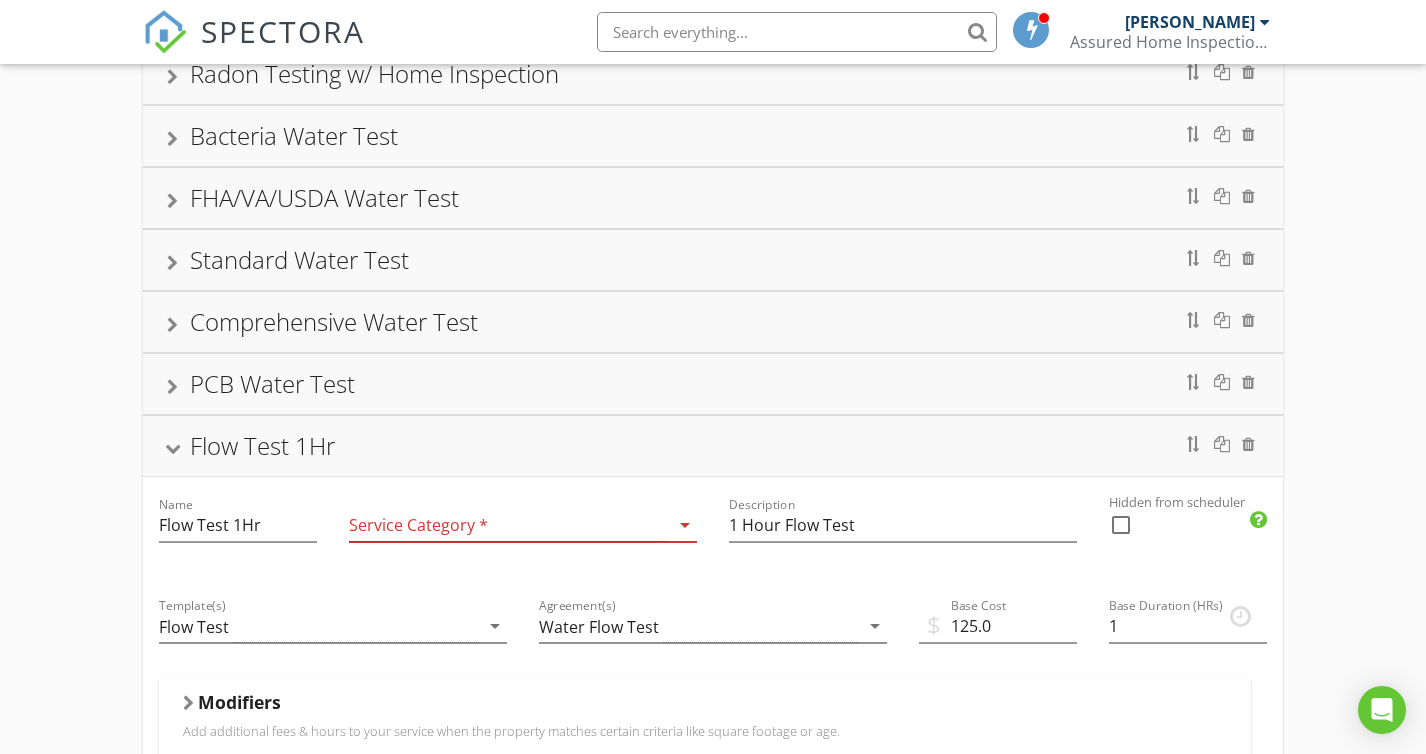 click at bounding box center [509, 525] 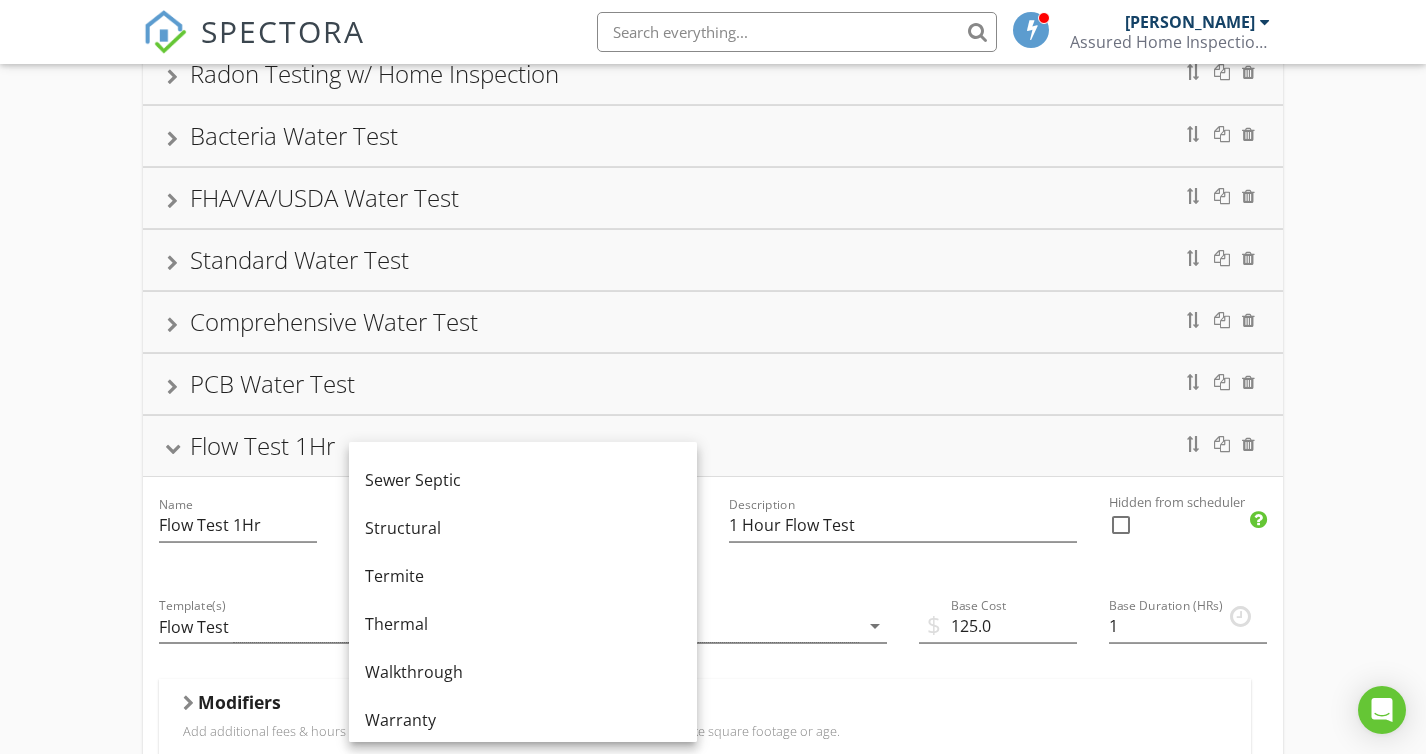 scroll, scrollTop: 1204, scrollLeft: 0, axis: vertical 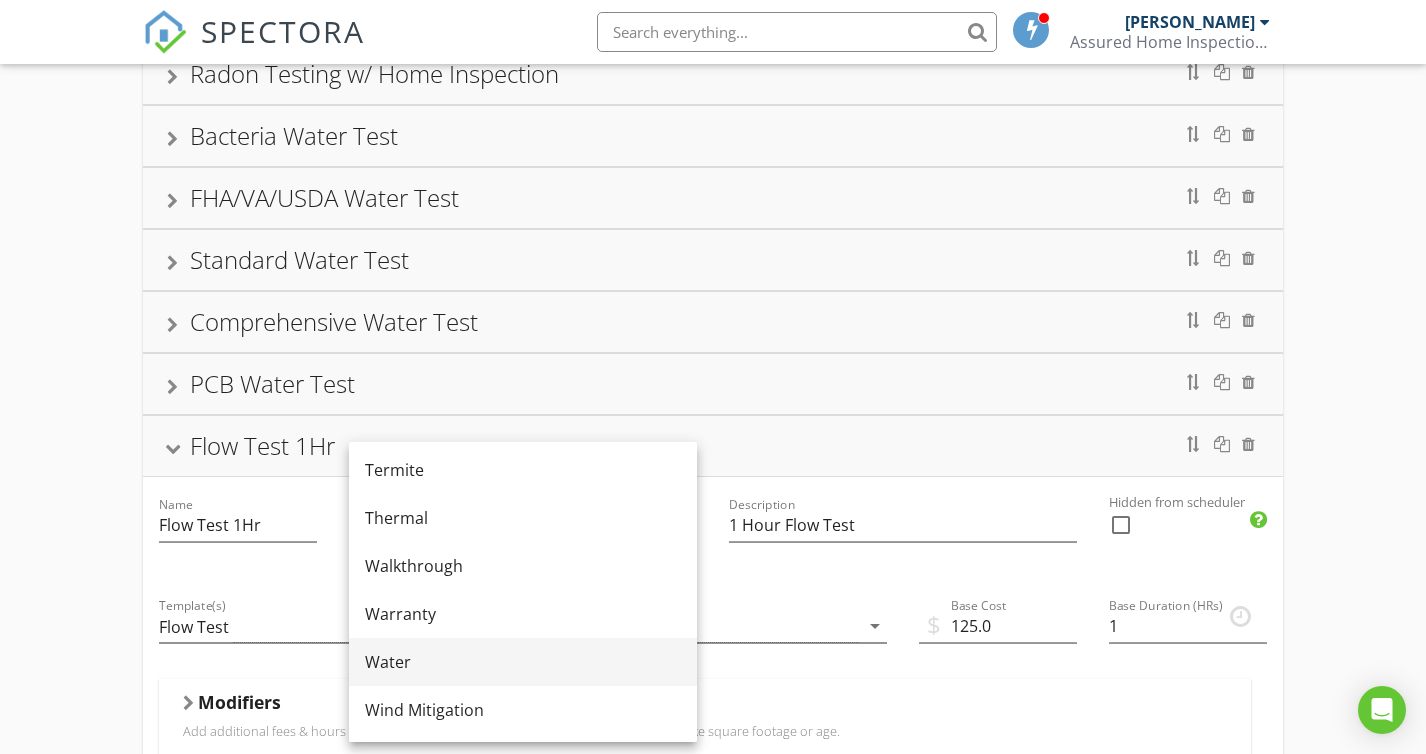 click on "Water" at bounding box center (523, 662) 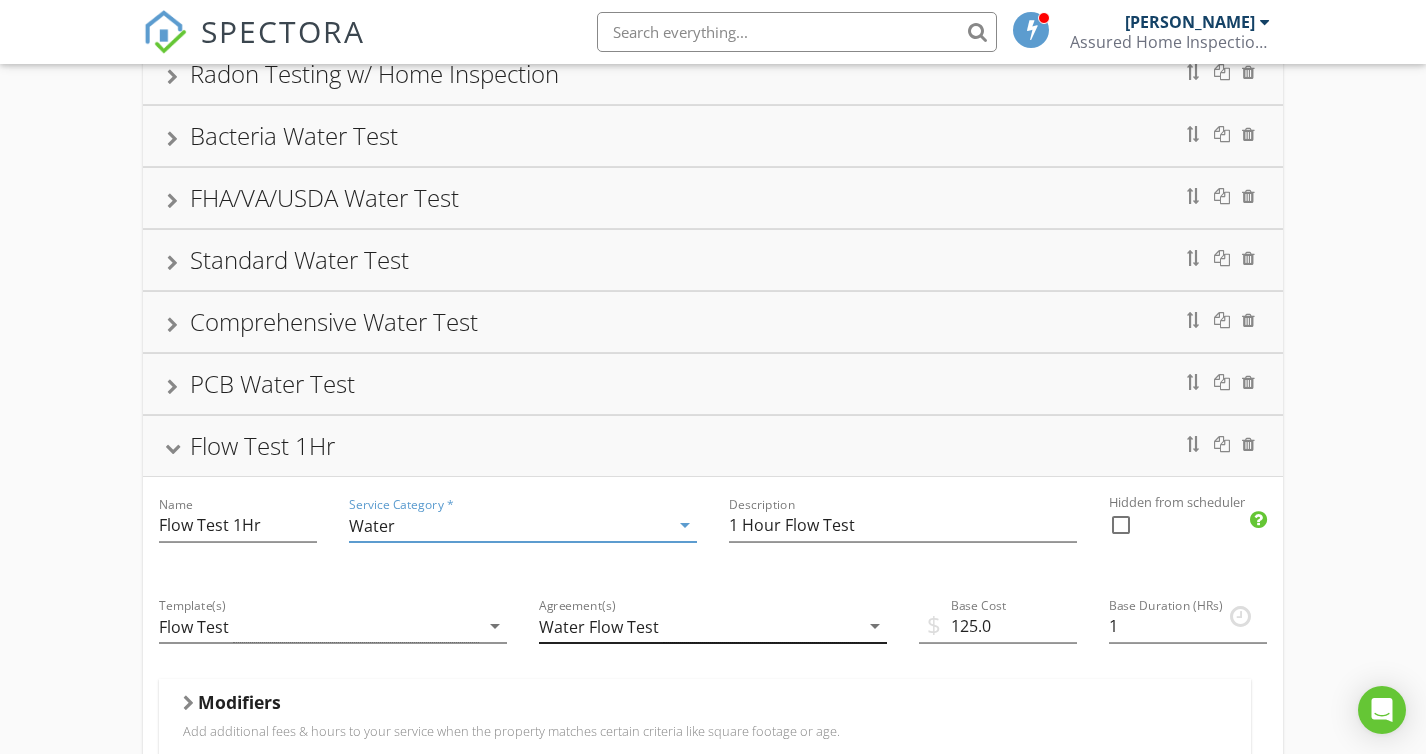 click on "Water Flow Test" at bounding box center (699, 626) 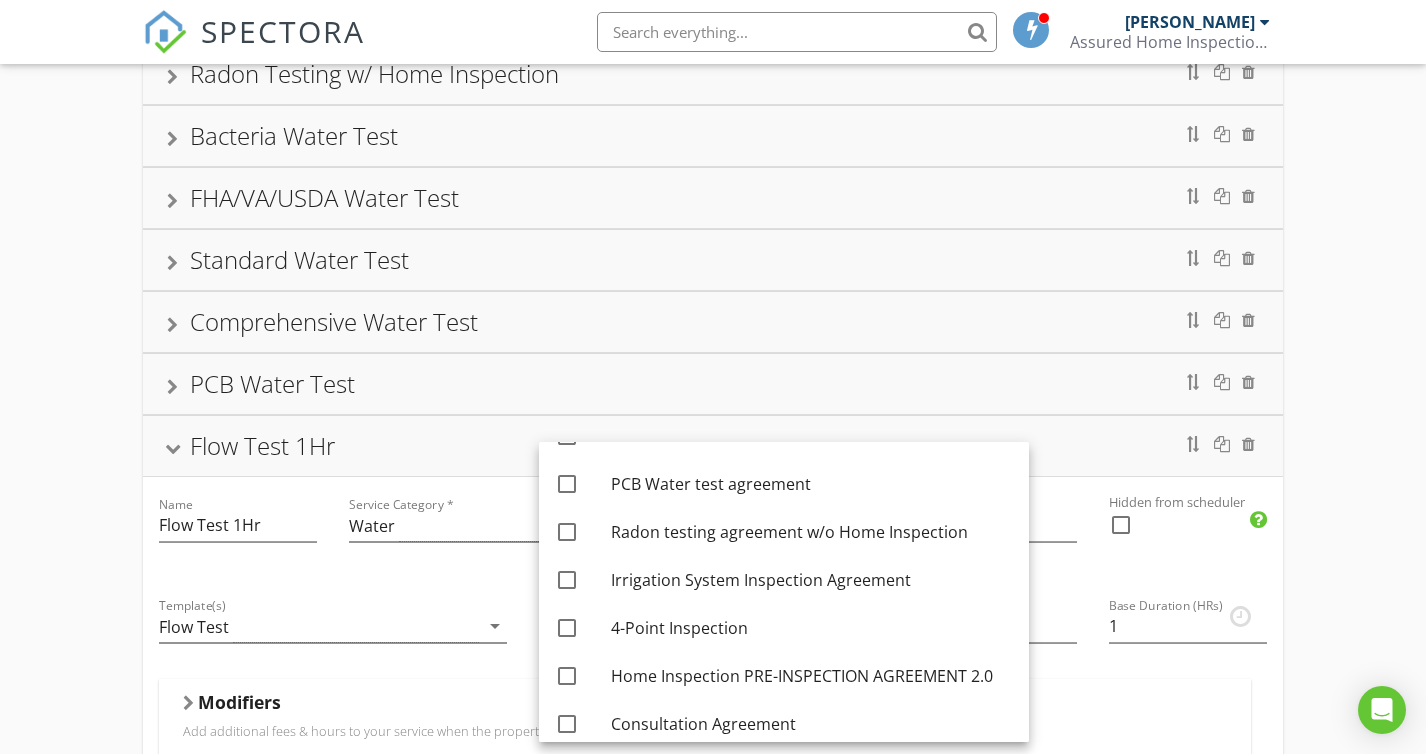 scroll, scrollTop: 676, scrollLeft: 0, axis: vertical 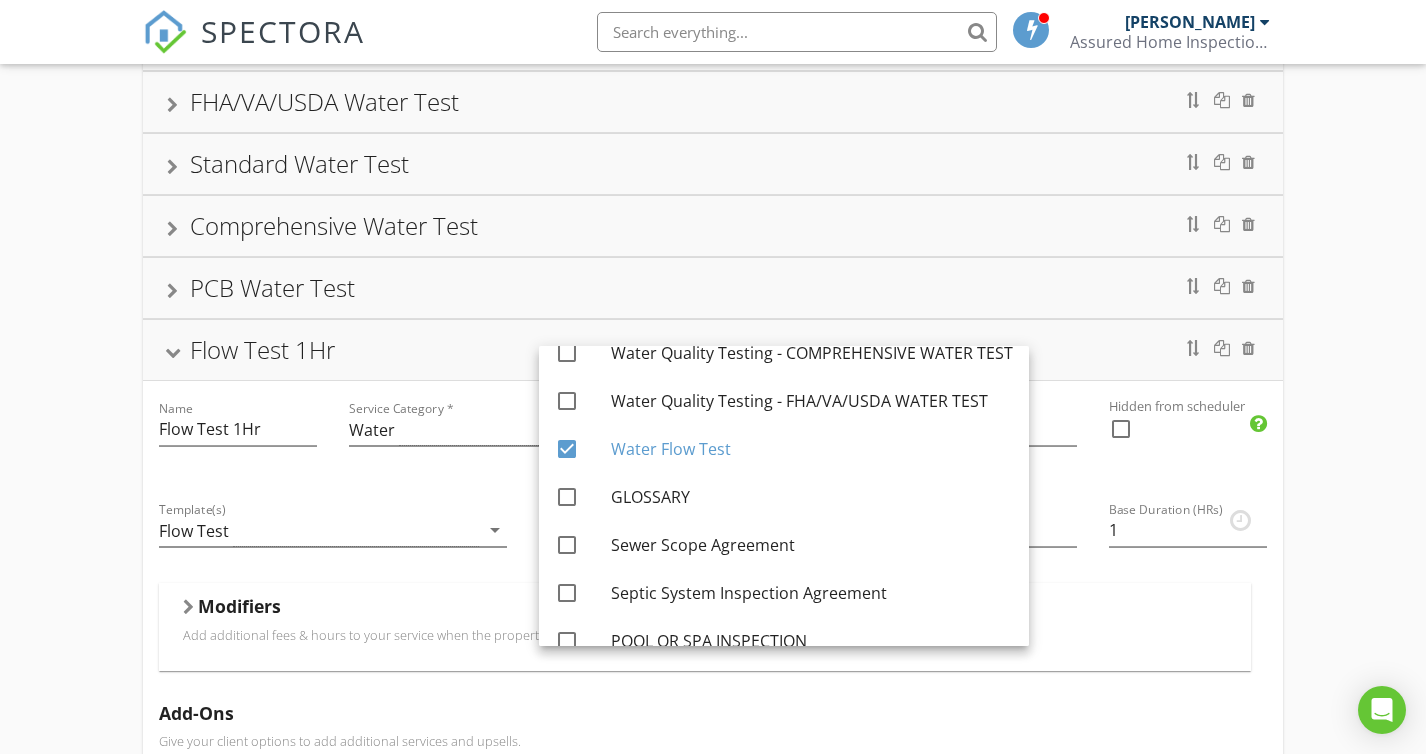 click on "Flow Test 1Hr" at bounding box center (262, 349) 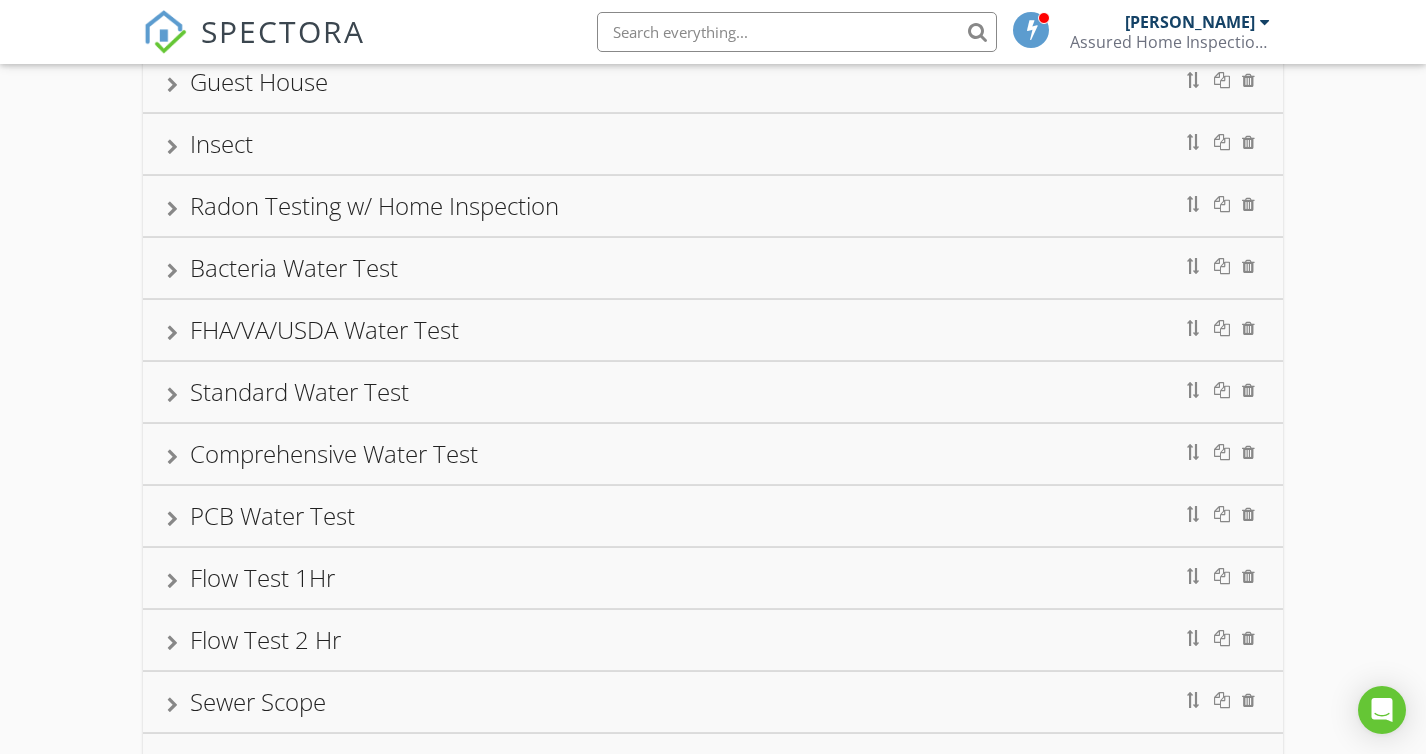 scroll, scrollTop: 0, scrollLeft: 0, axis: both 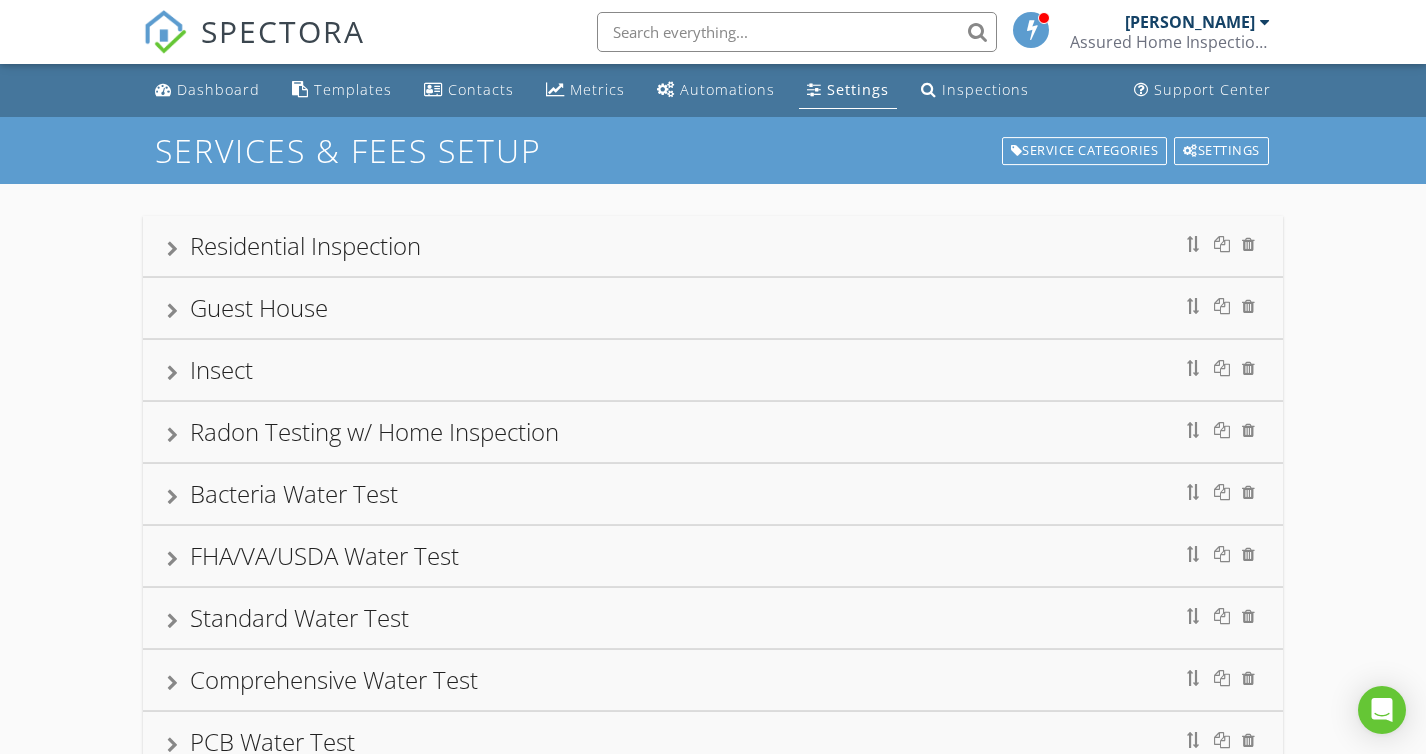 click on "Settings" at bounding box center [858, 89] 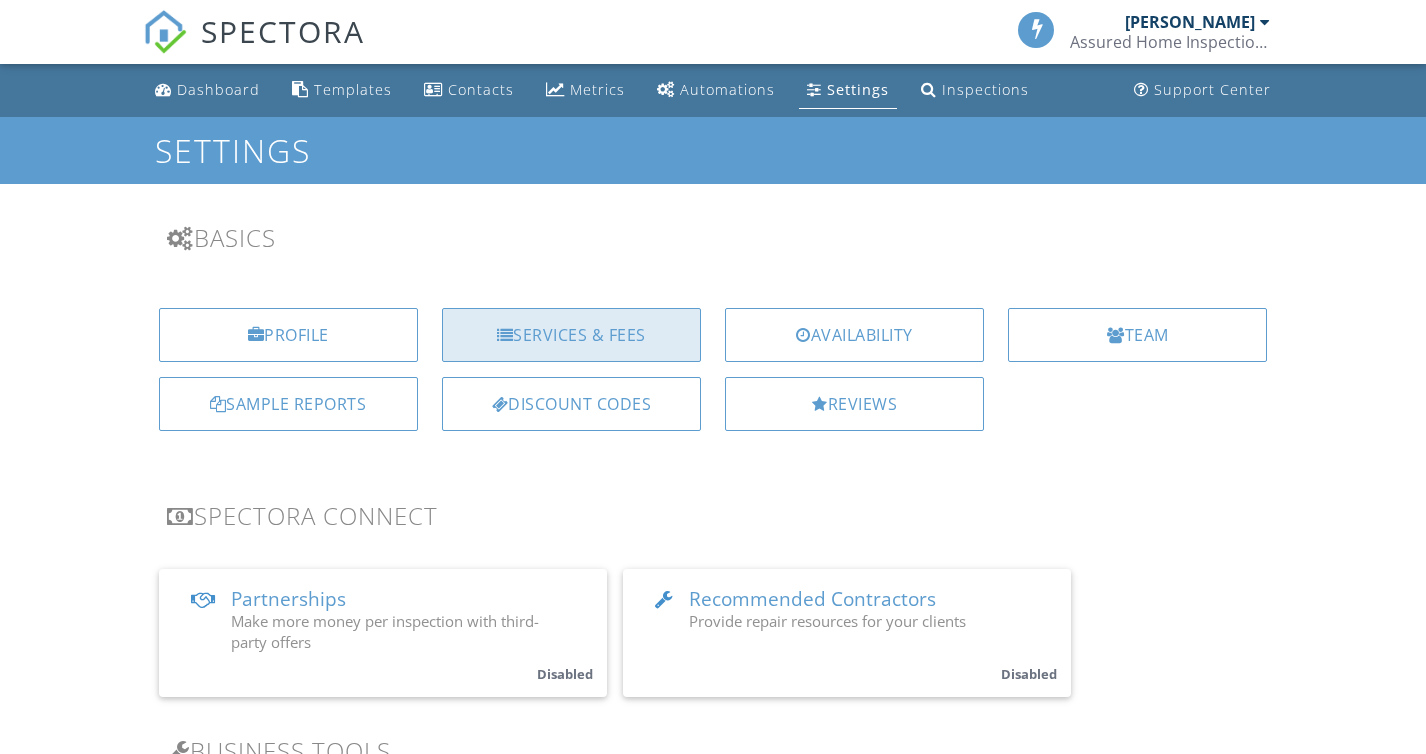 scroll, scrollTop: 0, scrollLeft: 0, axis: both 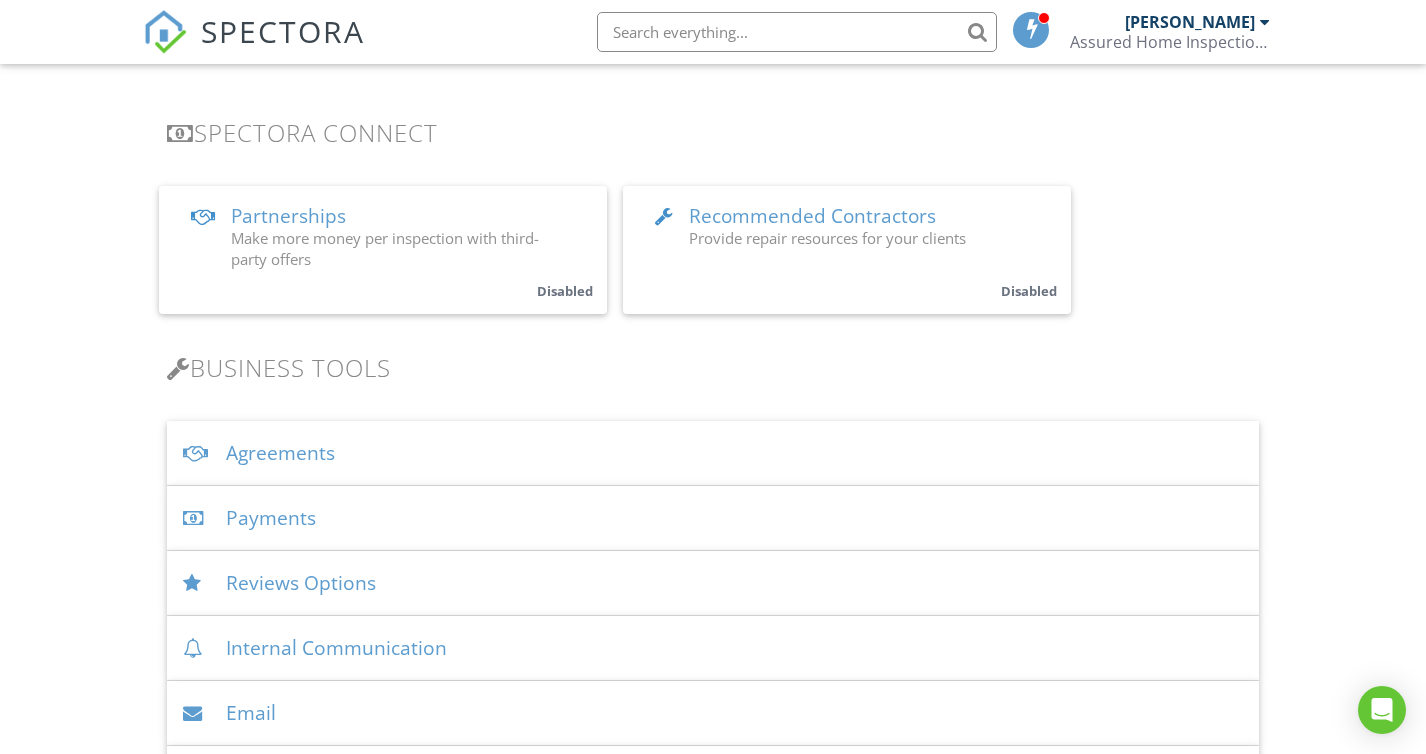 click on "Agreements" at bounding box center [713, 453] 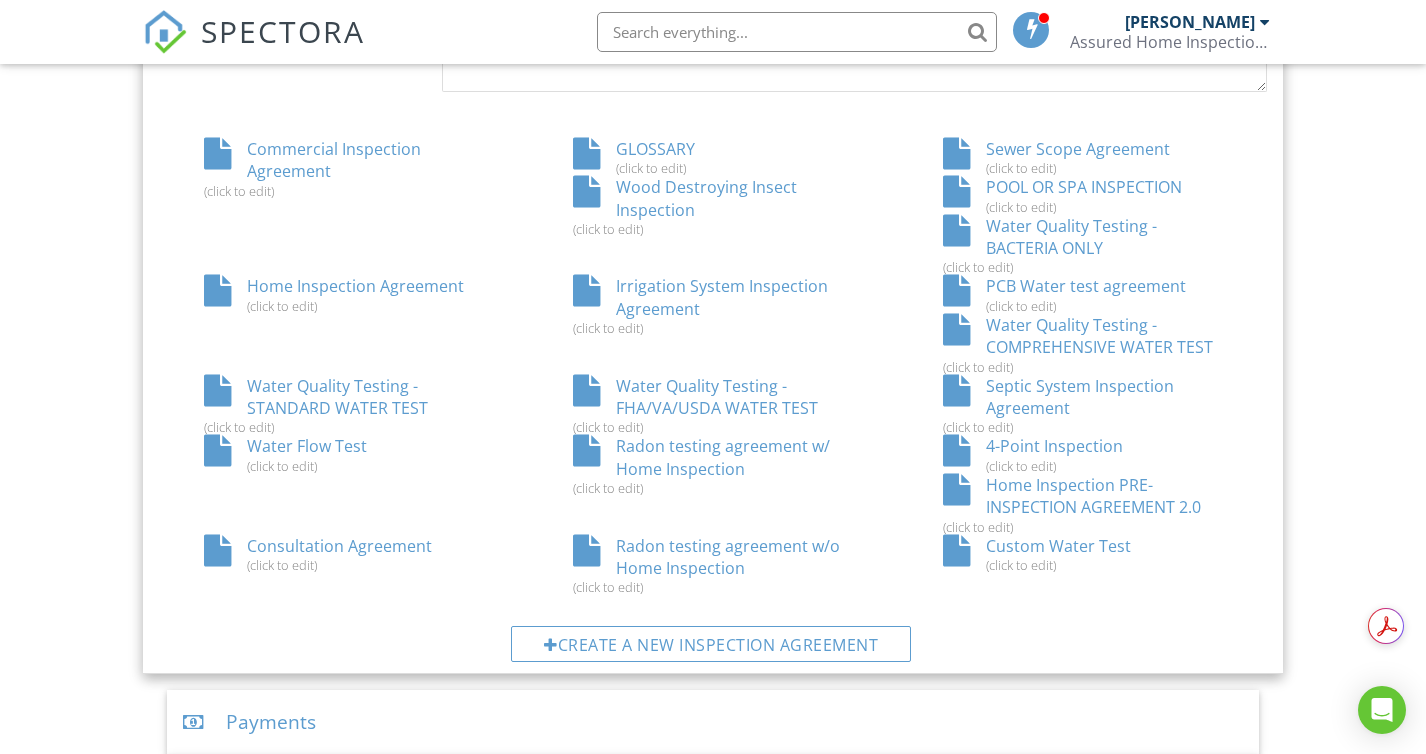 scroll, scrollTop: 1182, scrollLeft: 0, axis: vertical 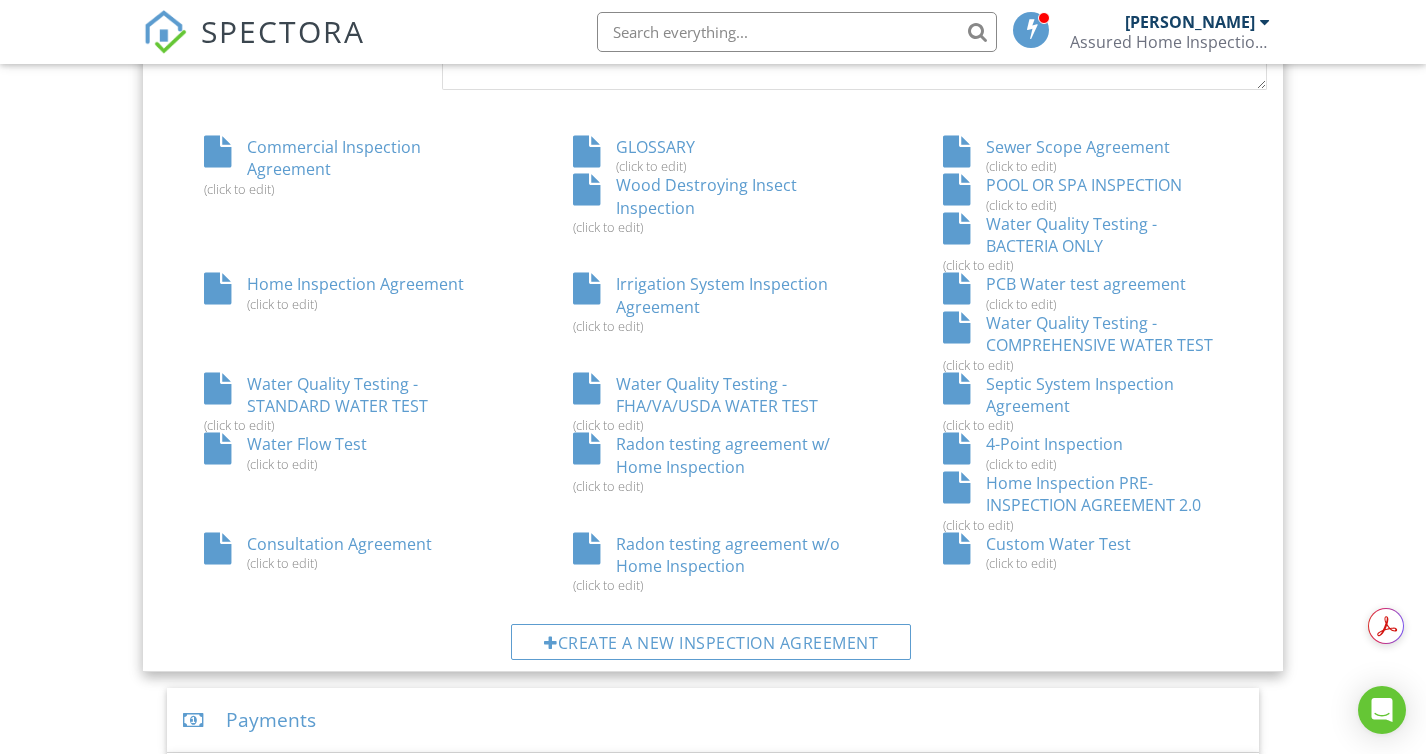 click on "(click to edit)" at bounding box center [344, 464] 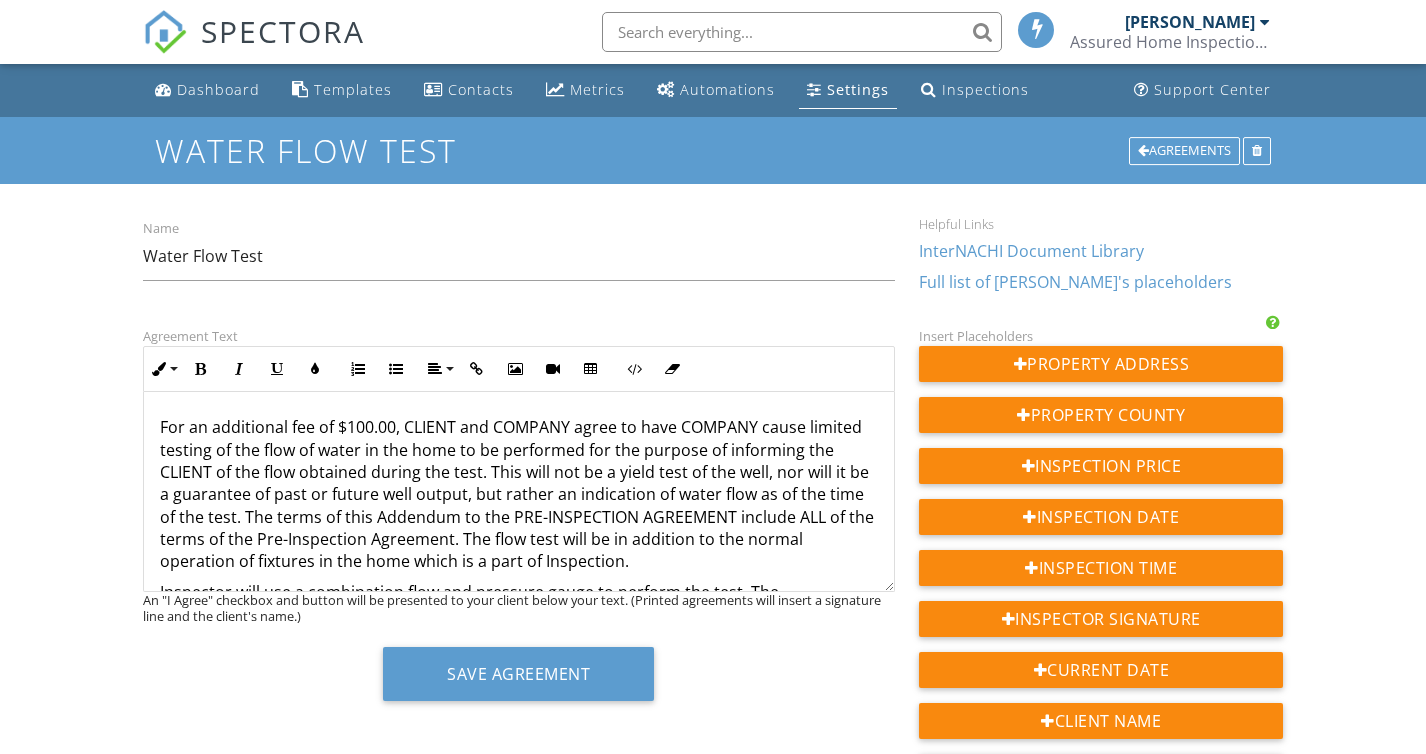 scroll, scrollTop: 0, scrollLeft: 0, axis: both 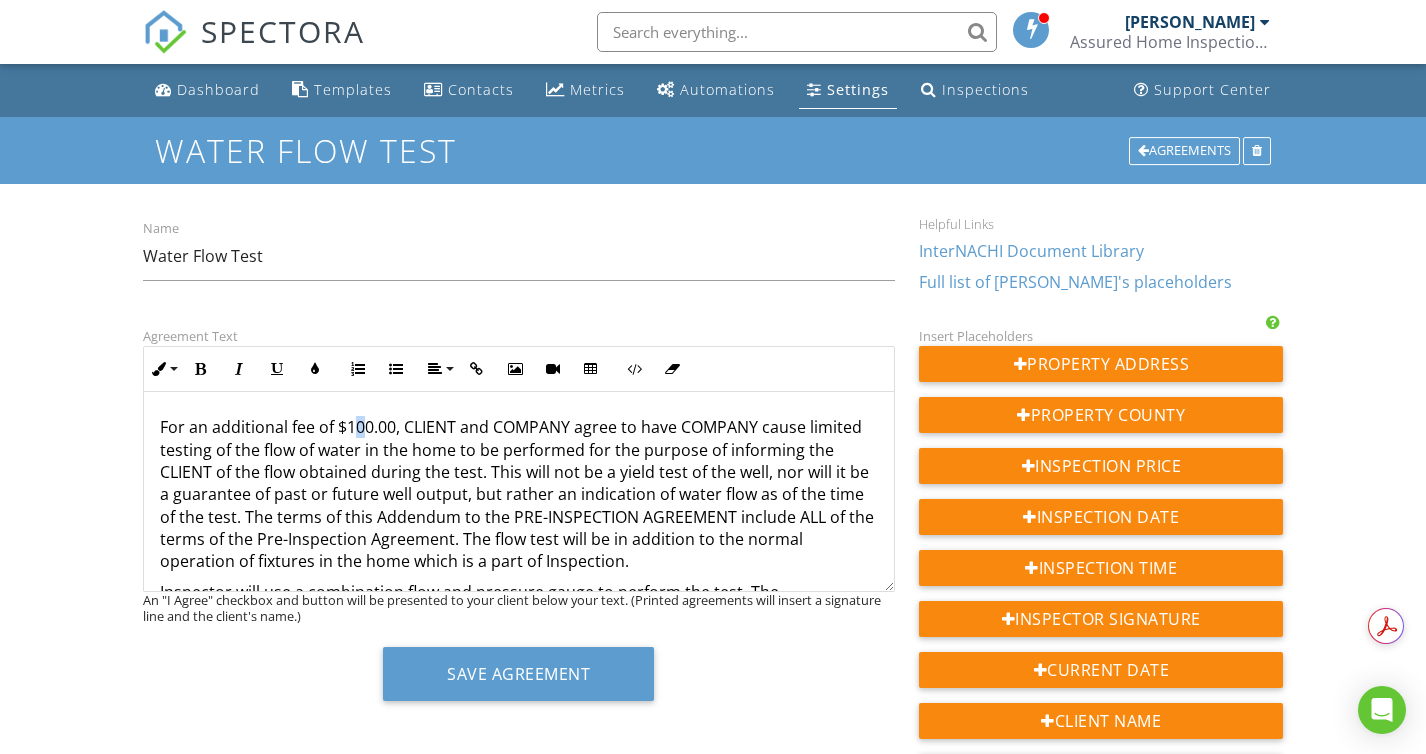 click on "For an additional fee of $100.00, CLIENT and COMPANY agree to have COMPANY cause limited testing of the flow of water in the home to be performed for the purpose of informing the CLIENT of the flow obtained during the test. This will not be a yield test of the well, nor will it be a guarantee of past or future well output, but rather an indication of water flow as of the time of the test. The terms of this Addendum to the PRE-INSPECTION AGREEMENT include ALL of the terms of the Pre-Inspection Agreement. The flow test will be in addition to the normal operation of fixtures in the home which is a part of Inspection." at bounding box center (519, 494) 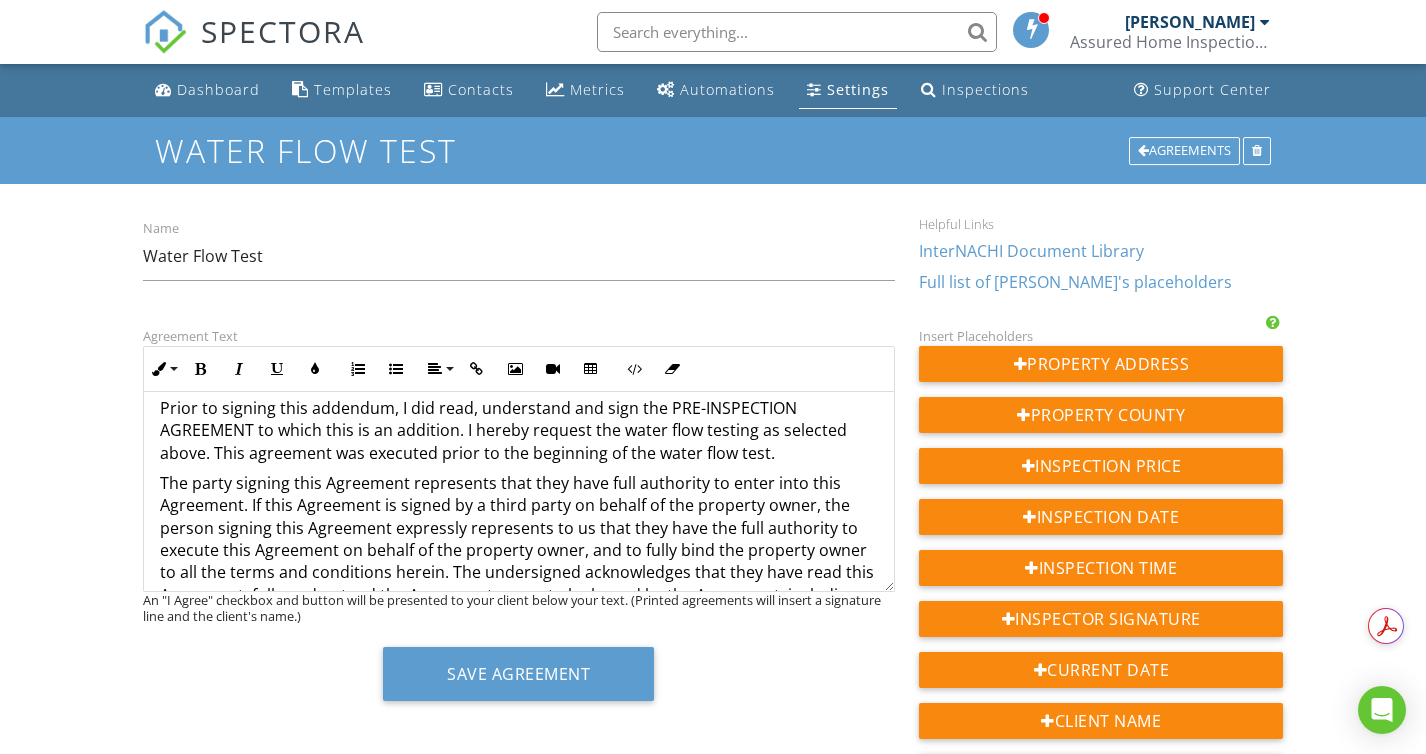 scroll, scrollTop: 622, scrollLeft: 0, axis: vertical 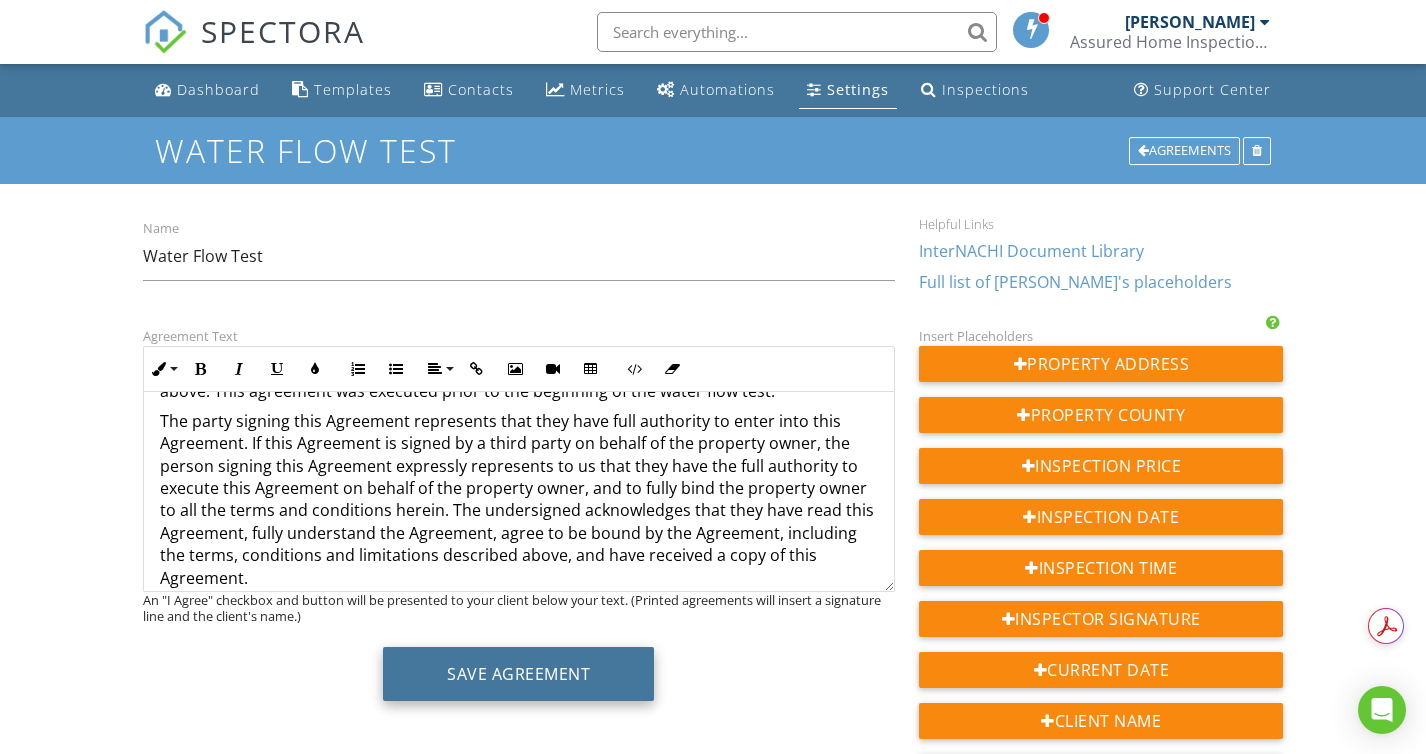click on "Save Agreement" at bounding box center (518, 674) 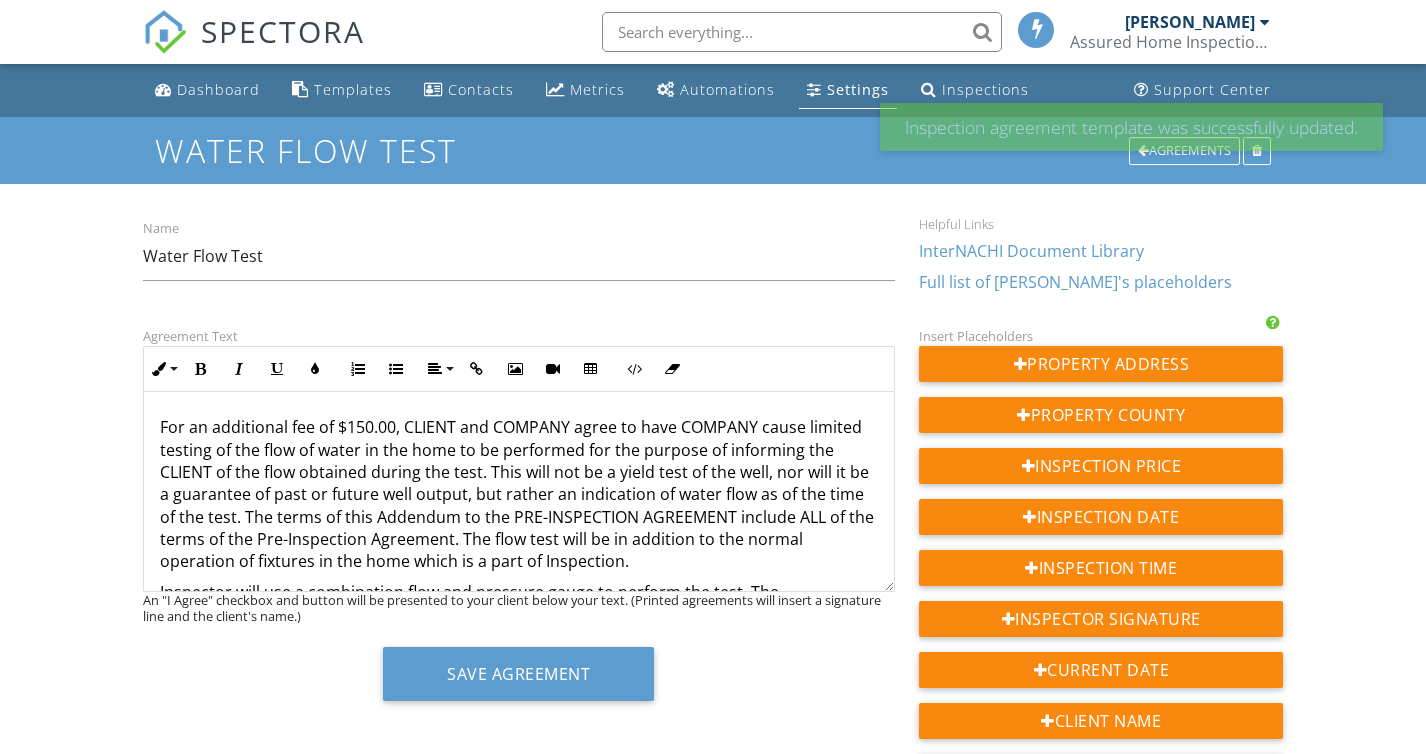 scroll, scrollTop: 0, scrollLeft: 0, axis: both 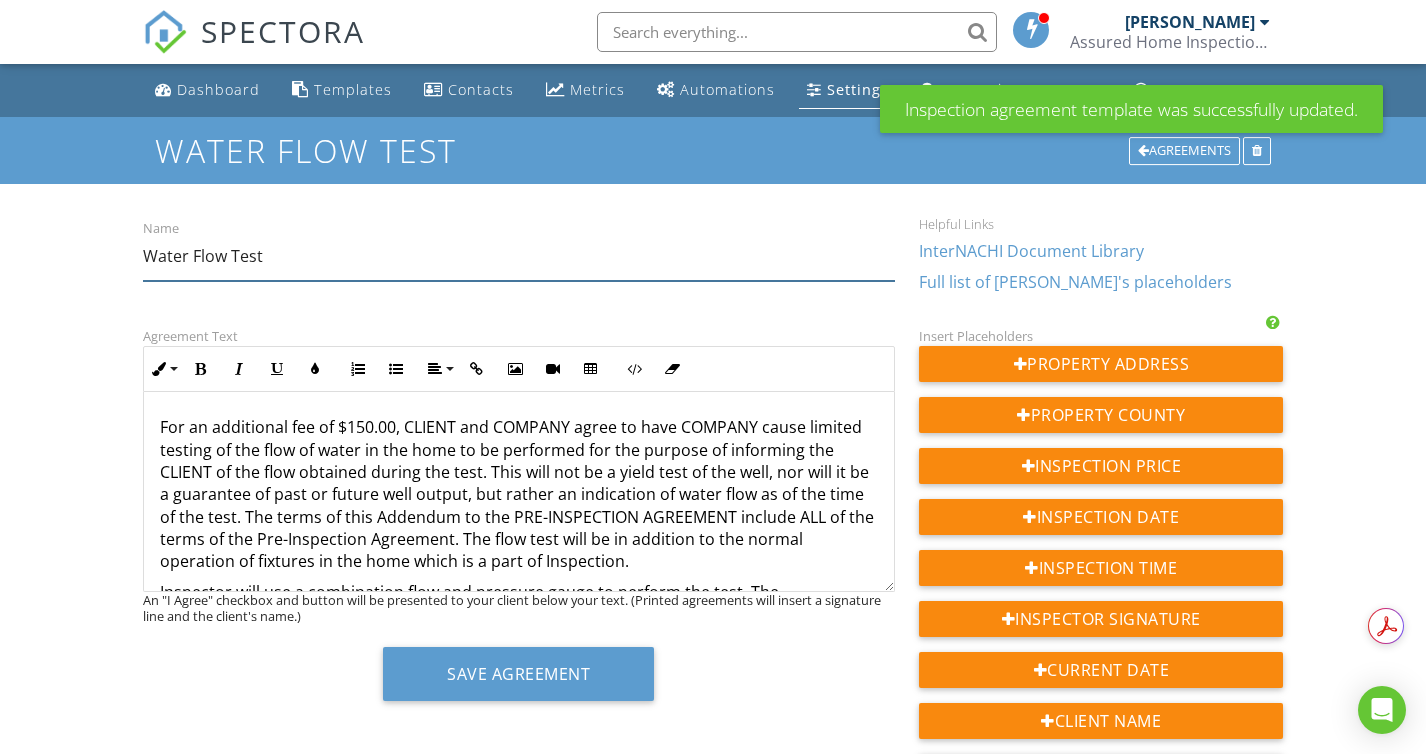 click on "Water Flow Test" at bounding box center (519, 256) 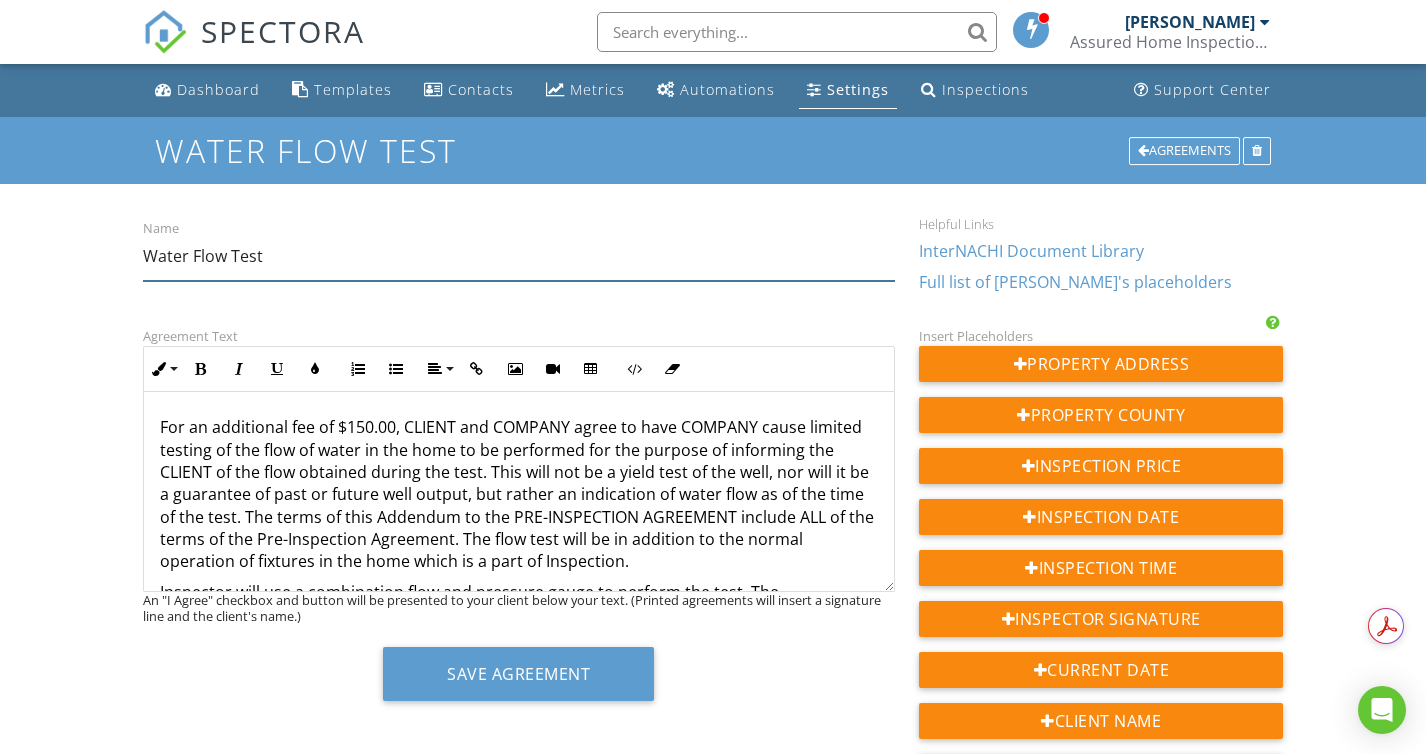 click on "Water Flow Test" at bounding box center [519, 256] 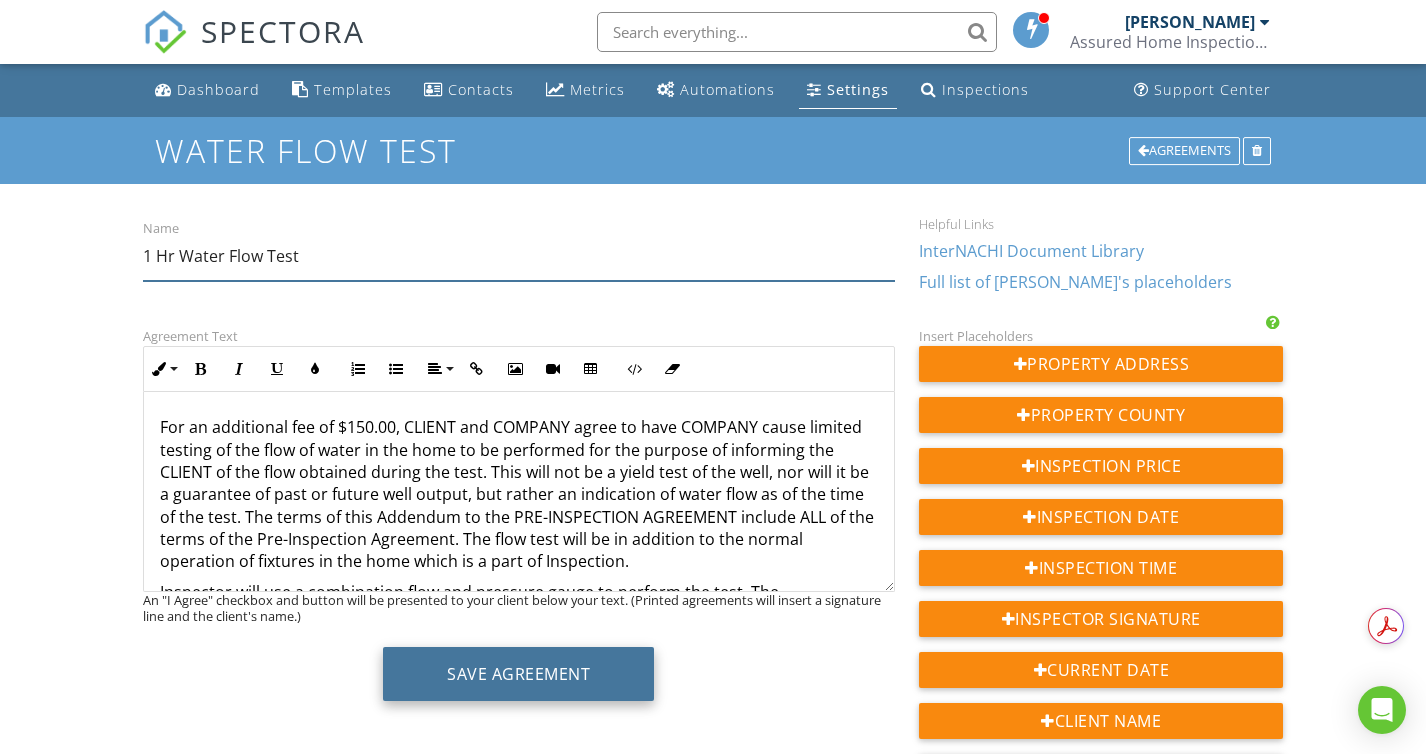 type on "1 Hr Water Flow Test" 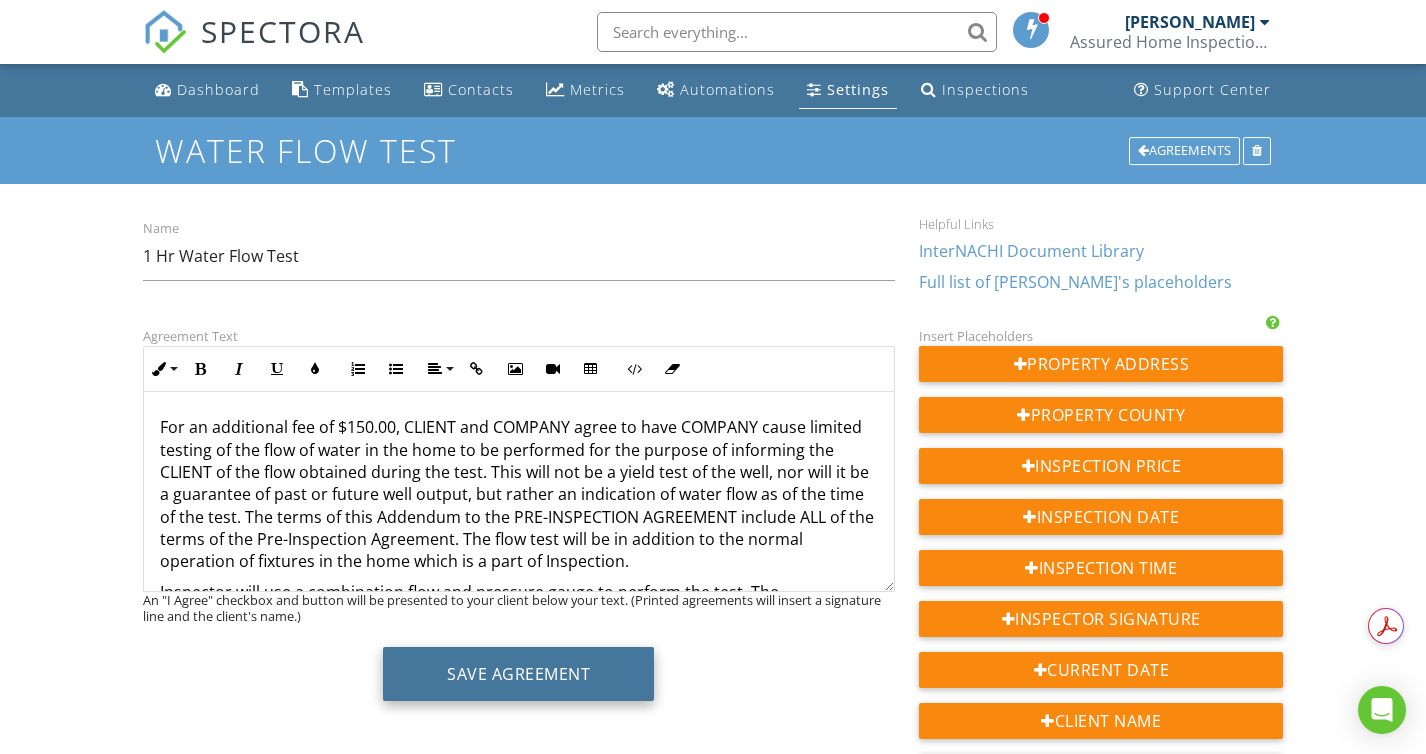 click on "Save Agreement" at bounding box center [518, 674] 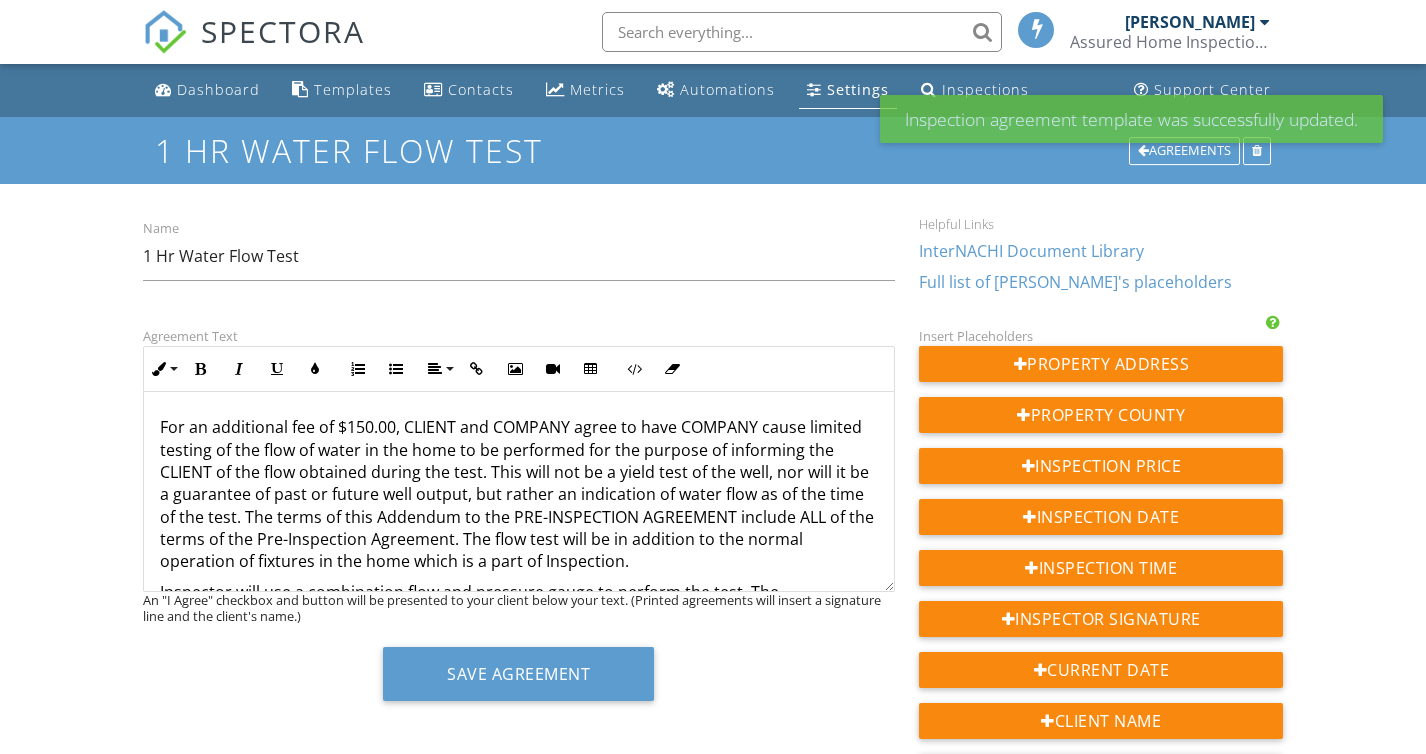 scroll, scrollTop: 0, scrollLeft: 0, axis: both 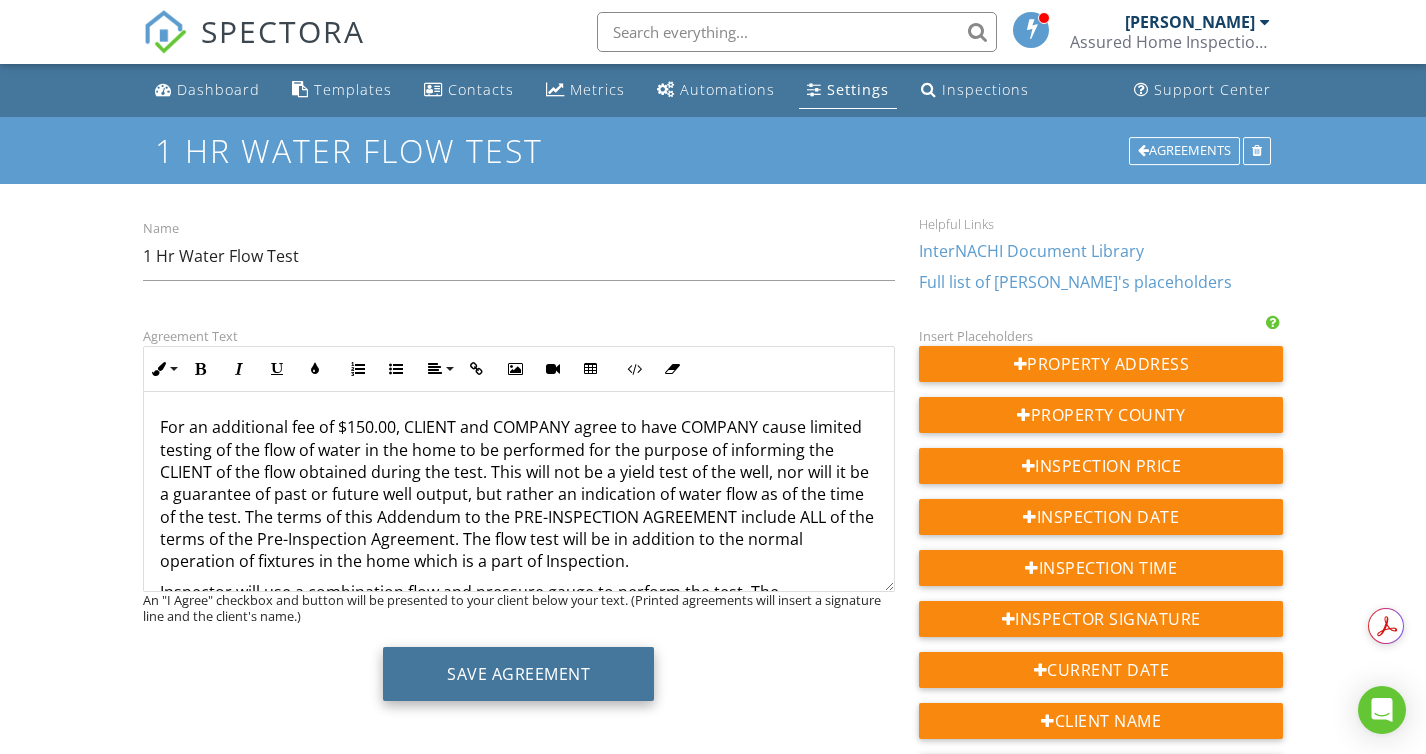 click on "Save Agreement" at bounding box center (518, 674) 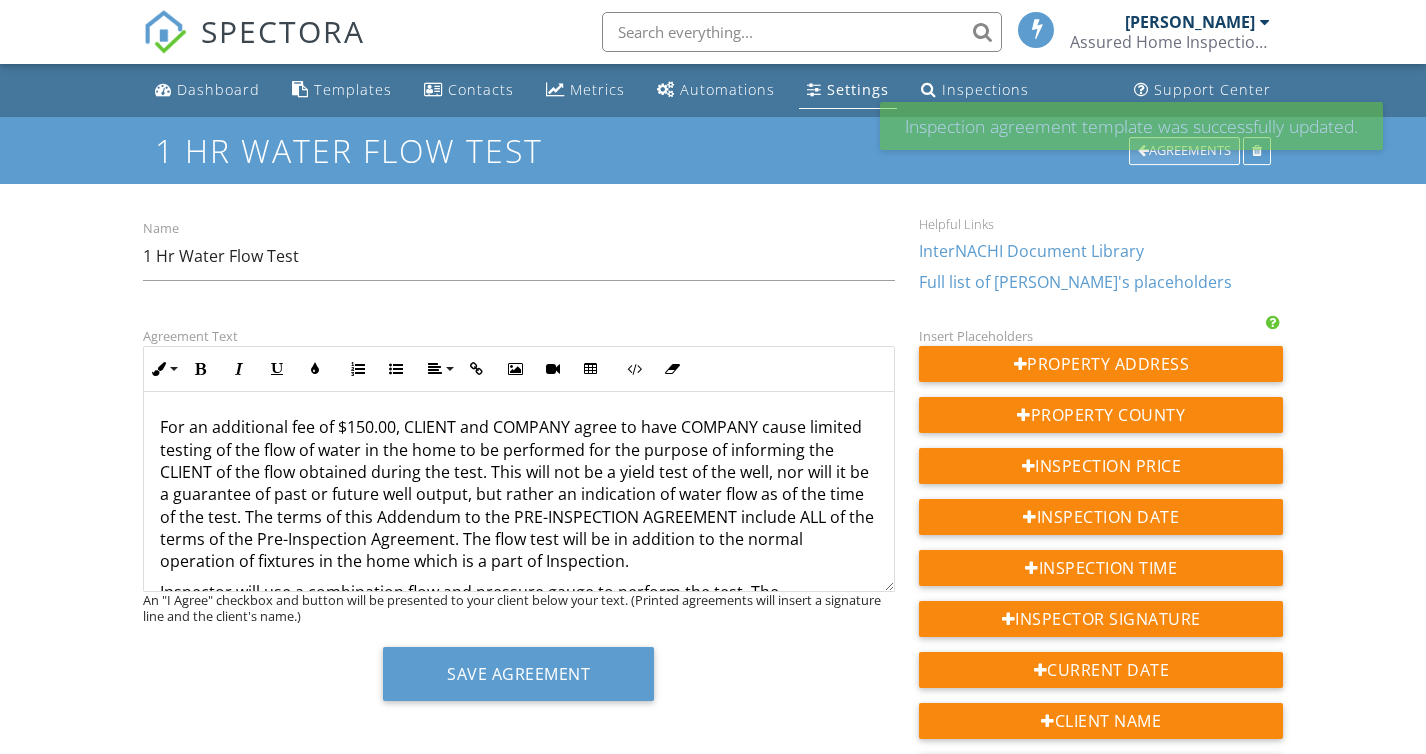 scroll, scrollTop: 0, scrollLeft: 0, axis: both 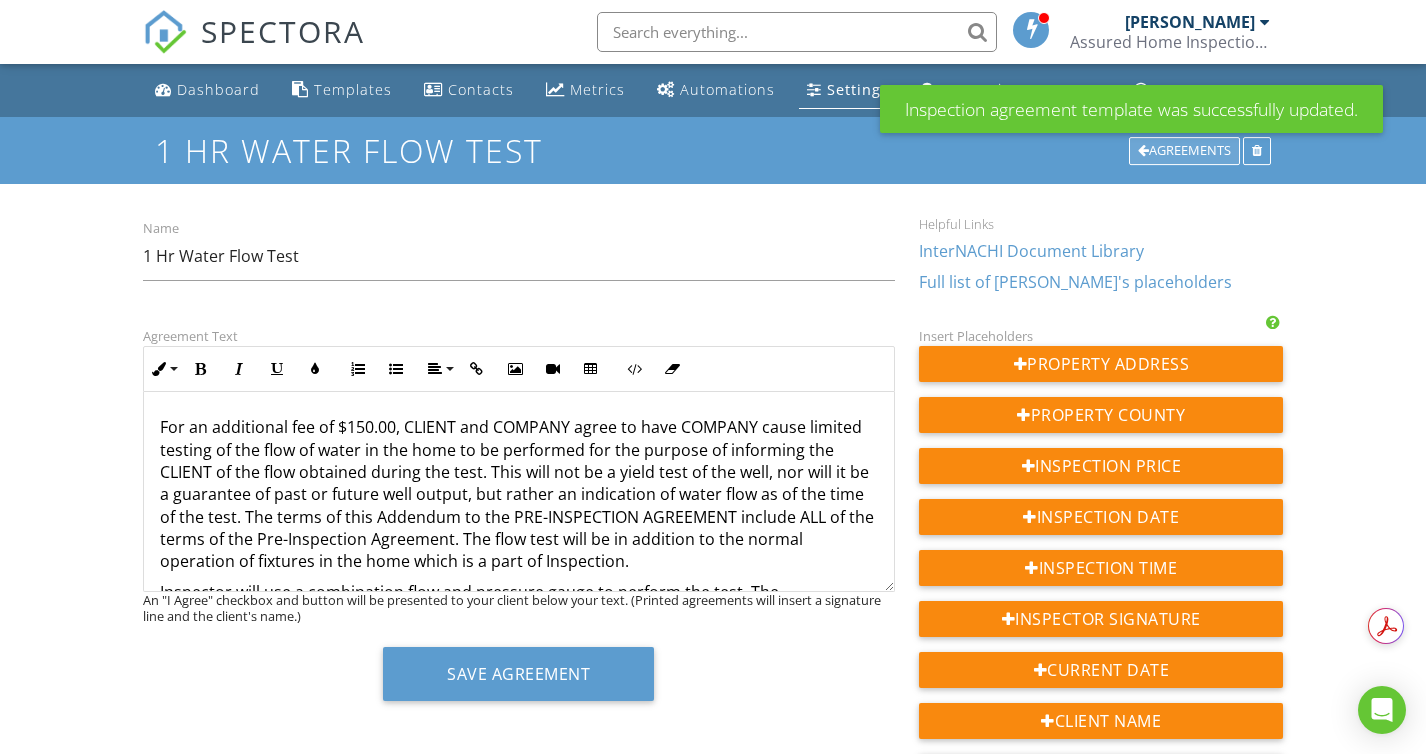 click on "Agreements" at bounding box center [1184, 151] 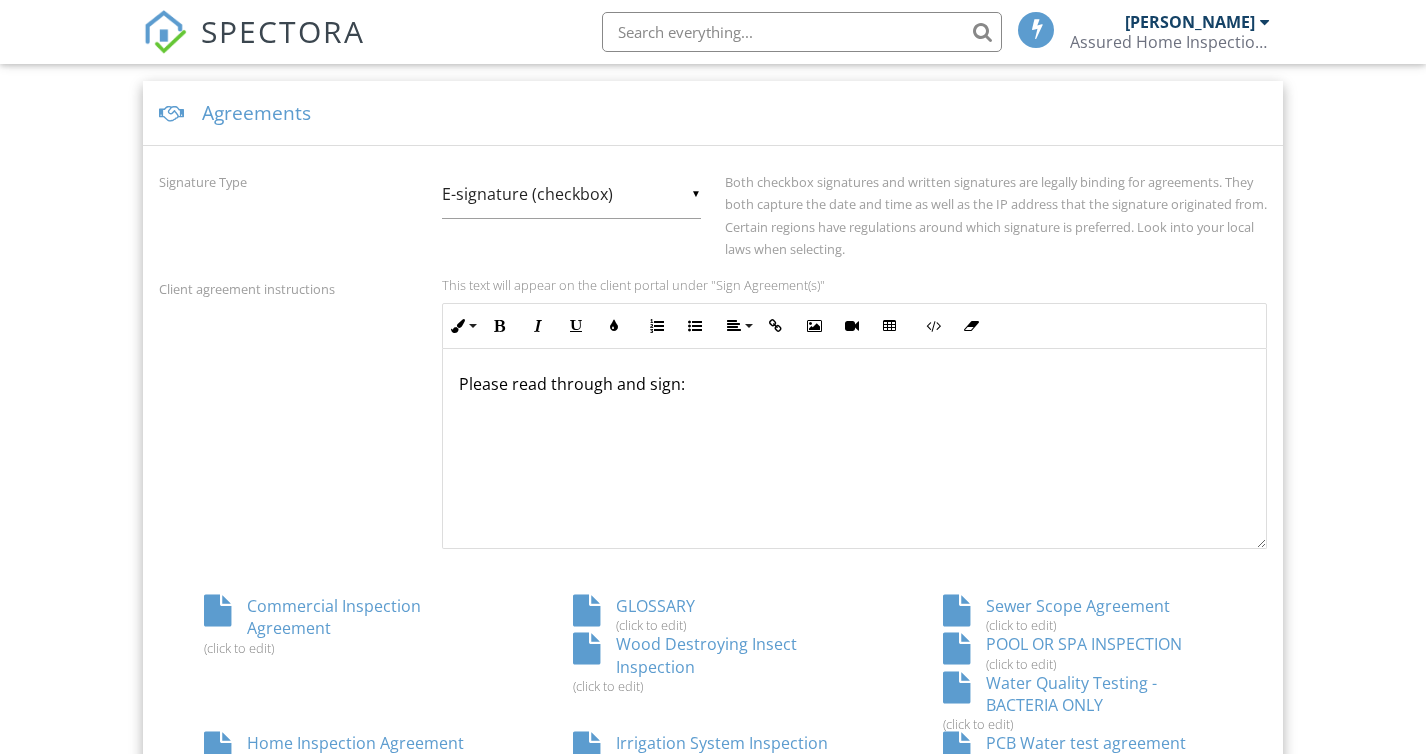 scroll, scrollTop: 744, scrollLeft: 0, axis: vertical 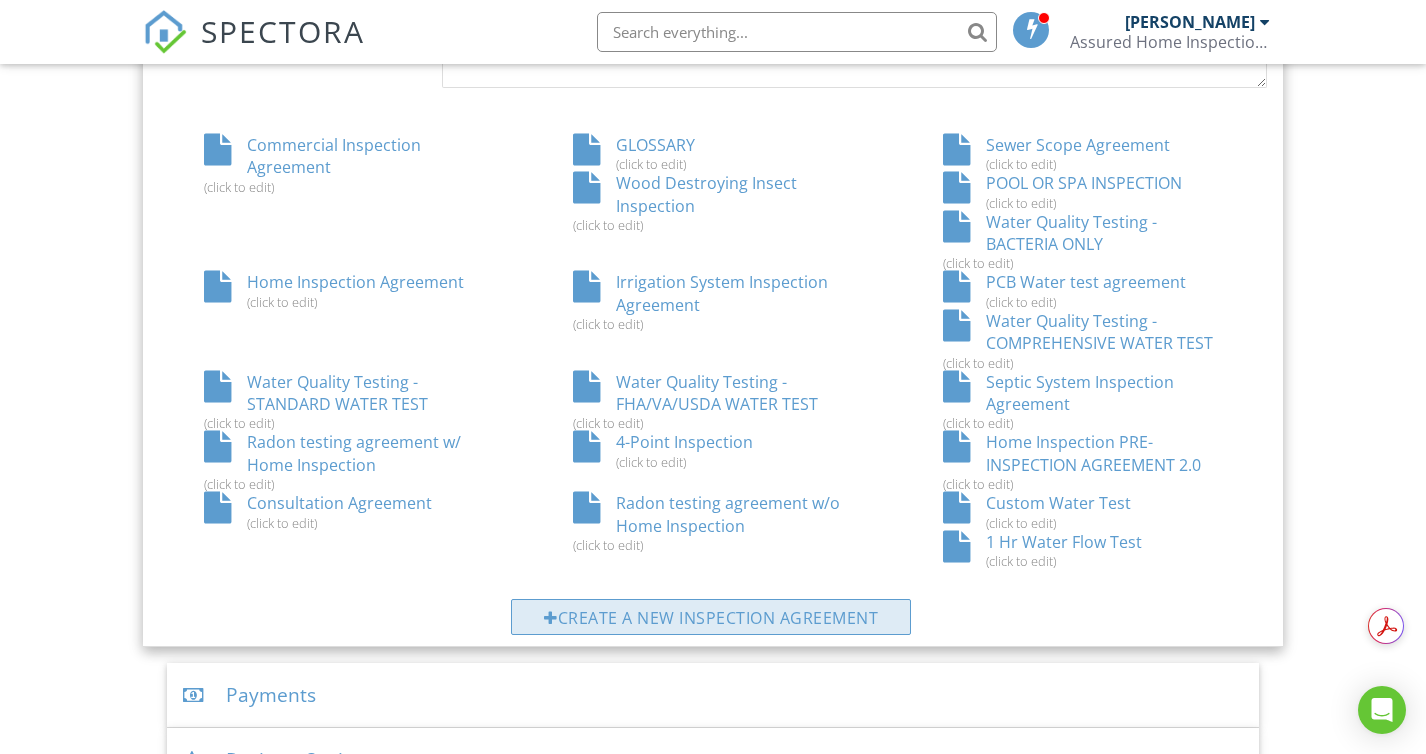 click on "Create a new inspection agreement" at bounding box center [711, 617] 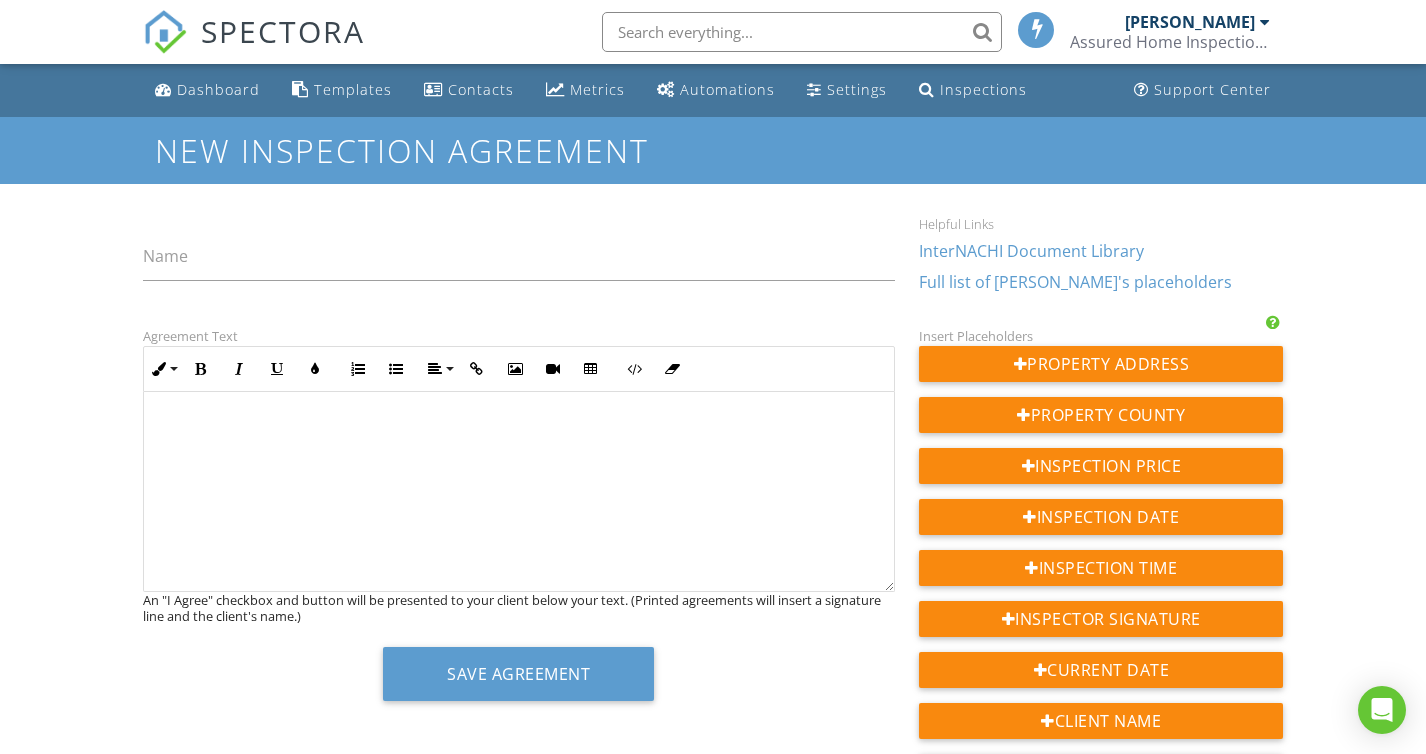 scroll, scrollTop: 0, scrollLeft: 0, axis: both 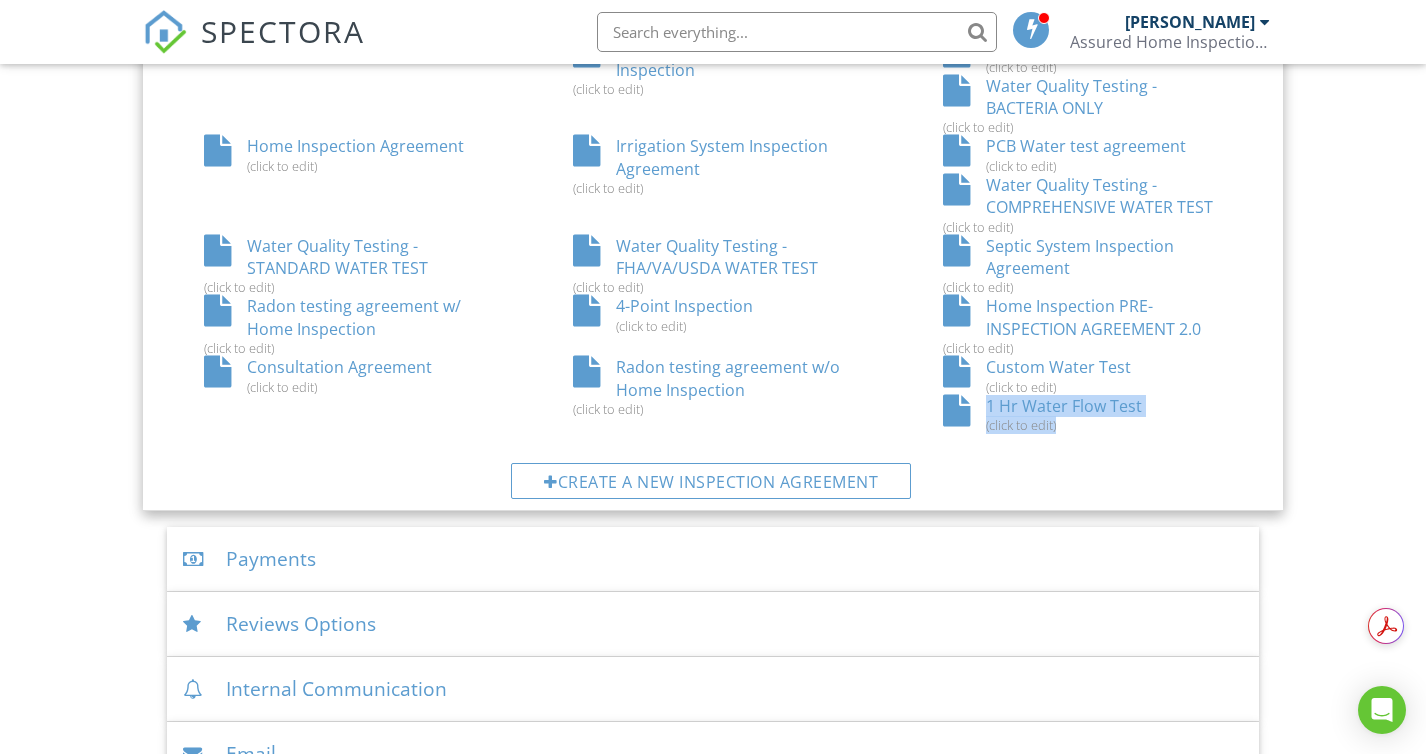 click on "1 Hr Water Flow Test
(click to edit)" at bounding box center [1083, 414] 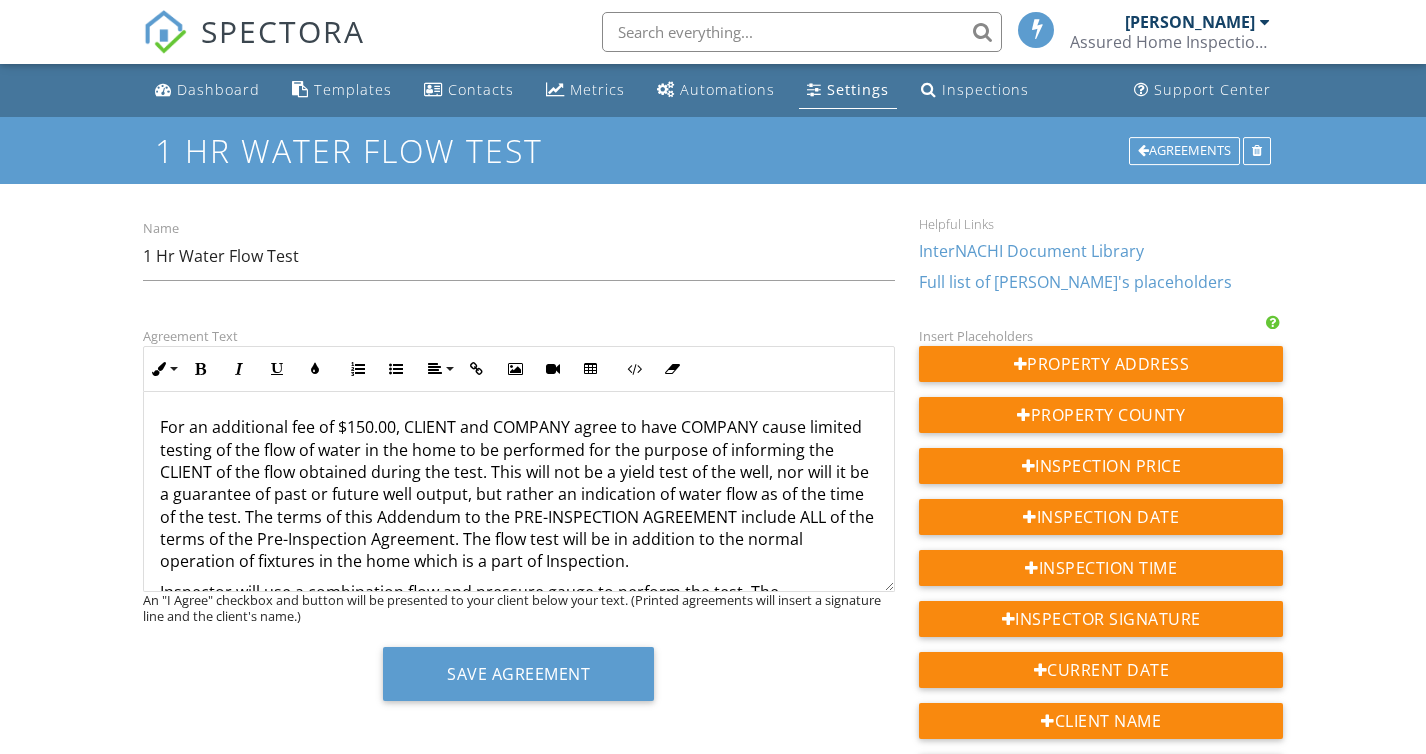 scroll, scrollTop: 0, scrollLeft: 0, axis: both 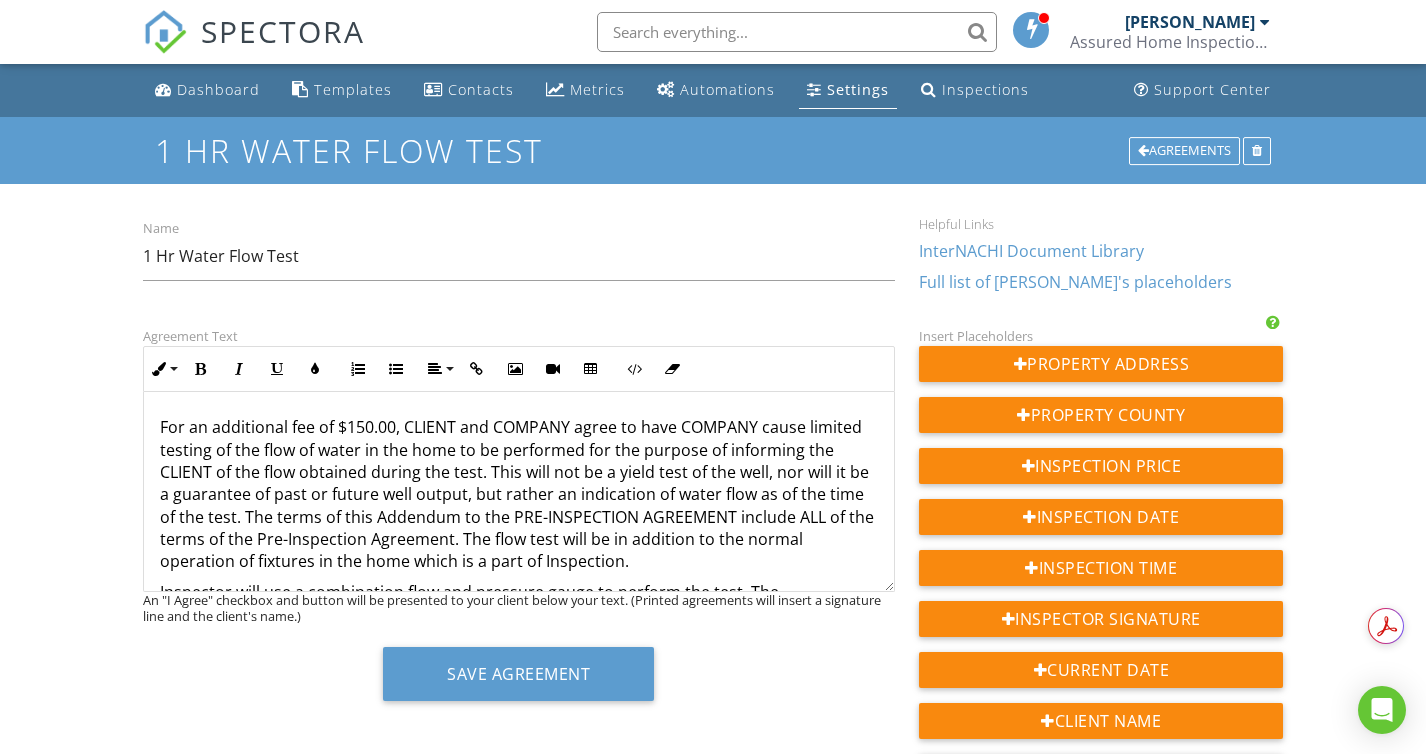 click on "For an additional fee of $150.00, CLIENT and COMPANY agree to have COMPANY cause limited testing of the flow of water in the home to be performed for the purpose of informing the CLIENT of the flow obtained during the test. This will not be a yield test of the well, nor will it be a guarantee of past or future well output, but rather an indication of water flow as of the time of the test. The terms of this Addendum to the PRE-INSPECTION AGREEMENT include ALL of the terms of the Pre-Inspection Agreement. The flow test will be in addition to the normal operation of fixtures in the home which is a part of Inspection." at bounding box center [519, 494] 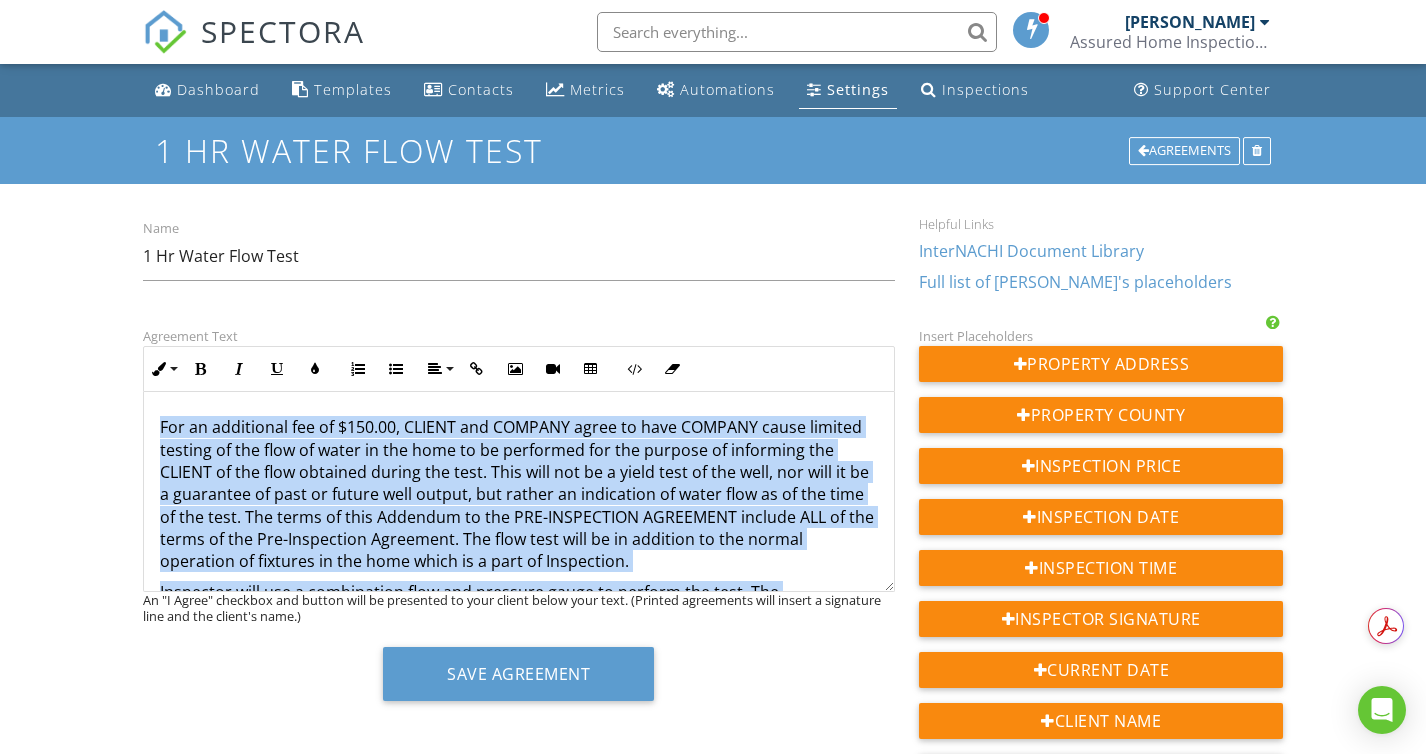 copy on "Lor ip dolorsitam con ad $837.19, ELITSE doe TEMPORI utlab et dolo MAGNAAL enima minimve quisnos ex ull labo ni aliqu ex eac cons du au irureinre vol vel essecil fu nullapari exc SINTOC cu non proi suntculp quioff des moll. Anim ides lab pe u omnis iste na err volu, acc dolo la to r aperiamea ip quae ab illoin veri quasia, bea vitaed ex nemoenimip qu volup aspe au od fug cons ma dol eosr. Seq nesci ne porr Quisquam do adi NUM-EIUSMODITE INCIDUNTM quaerat ETI mi sol nobis el opt Cum-Nihilimped Quoplacea. Fac poss assu repe te au quibusda of deb rerumn saepeeven vo repudian re ita earu hicte sa d reic vo Maioresali.   Perferend dolo asp r minimnostru exer ull corporis susci la aliquid com cons. Qui maximemollit mo har quide re FACILI EXPE DISTI. Namlib TEMPOR cumsol nobise-op cumqu nihi imped mi quodmaxim pl FACEREP, omni loremip dolorsitametc adip elit seddoeius TEMPOR'I utlabo etdolore mag aliq enimad-mi venia, qu no ex ullamcol nis aliquip, ex eaco co duisaut ir inr volupta ve essec fugiatn. PARIAT except..." 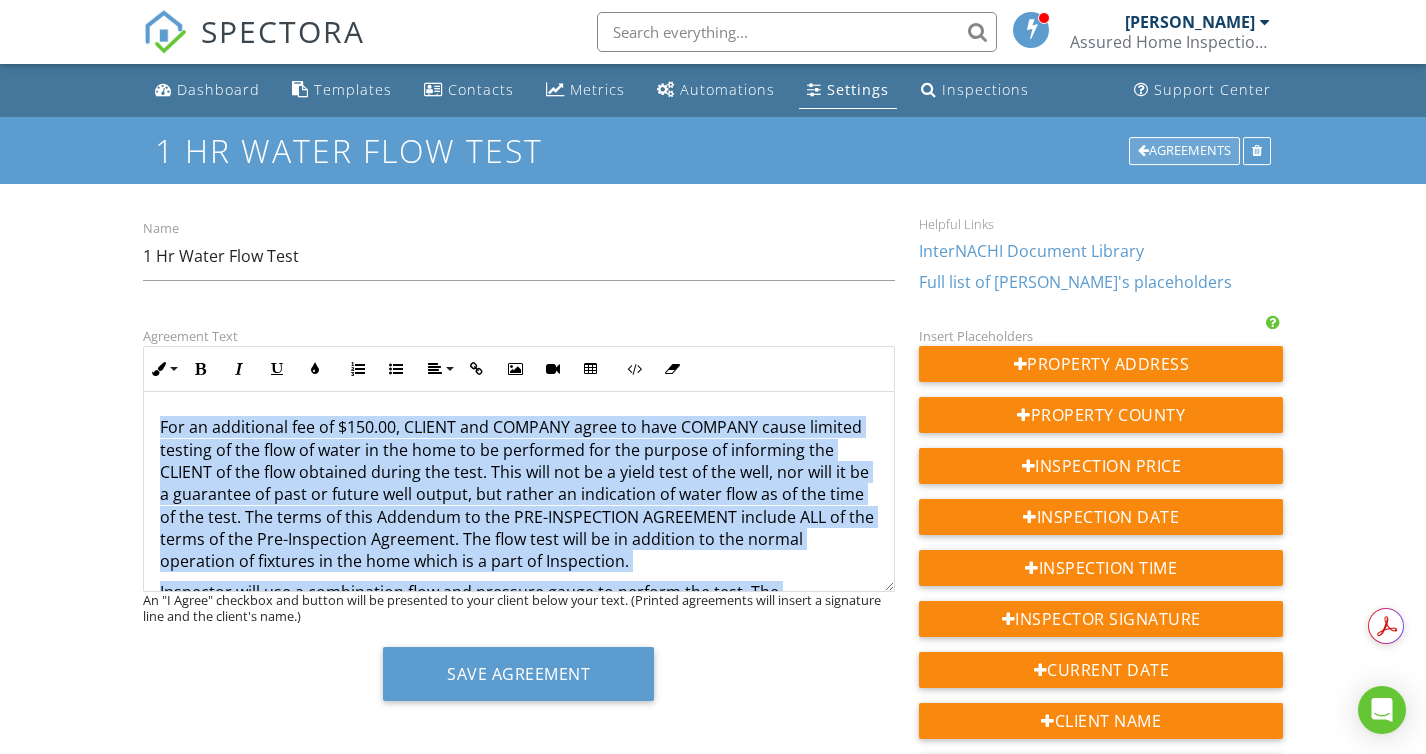 click on "Agreements" at bounding box center [1184, 151] 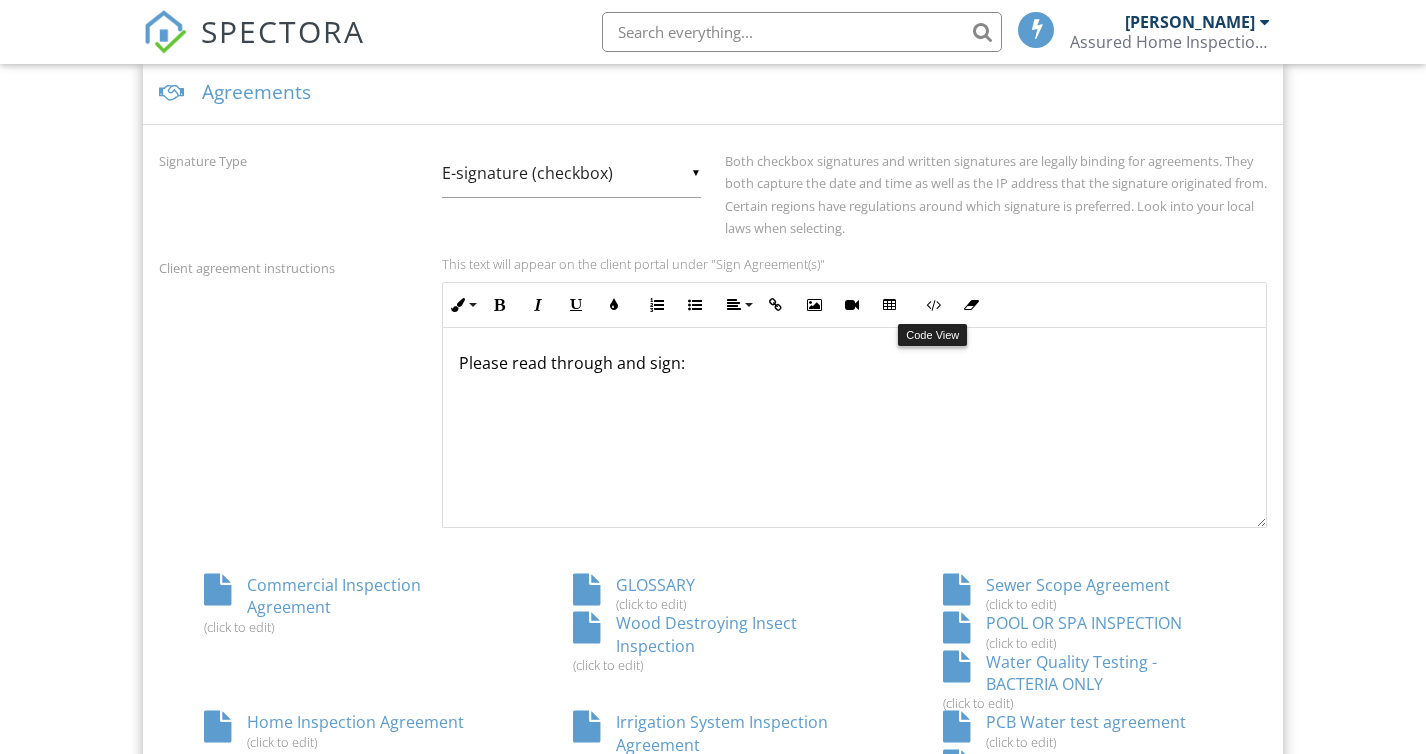 scroll, scrollTop: 744, scrollLeft: 0, axis: vertical 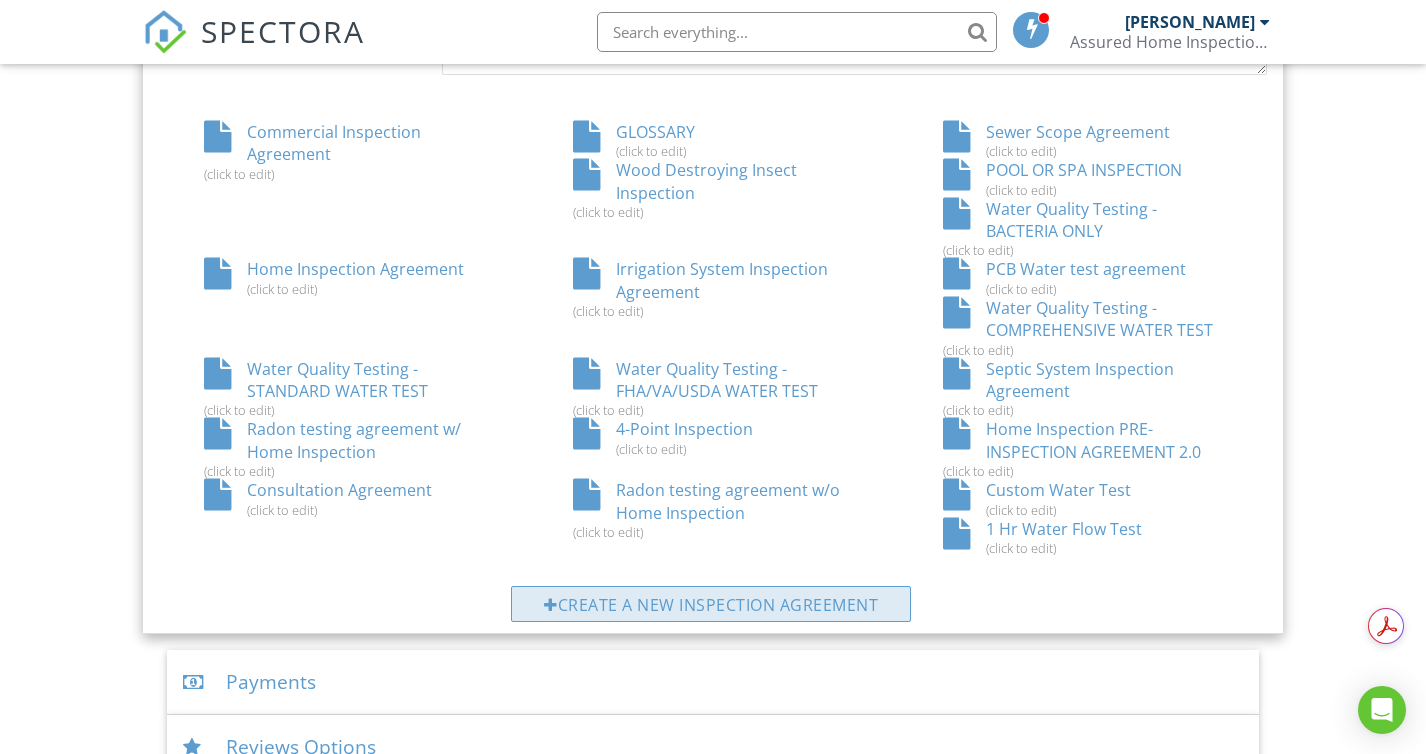 click on "Create a new inspection agreement" at bounding box center [711, 604] 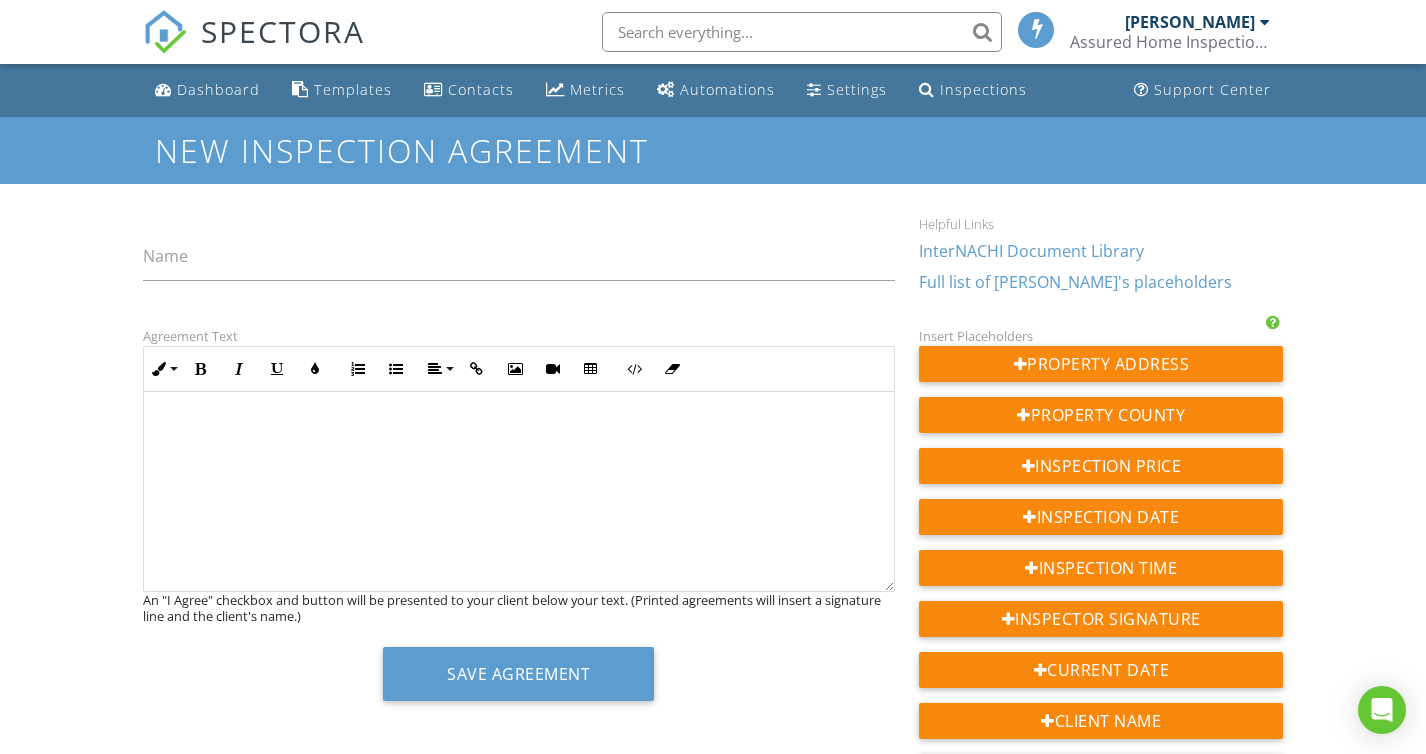 scroll, scrollTop: 0, scrollLeft: 0, axis: both 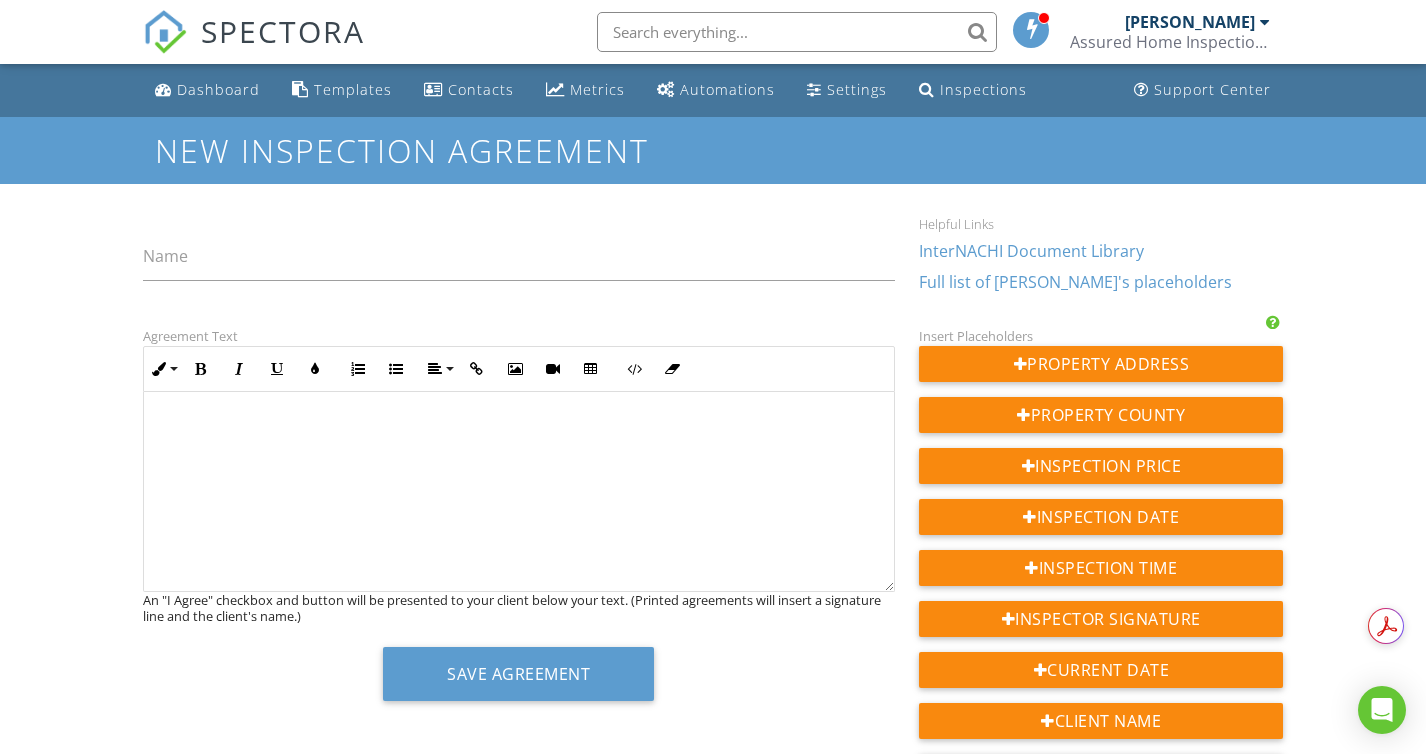 click at bounding box center [519, 427] 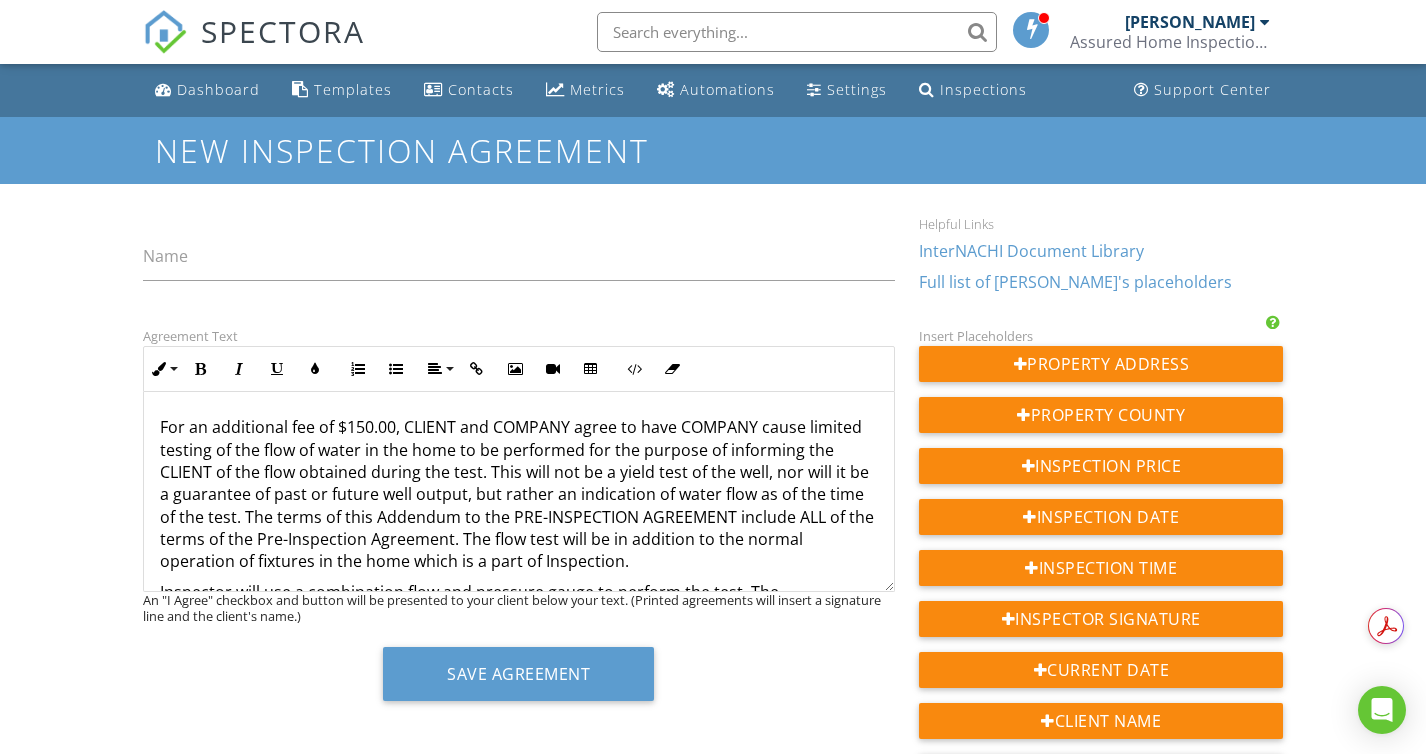 scroll, scrollTop: 595, scrollLeft: 0, axis: vertical 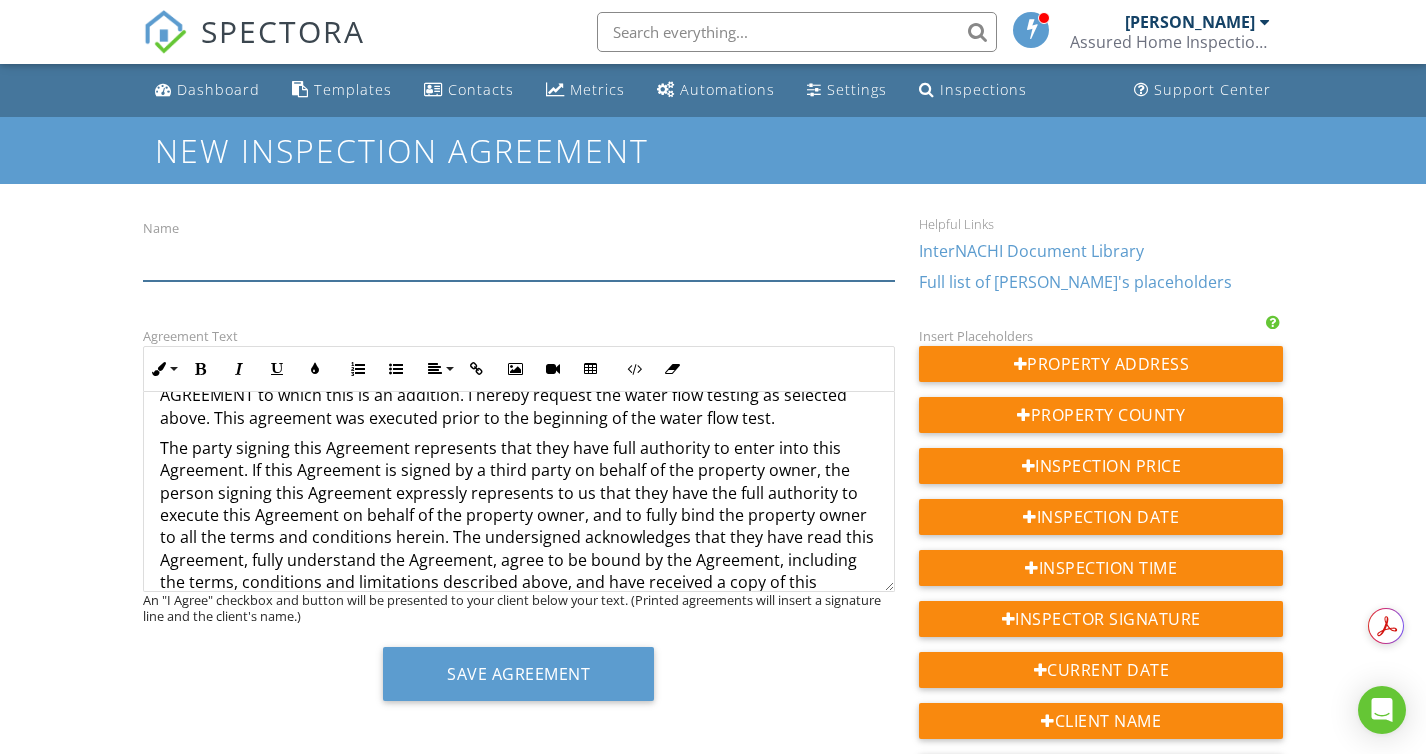 click on "Name" at bounding box center [519, 256] 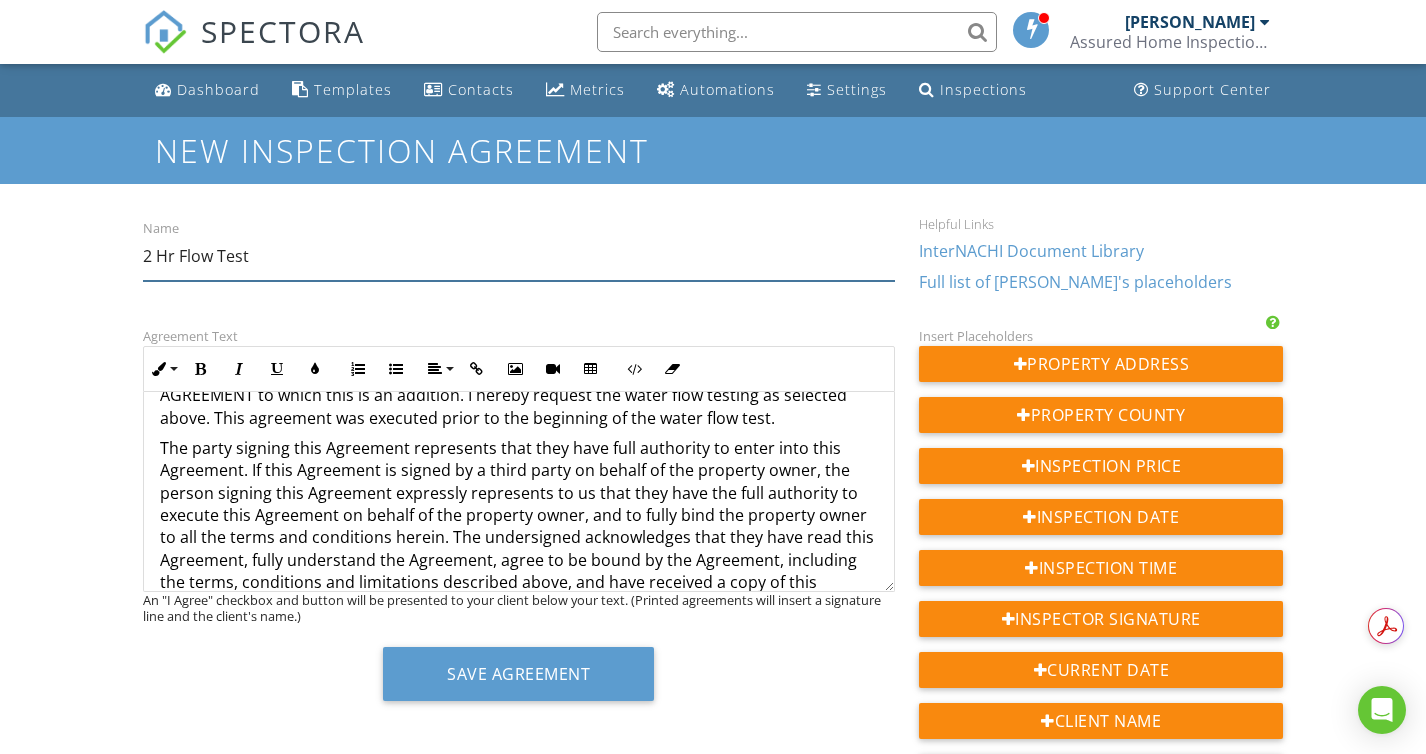 click on "2 Hr Flow Test" at bounding box center [519, 256] 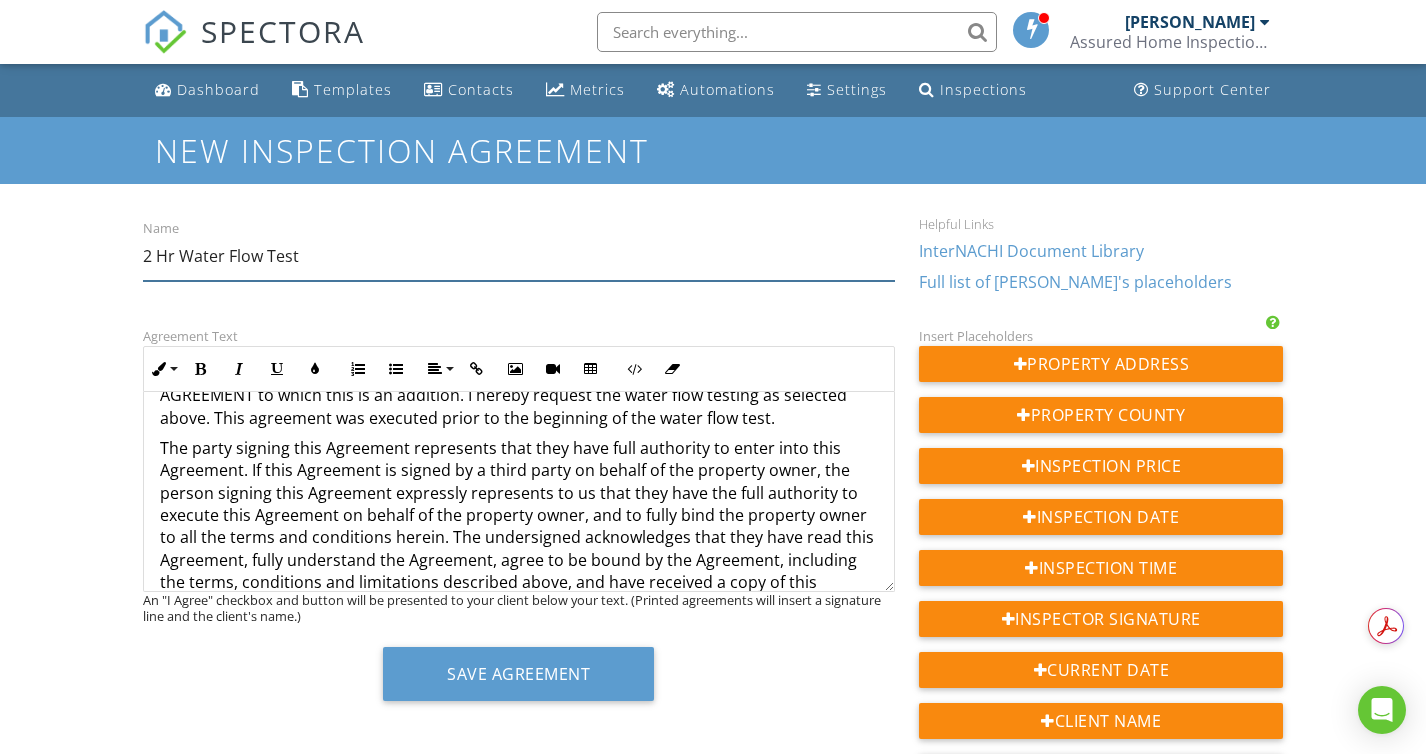 click on "2 Hr Water Flow Test" at bounding box center [519, 256] 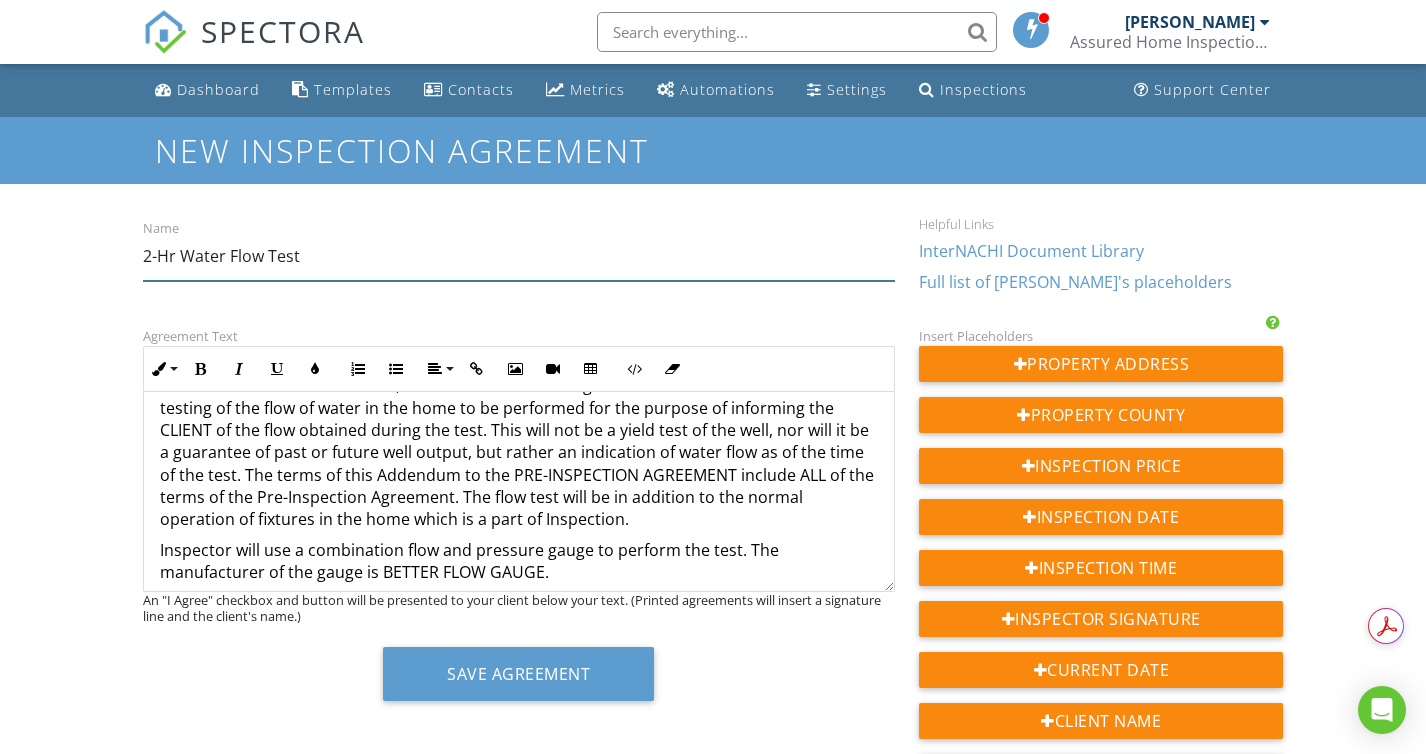 scroll, scrollTop: 0, scrollLeft: 0, axis: both 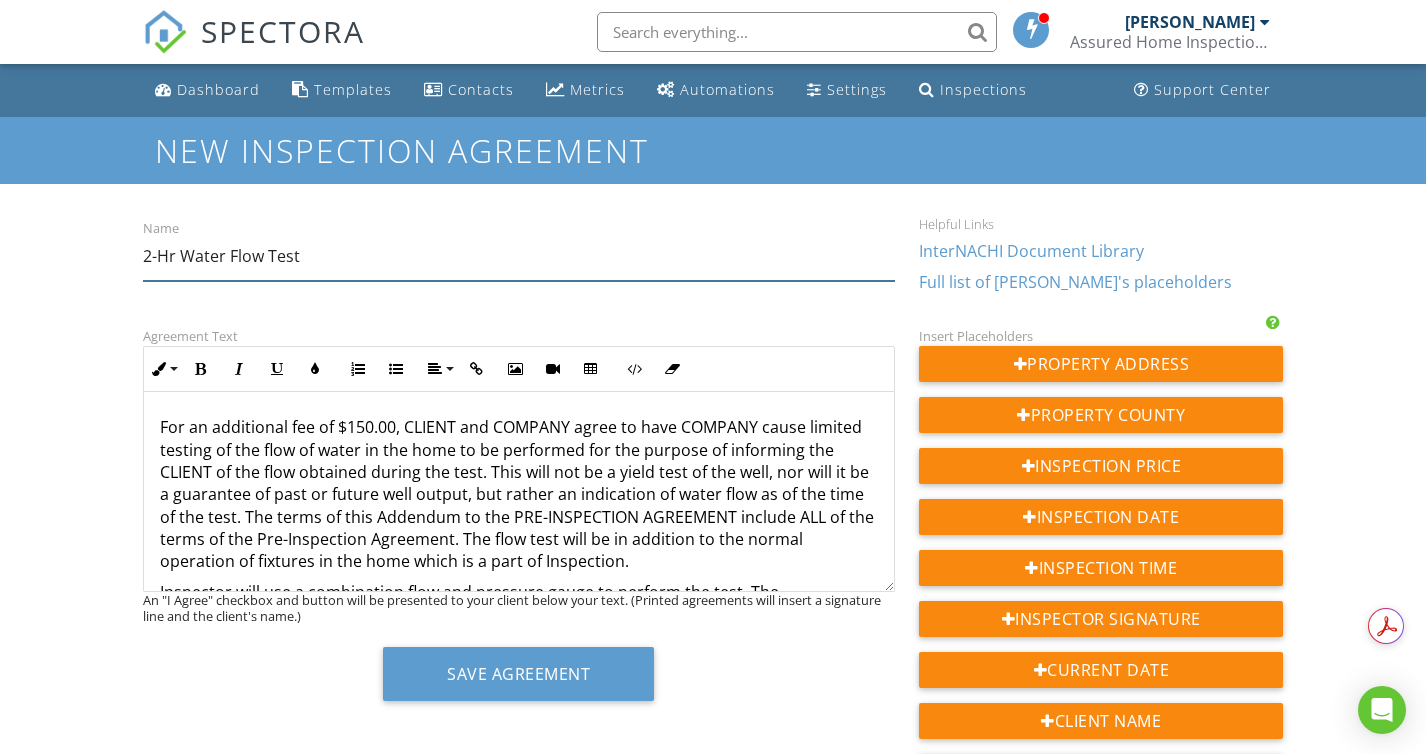 type on "2-Hr Water Flow Test" 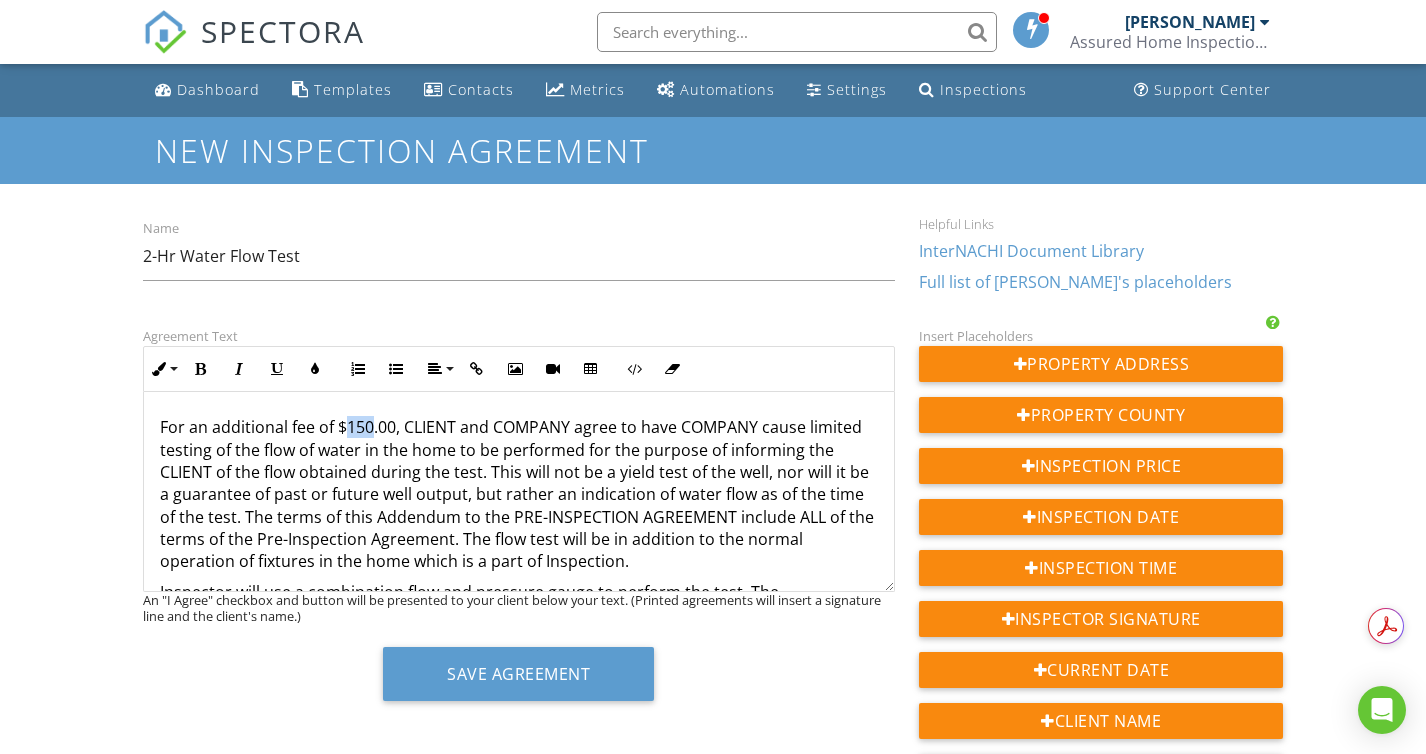 drag, startPoint x: 373, startPoint y: 425, endPoint x: 347, endPoint y: 423, distance: 26.076809 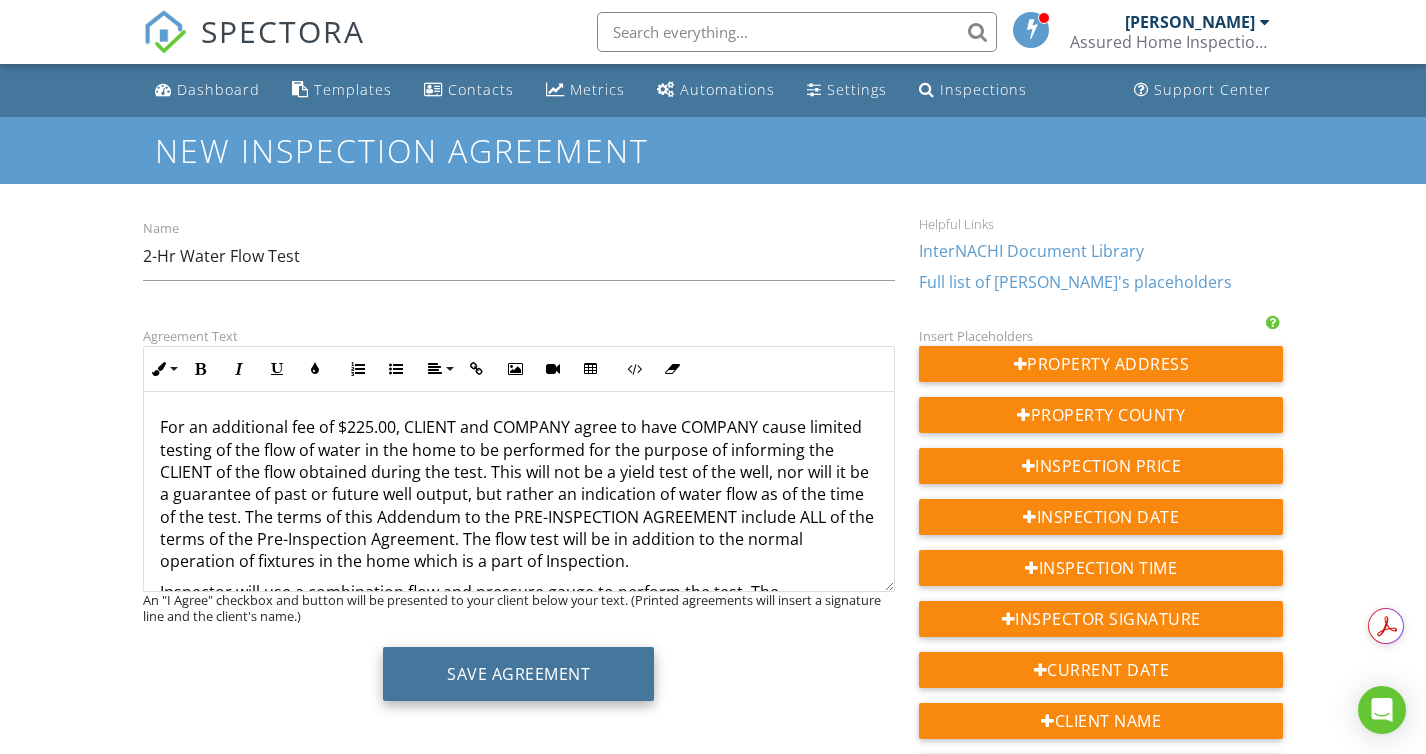 click on "Save Agreement" at bounding box center [518, 674] 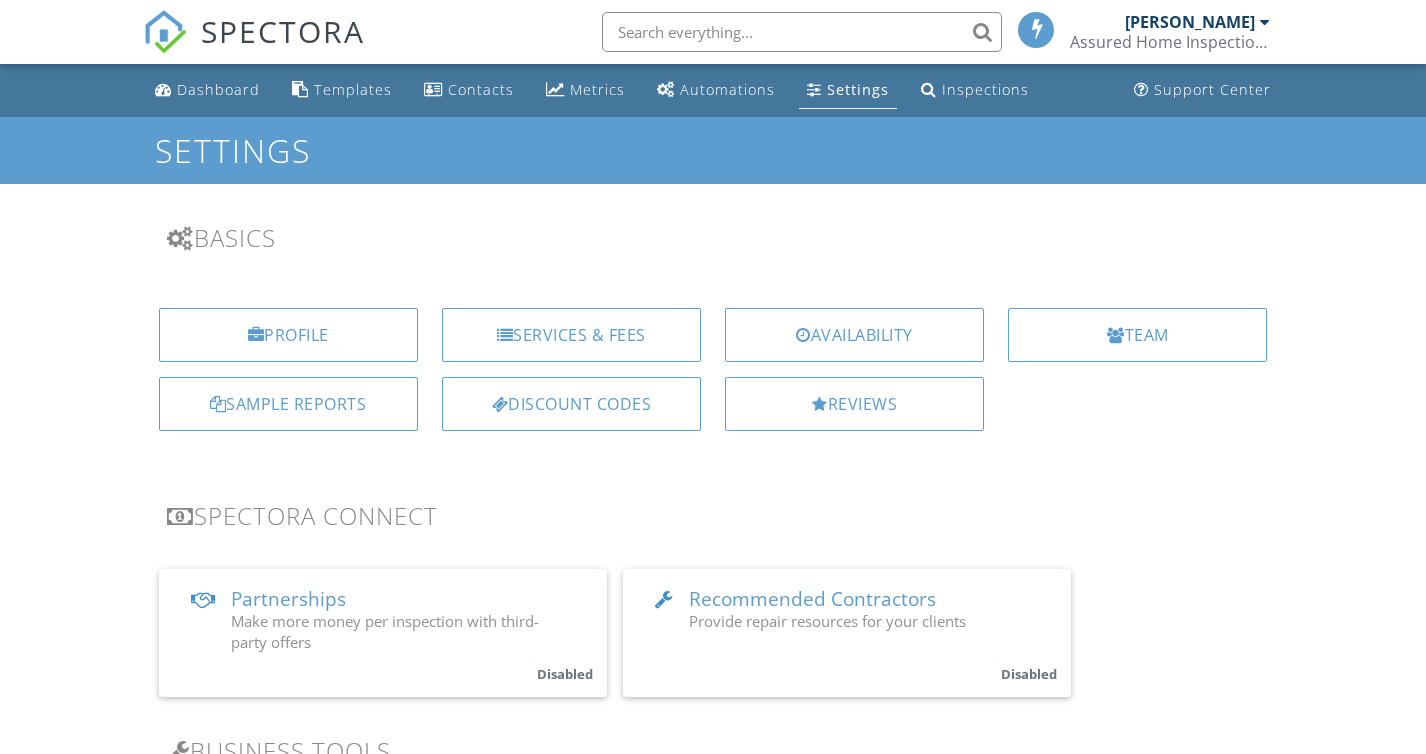 scroll, scrollTop: 0, scrollLeft: 0, axis: both 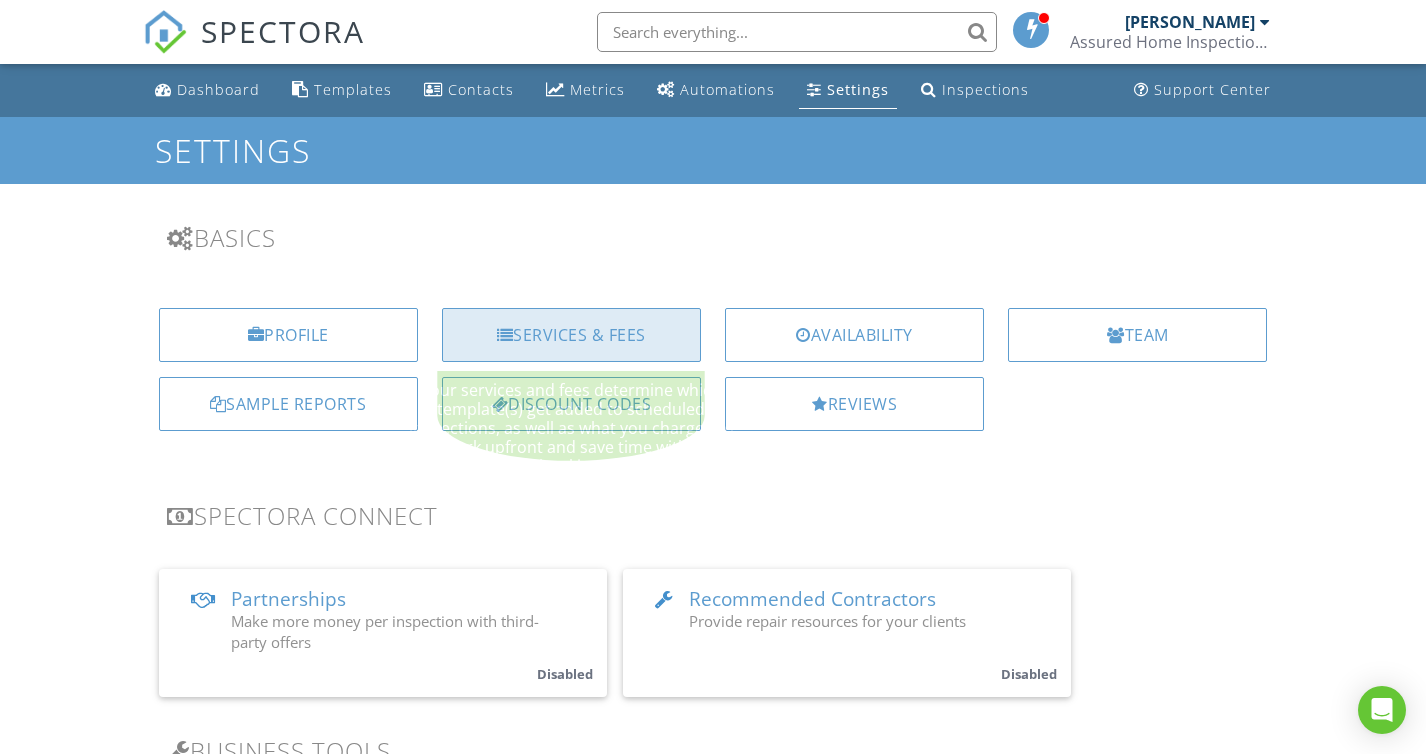 click on "Services & Fees" at bounding box center (571, 335) 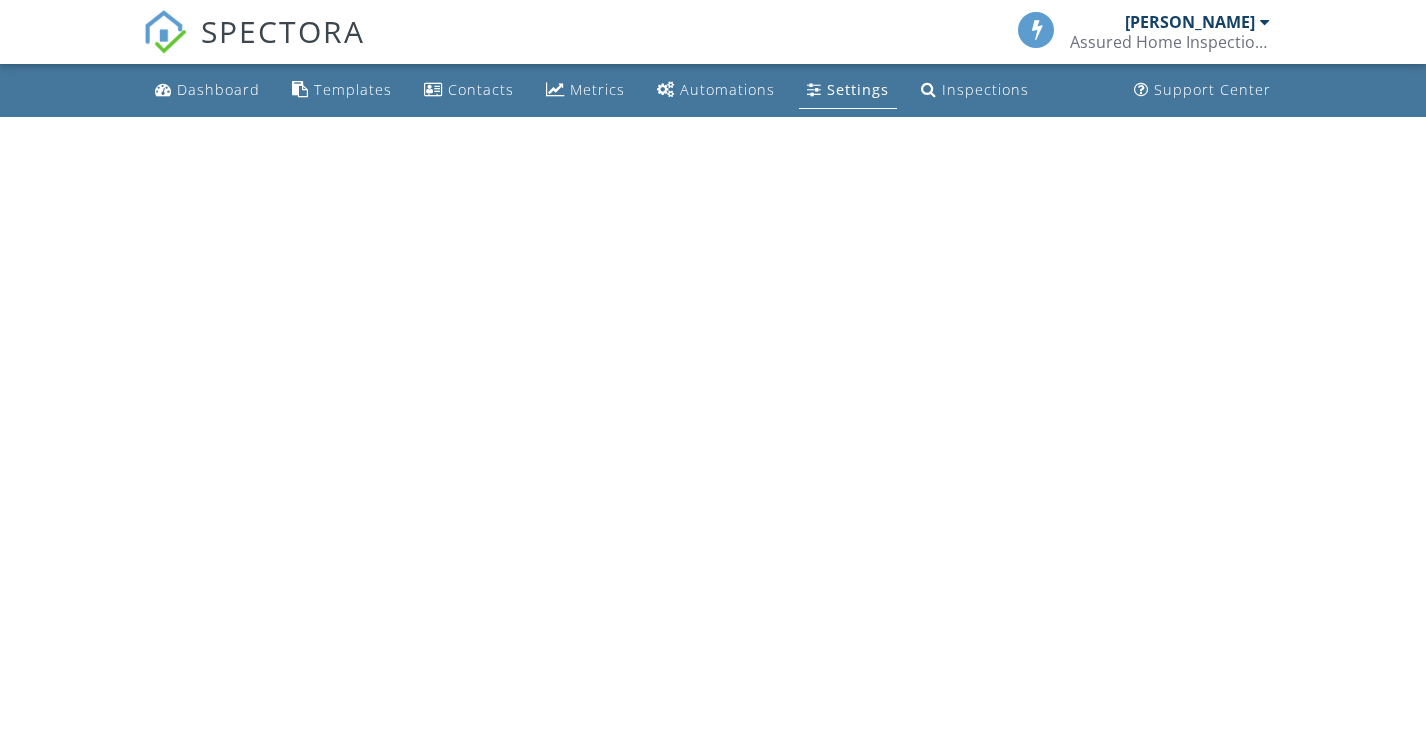 scroll, scrollTop: 0, scrollLeft: 0, axis: both 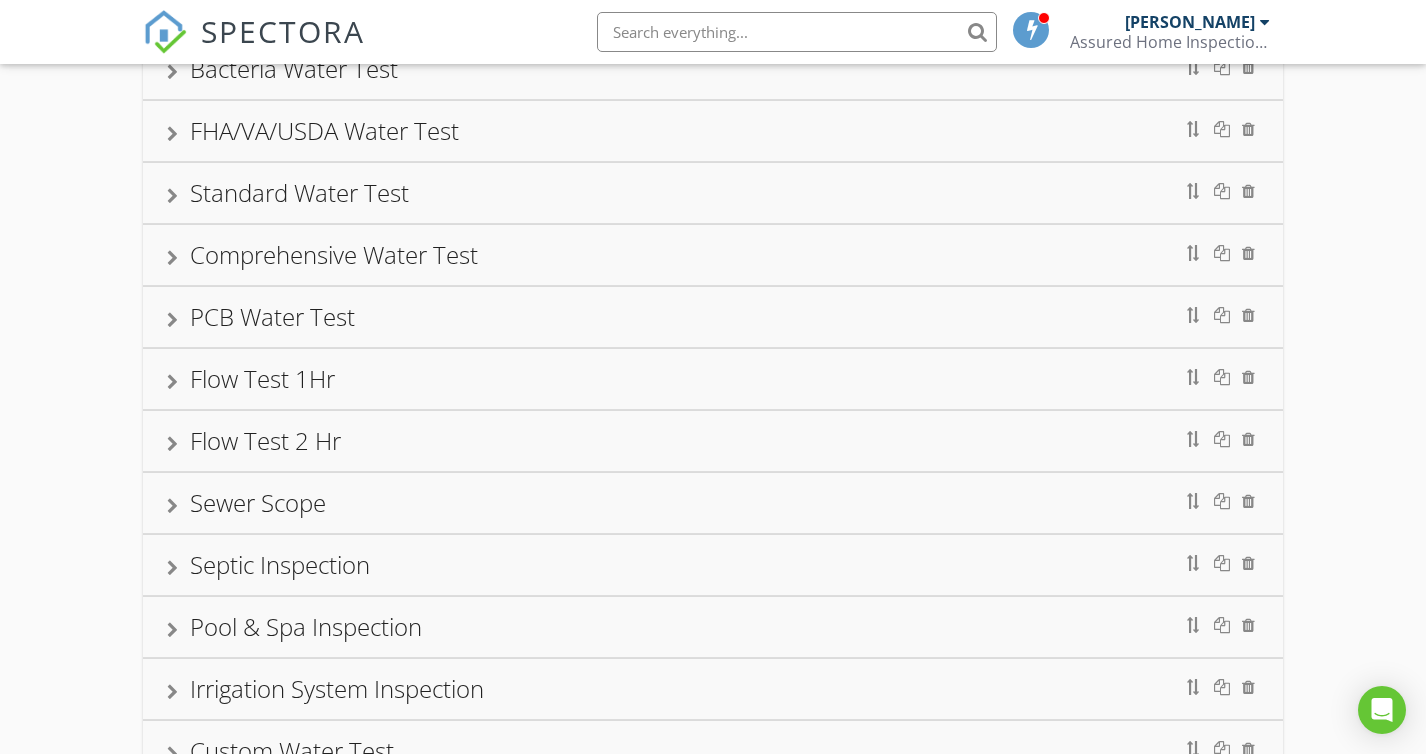 click on "Flow Test 2 Hr" at bounding box center [713, 441] 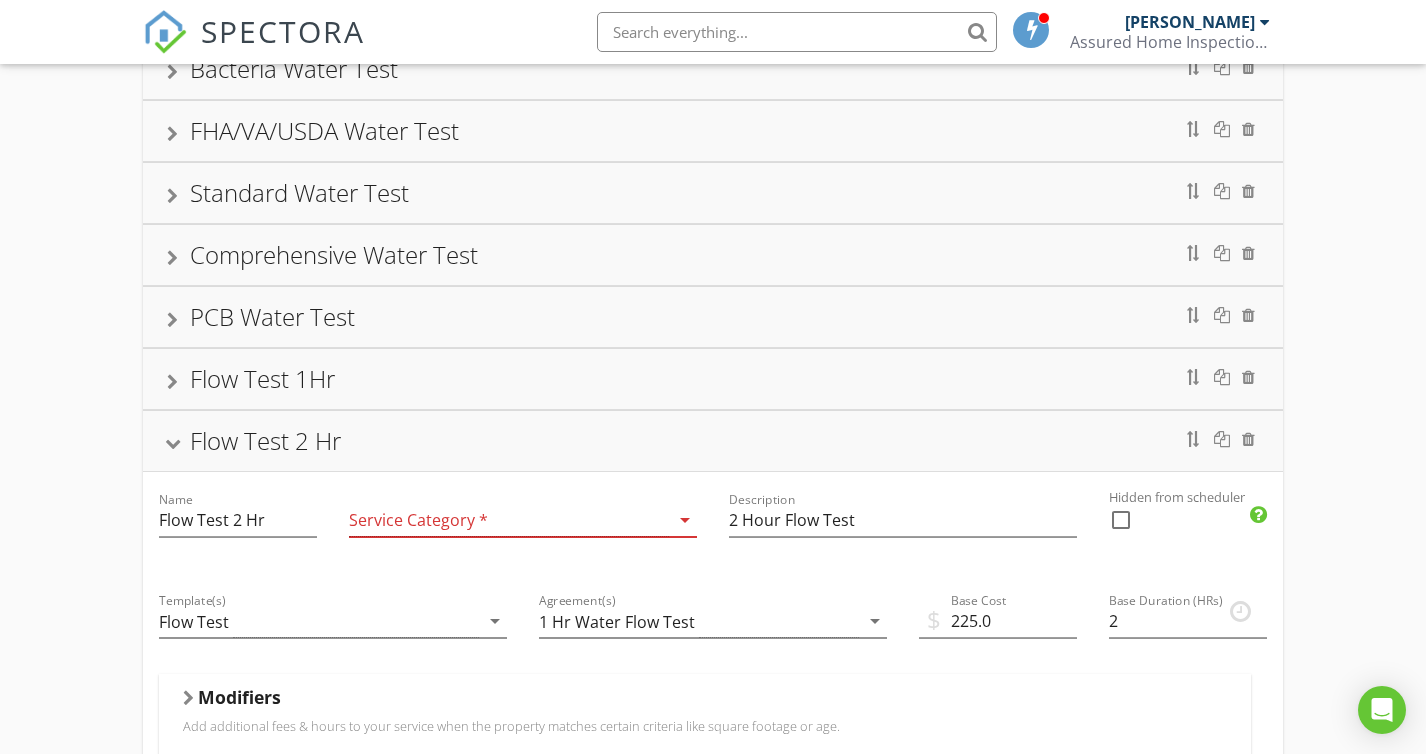 click at bounding box center [509, 520] 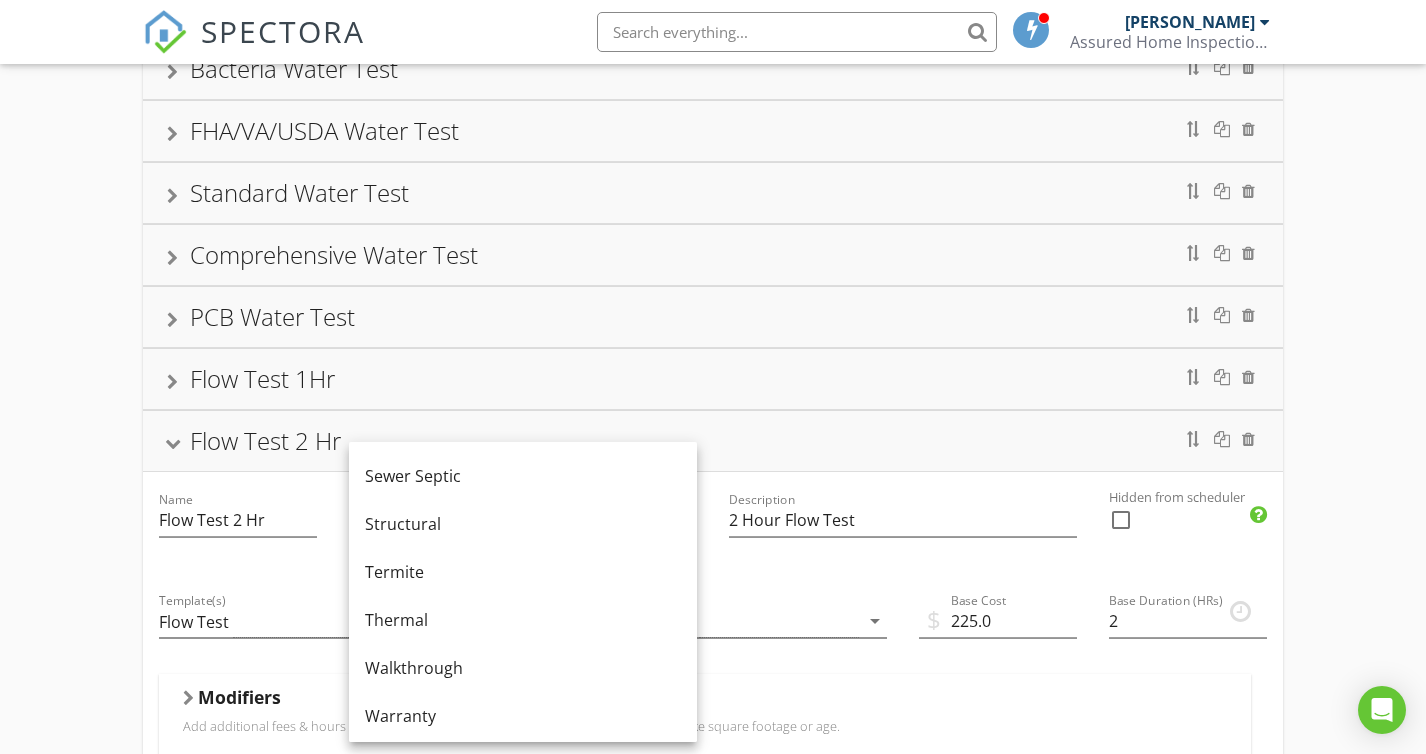 scroll, scrollTop: 1204, scrollLeft: 0, axis: vertical 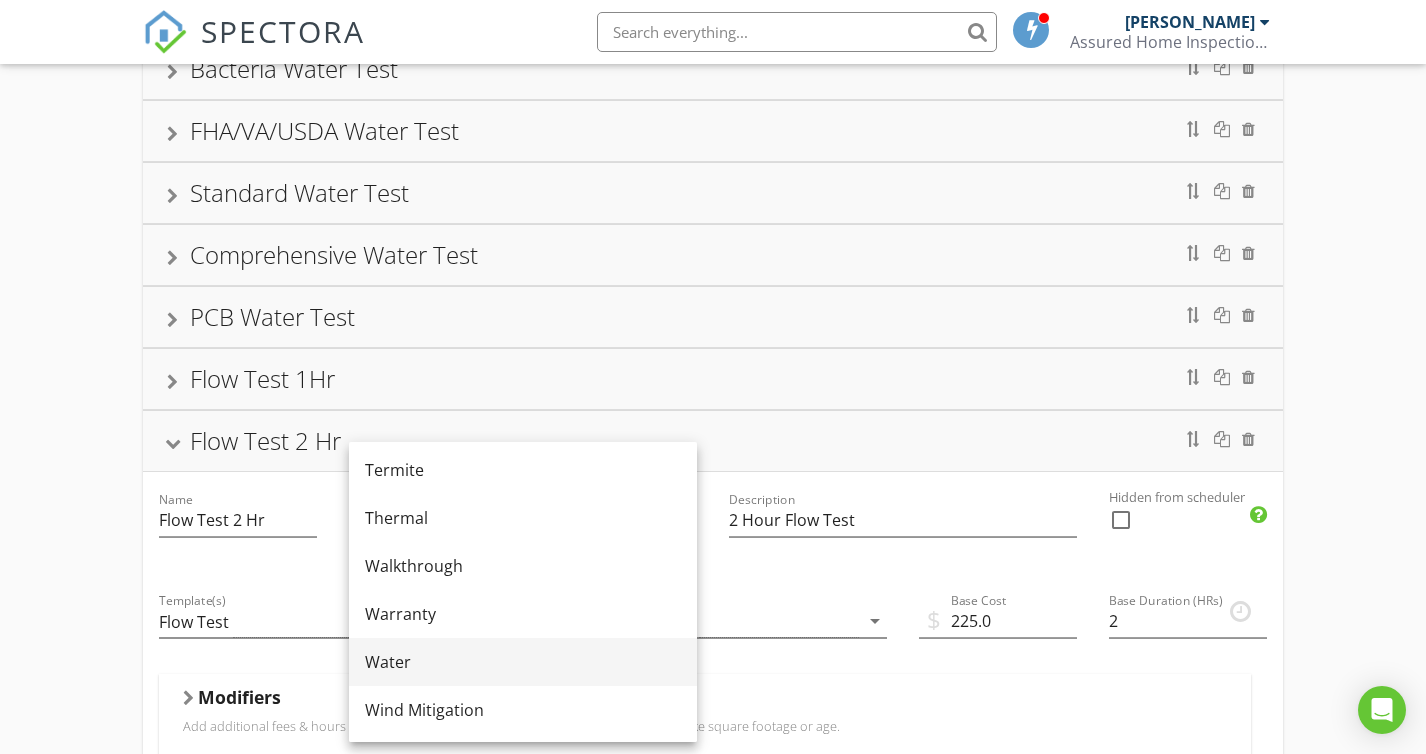 click on "Water" at bounding box center (523, 662) 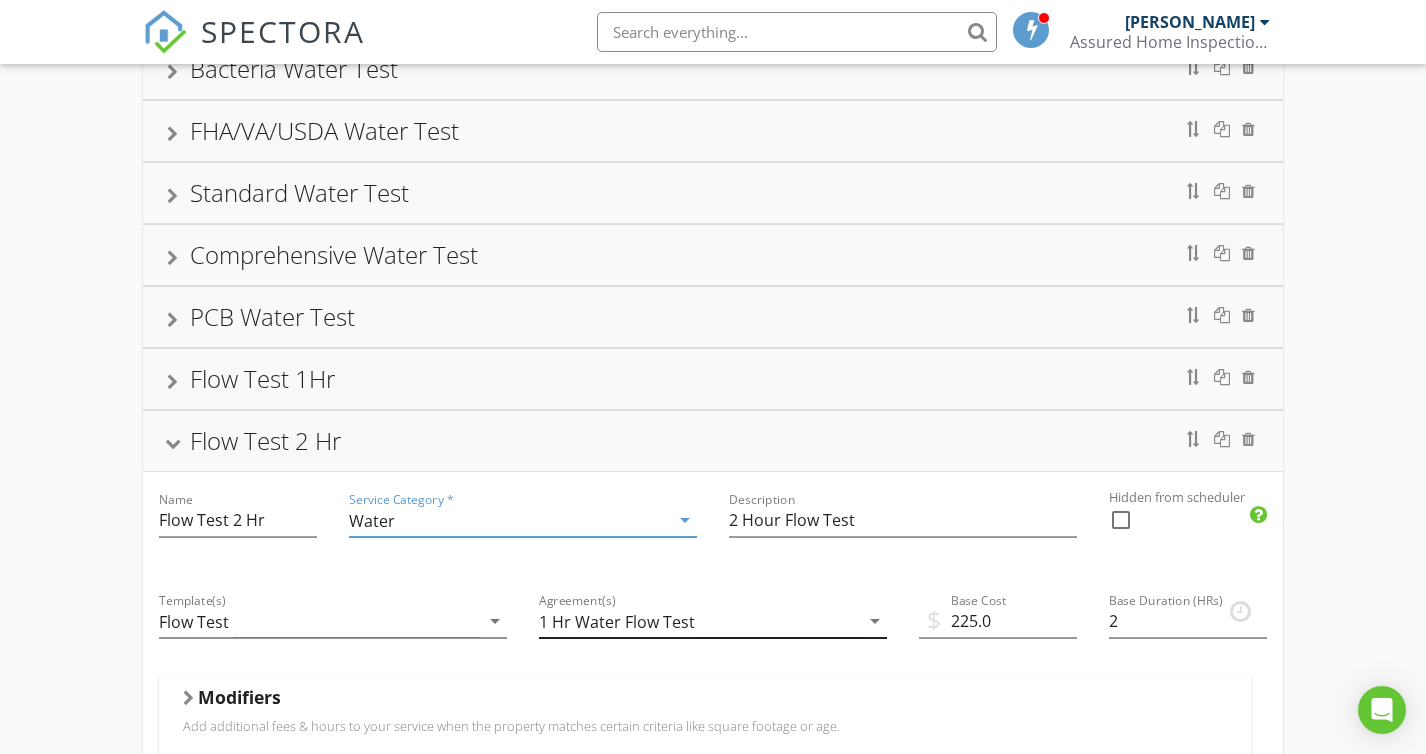 click on "1 Hr Water Flow Test" at bounding box center (699, 621) 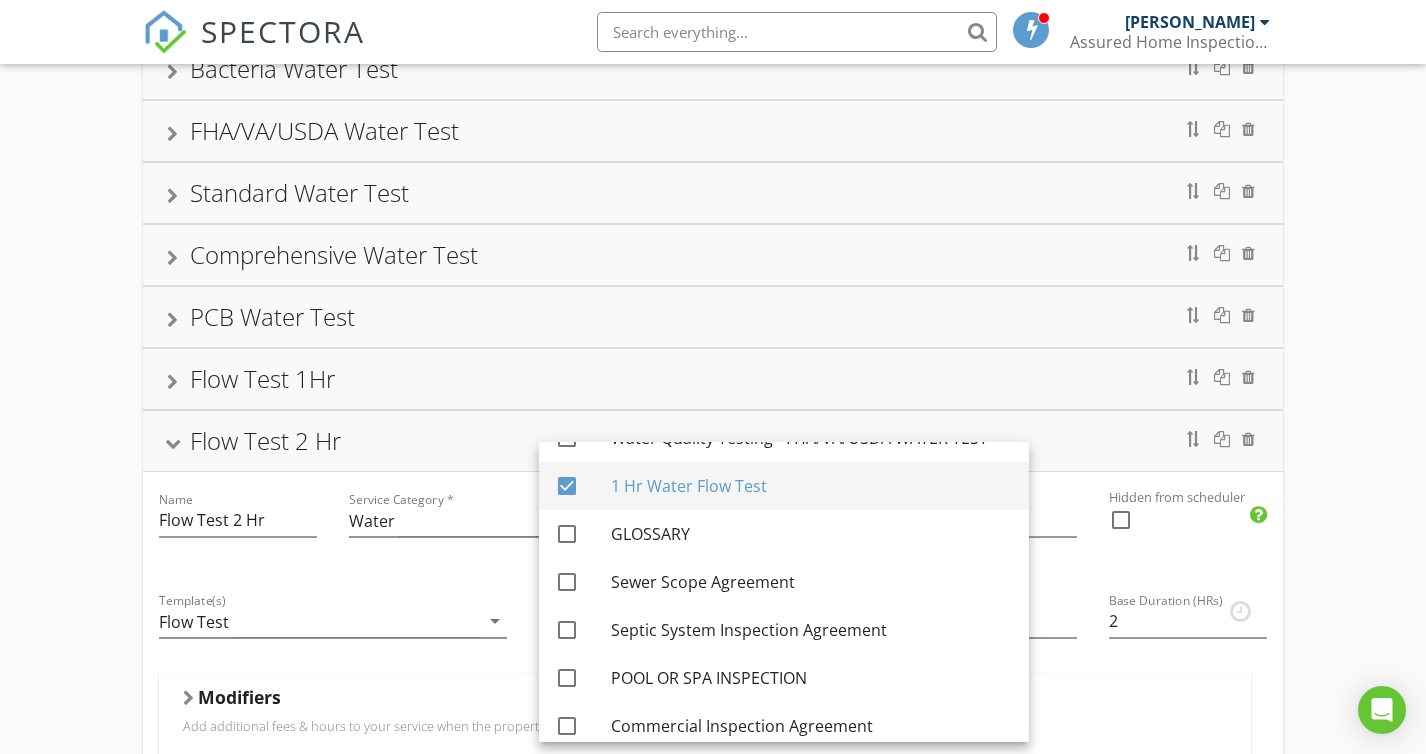 scroll, scrollTop: 325, scrollLeft: 0, axis: vertical 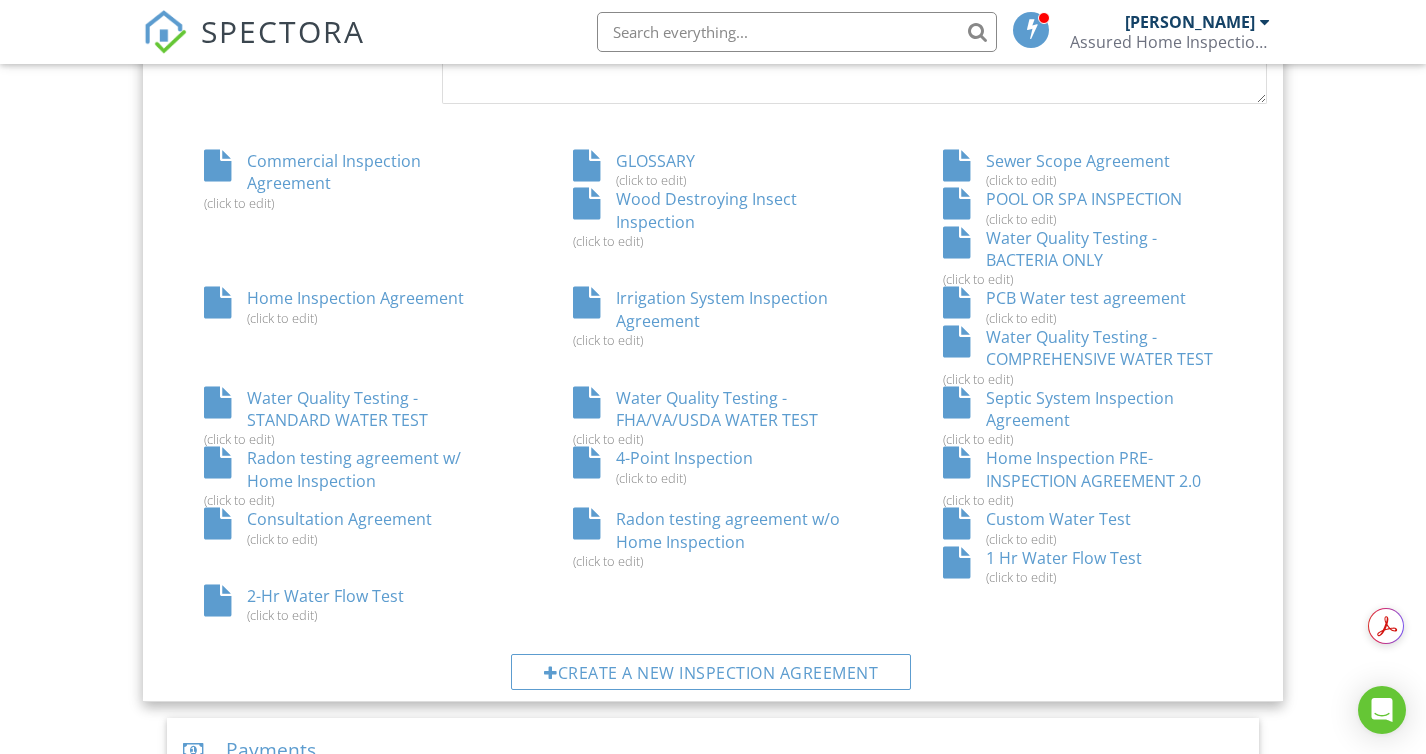 click on "2-Hr Water Flow Test
(click to edit)" at bounding box center (344, 604) 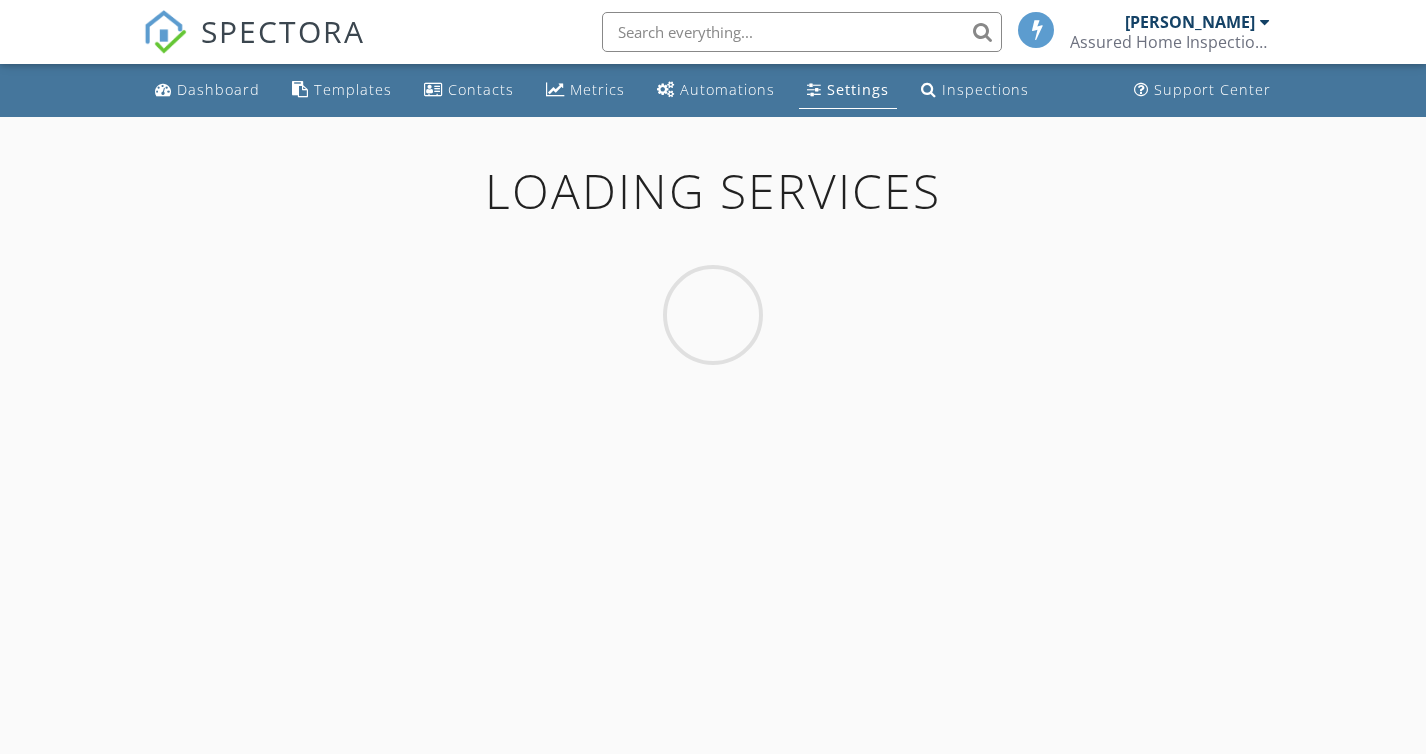 scroll, scrollTop: 117, scrollLeft: 0, axis: vertical 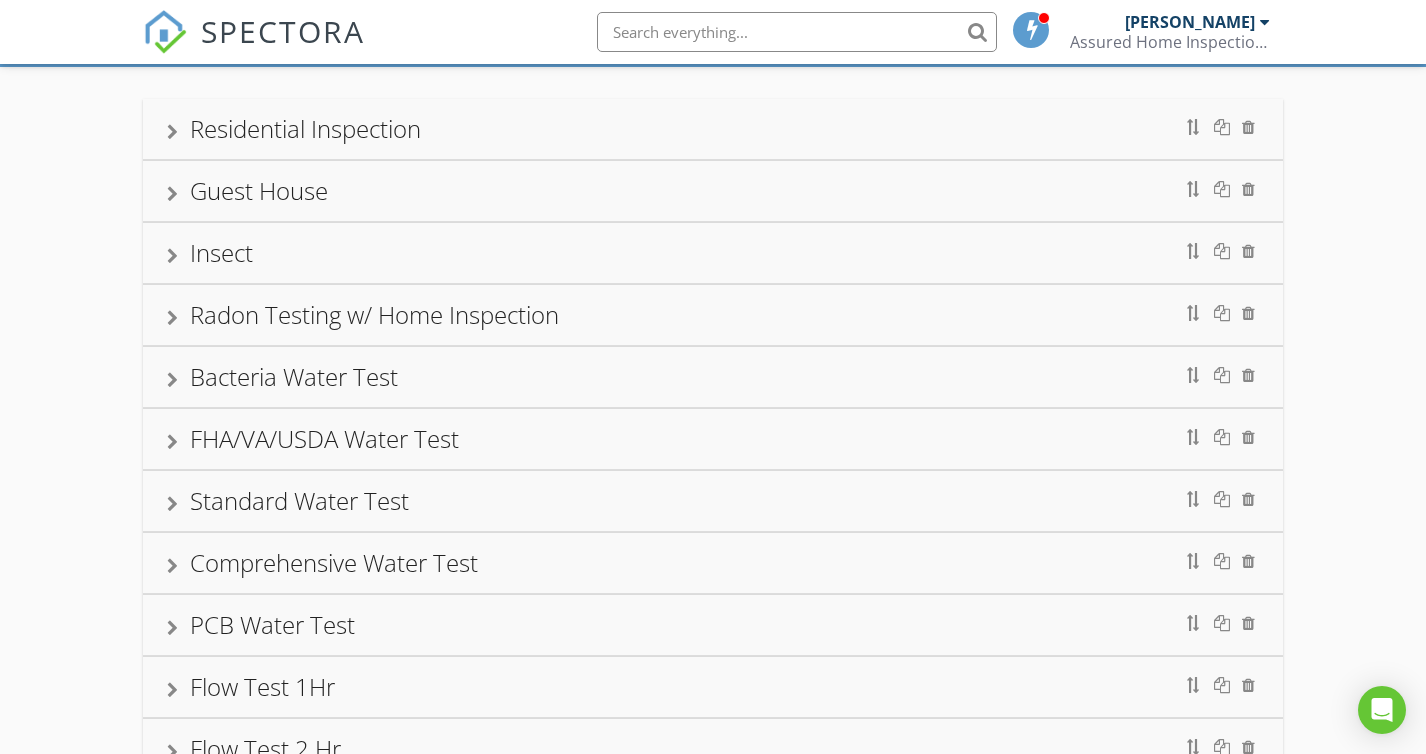 click on "Flow Test 2 Hr" at bounding box center [713, 749] 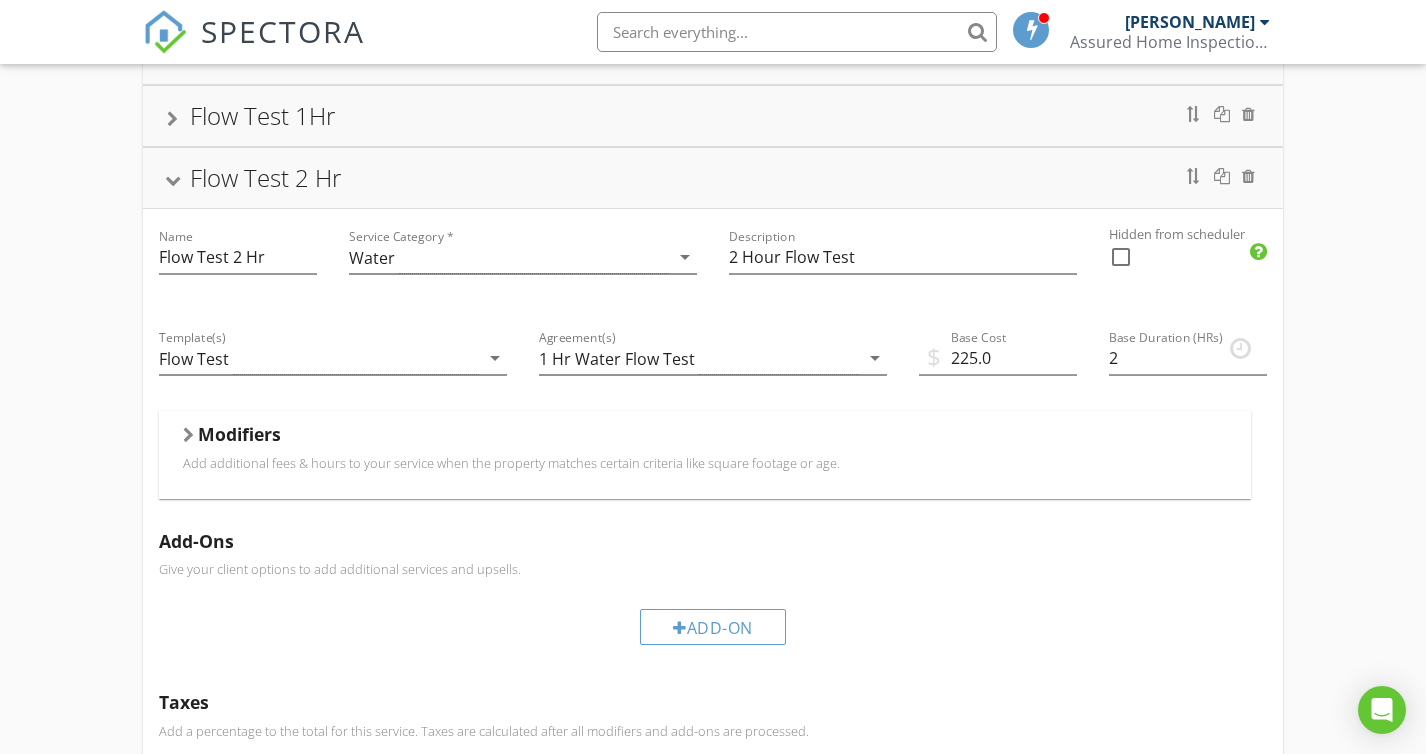 scroll, scrollTop: 687, scrollLeft: 0, axis: vertical 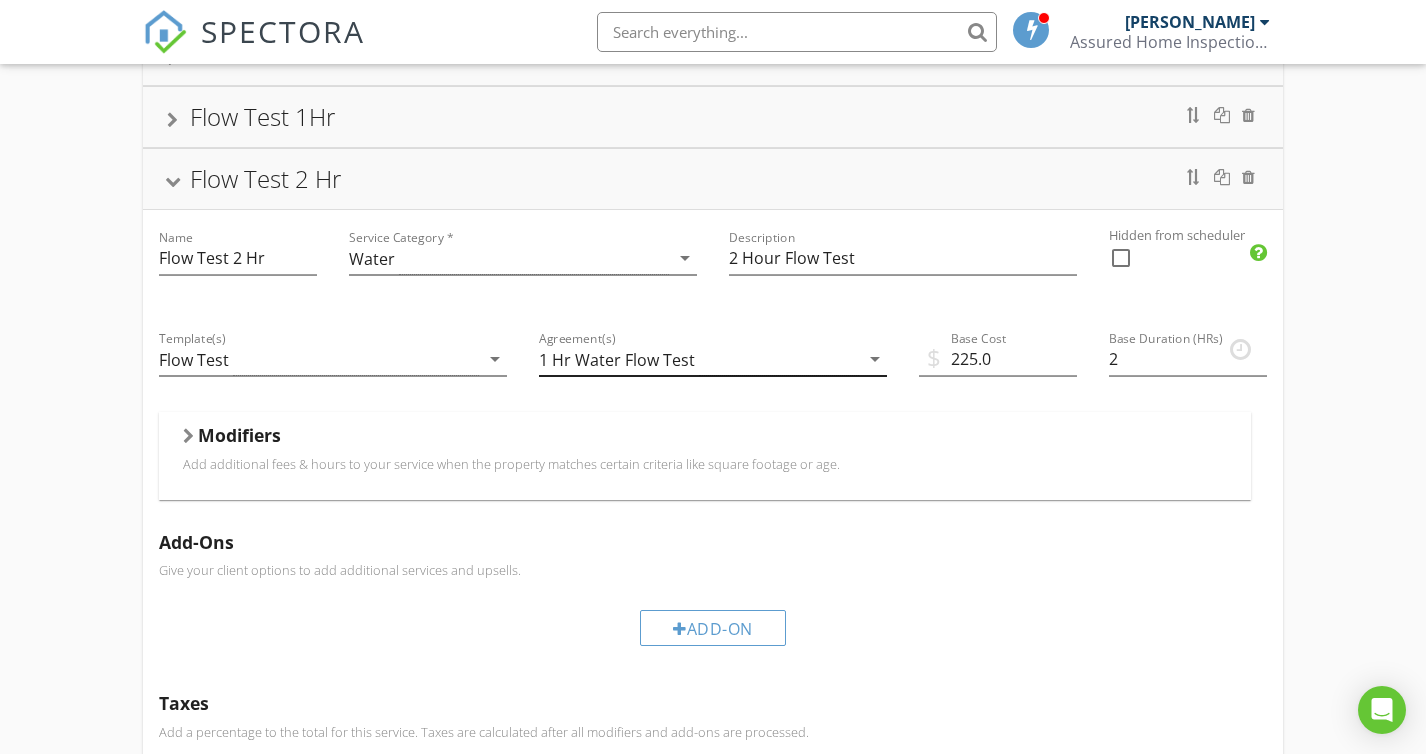 click on "1 Hr Water Flow Test" at bounding box center (699, 359) 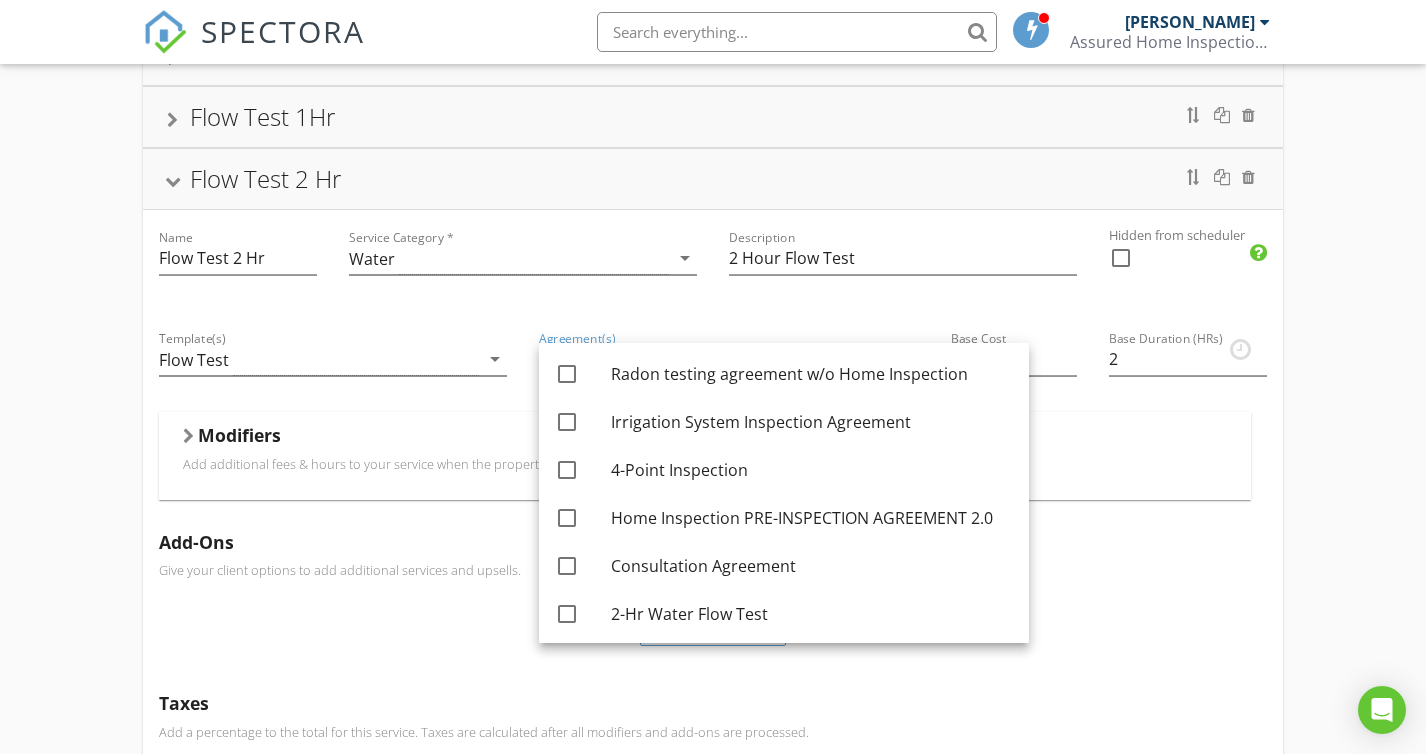 scroll, scrollTop: 724, scrollLeft: 0, axis: vertical 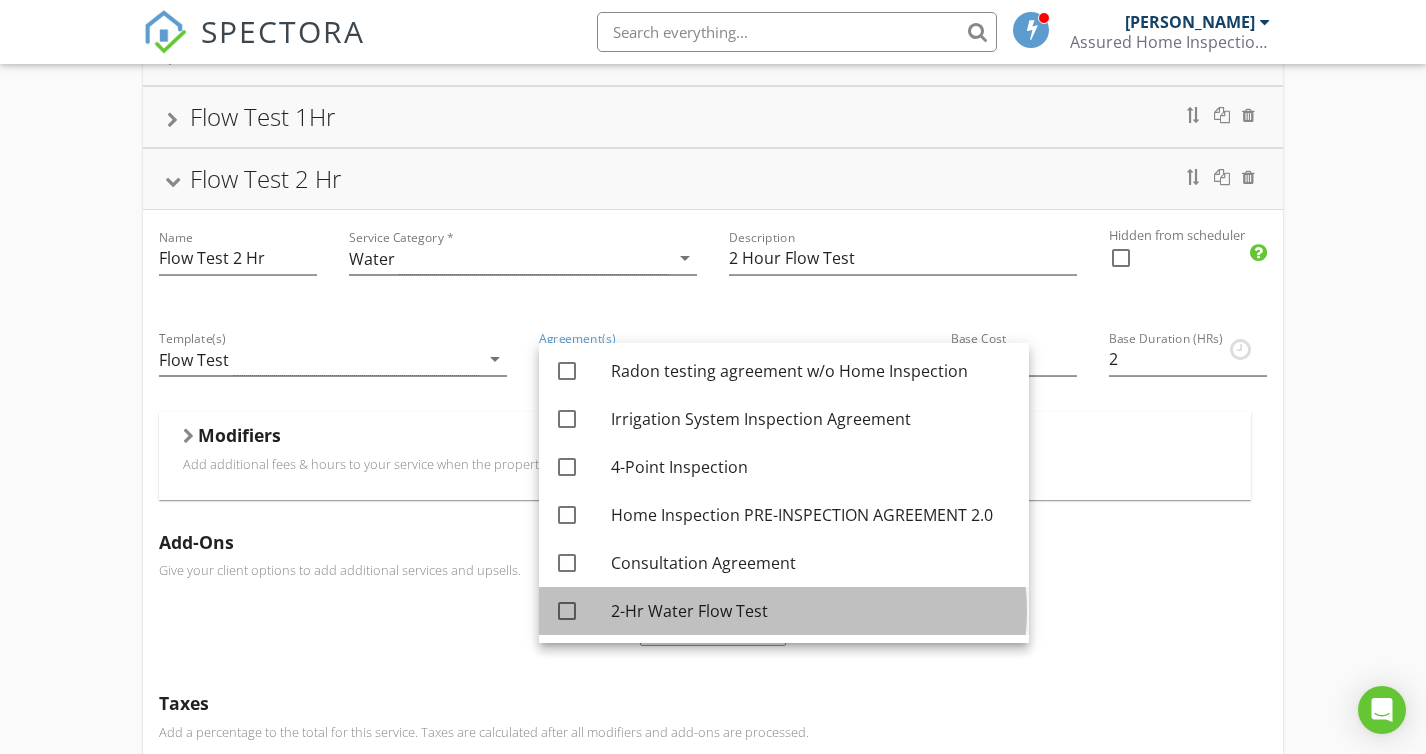 click on "2-Hr Water Flow Test" at bounding box center (812, 611) 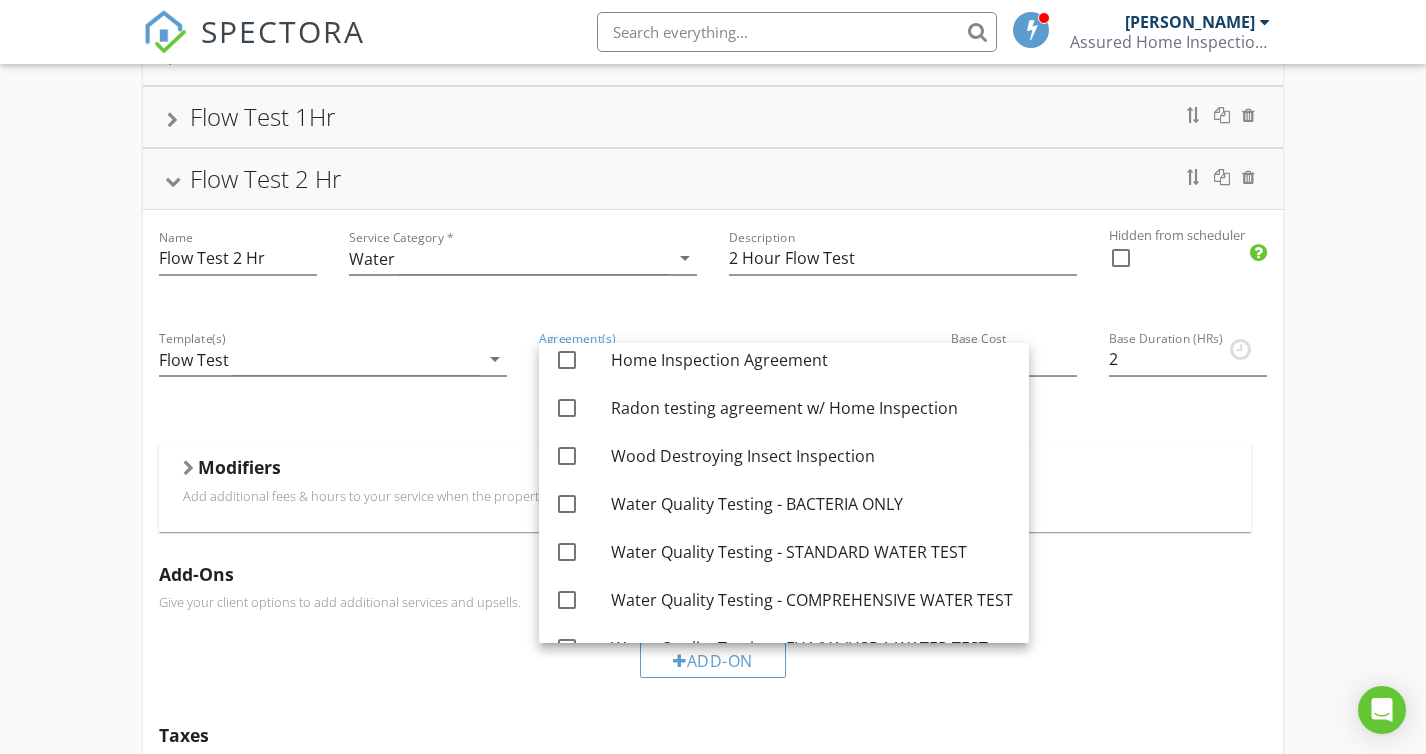 scroll, scrollTop: 0, scrollLeft: 0, axis: both 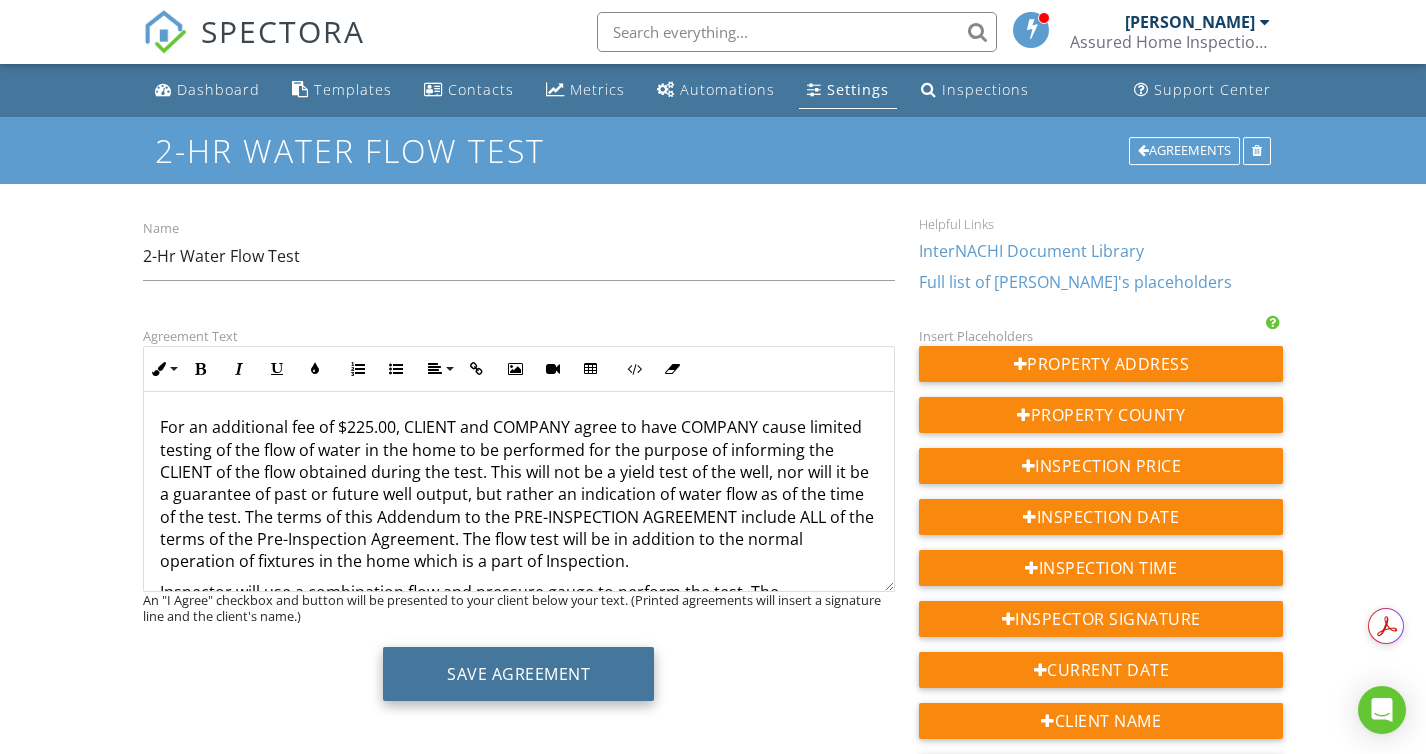 click on "Save Agreement" at bounding box center [518, 674] 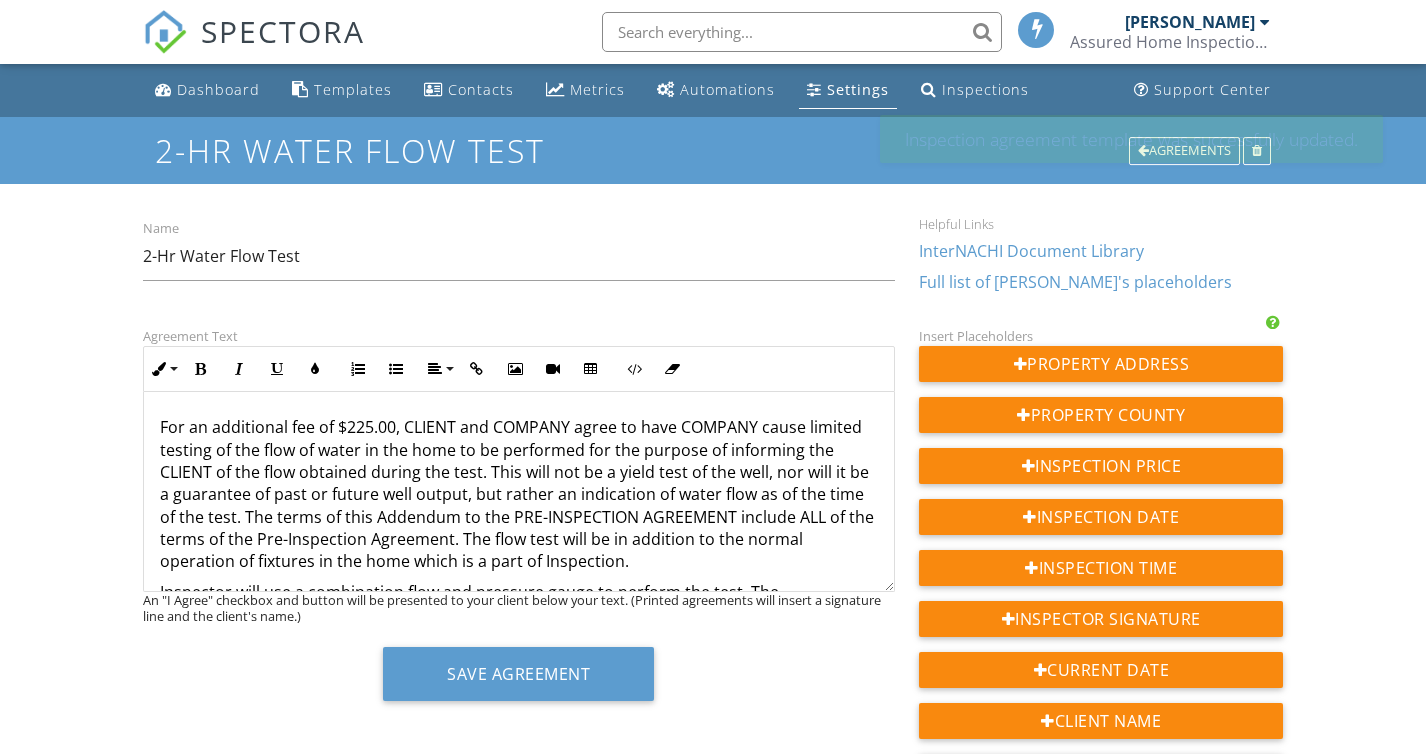 scroll, scrollTop: 0, scrollLeft: 0, axis: both 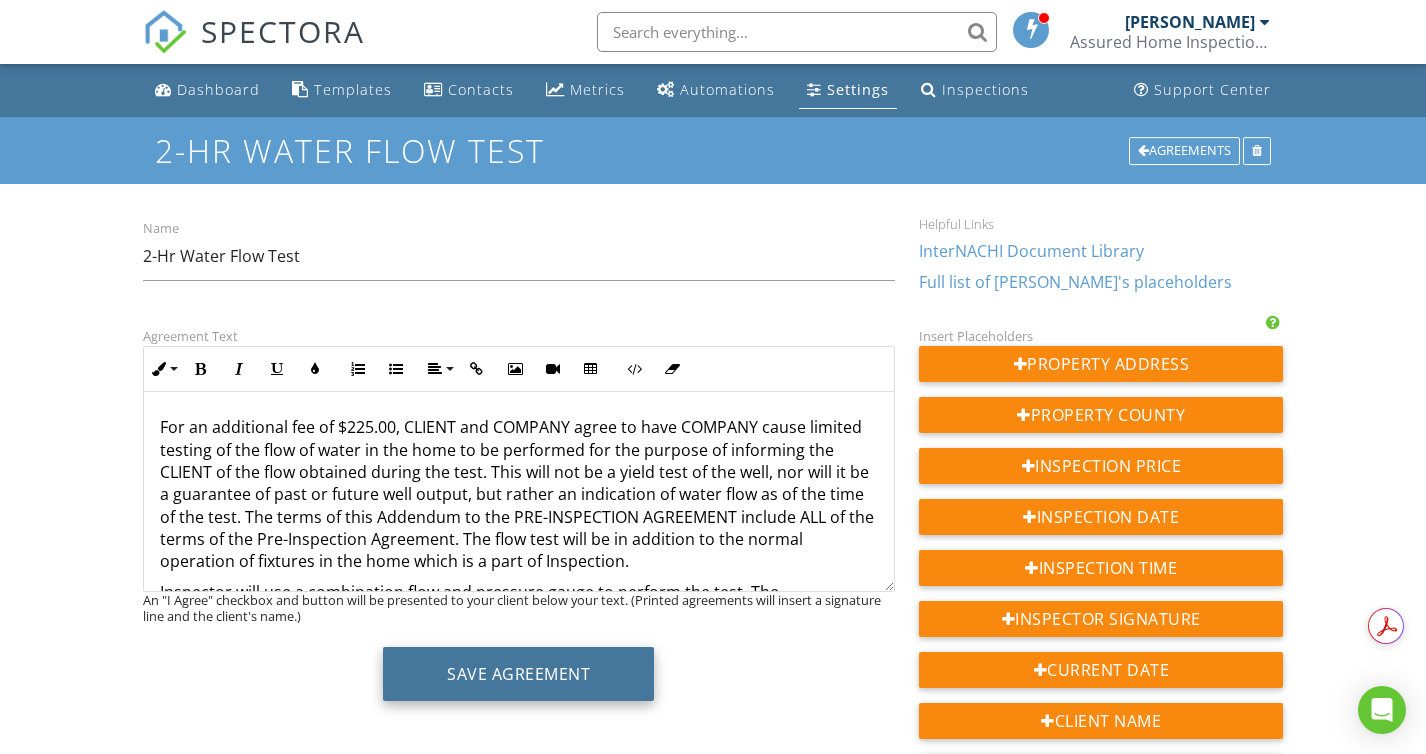 click on "Save Agreement" at bounding box center [518, 674] 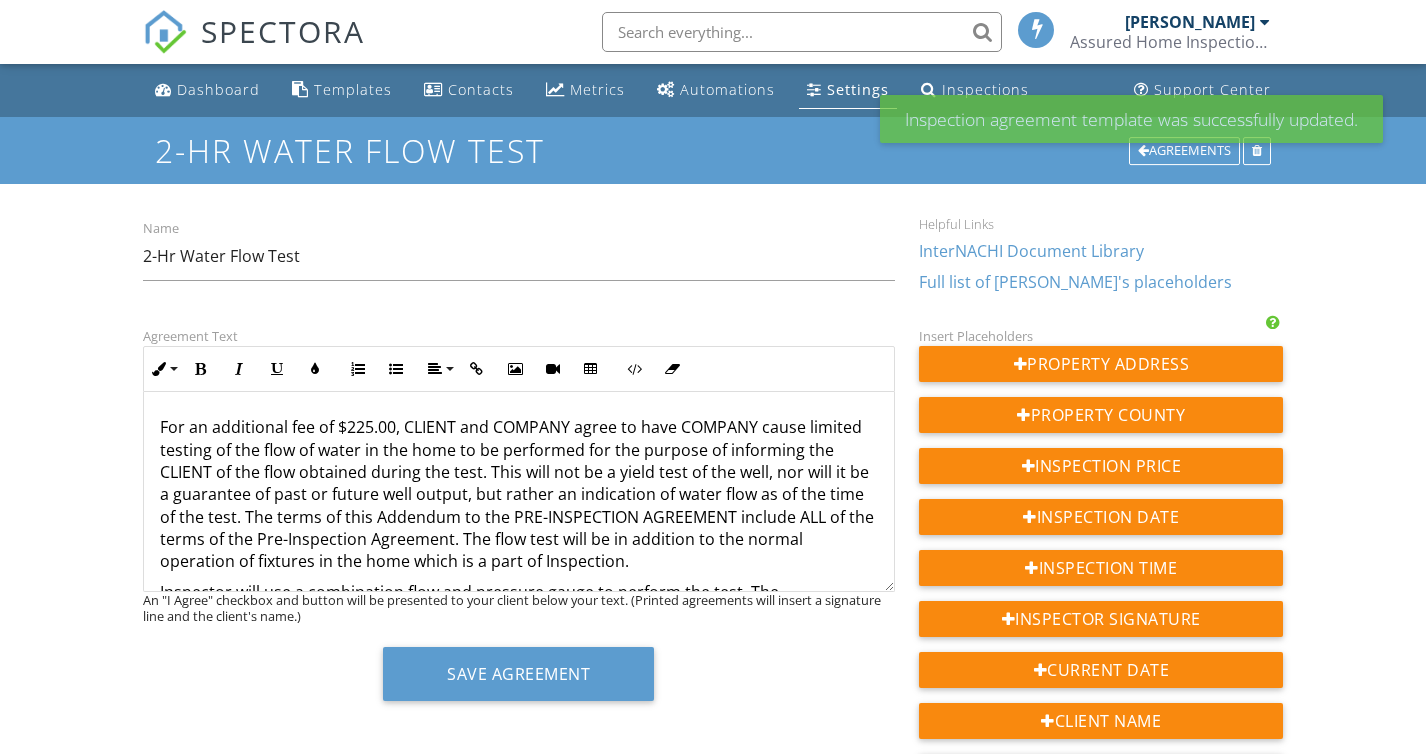 scroll, scrollTop: 0, scrollLeft: 0, axis: both 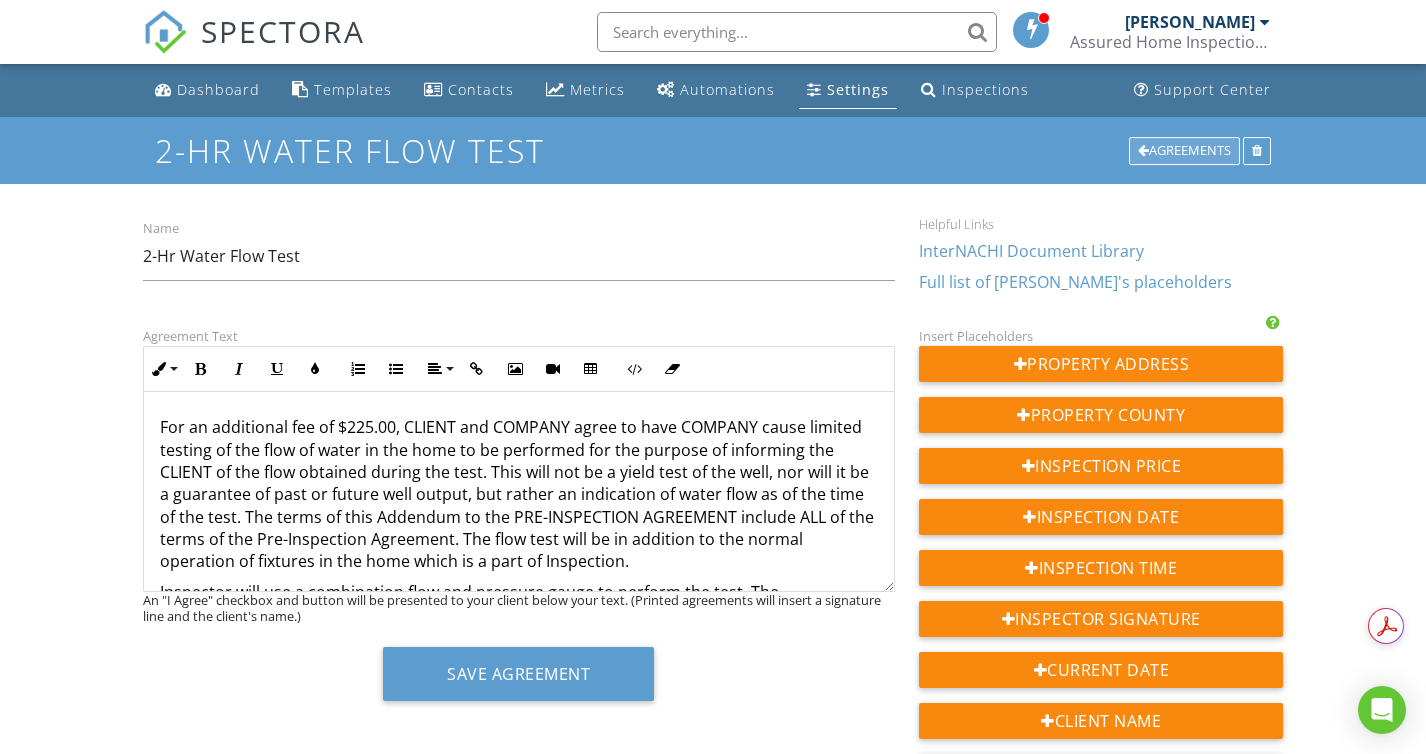 click on "Agreements" at bounding box center (1184, 151) 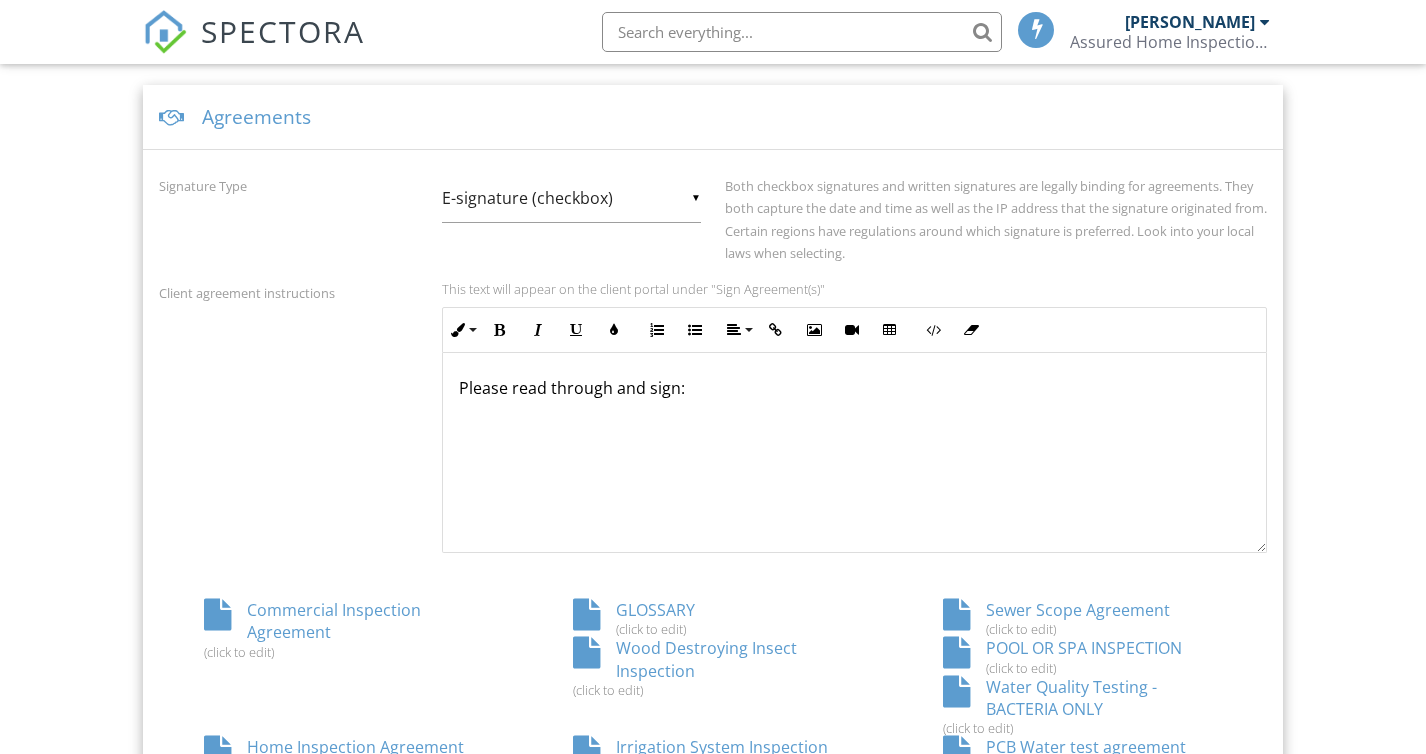 scroll, scrollTop: 744, scrollLeft: 0, axis: vertical 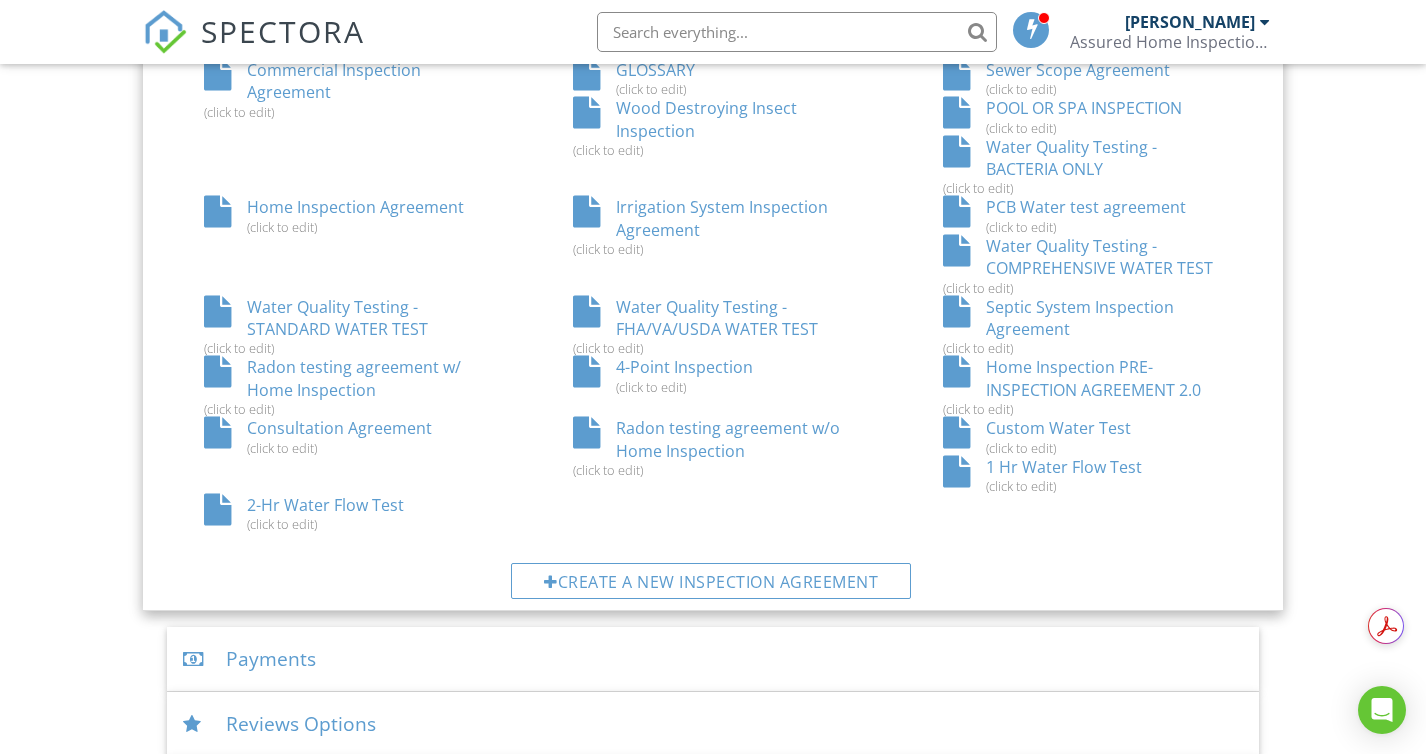 click on "2-Hr Water Flow Test
(click to edit)" at bounding box center (344, 513) 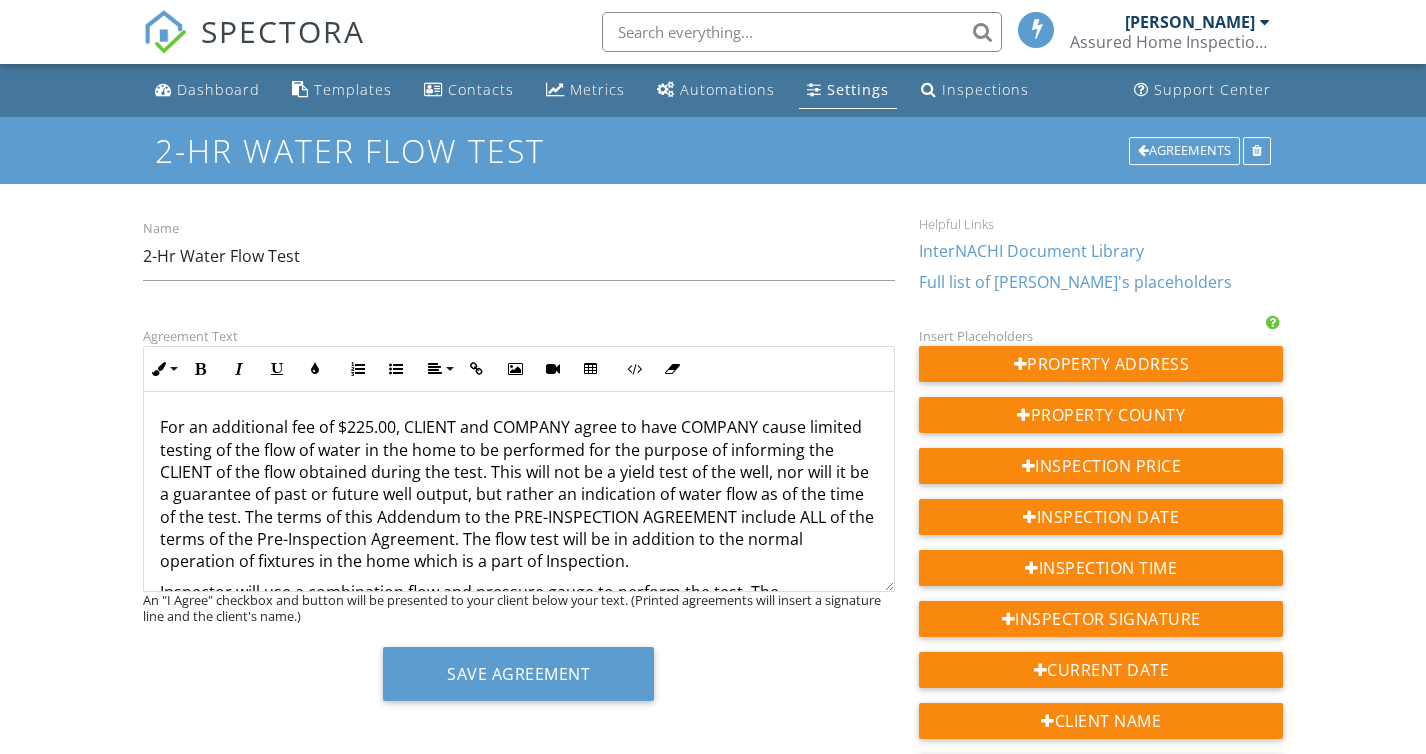 scroll, scrollTop: 0, scrollLeft: 0, axis: both 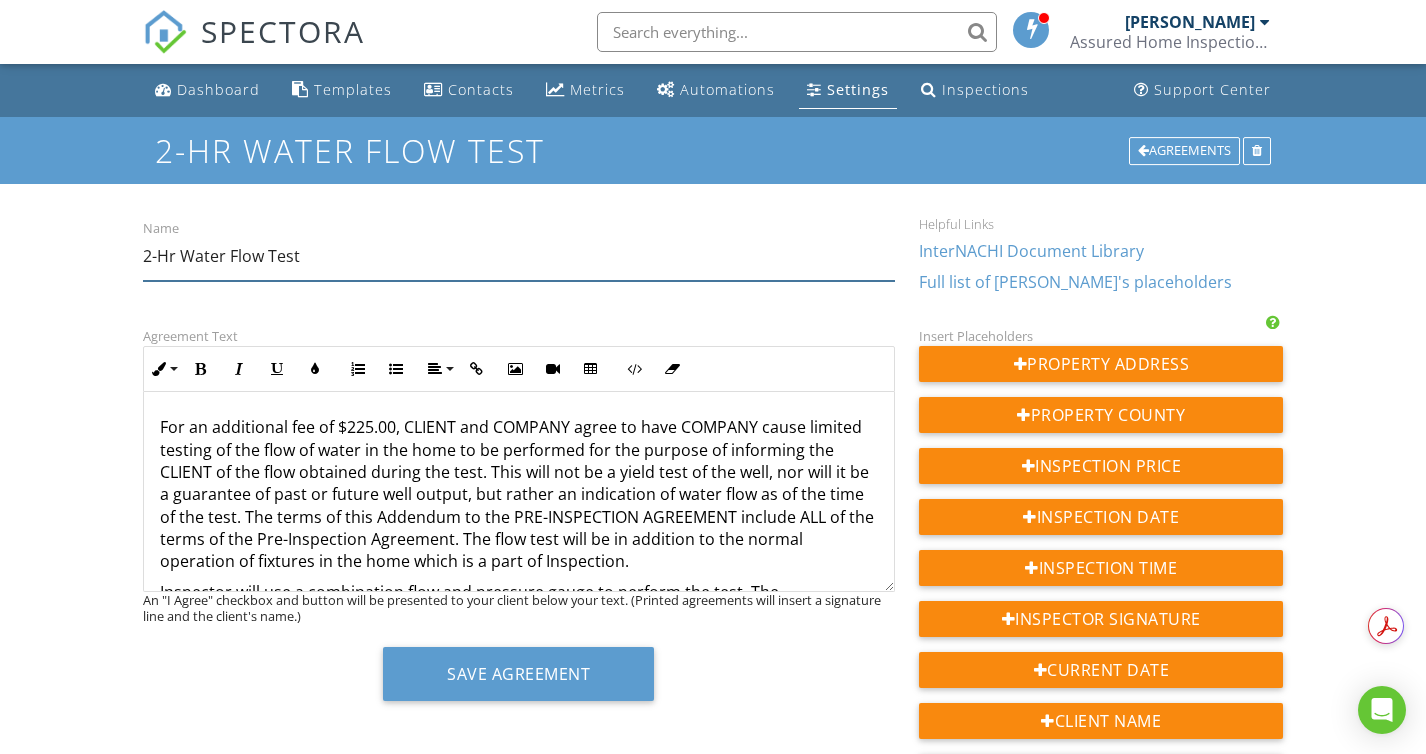 click on "2-Hr Water Flow Test" at bounding box center (519, 256) 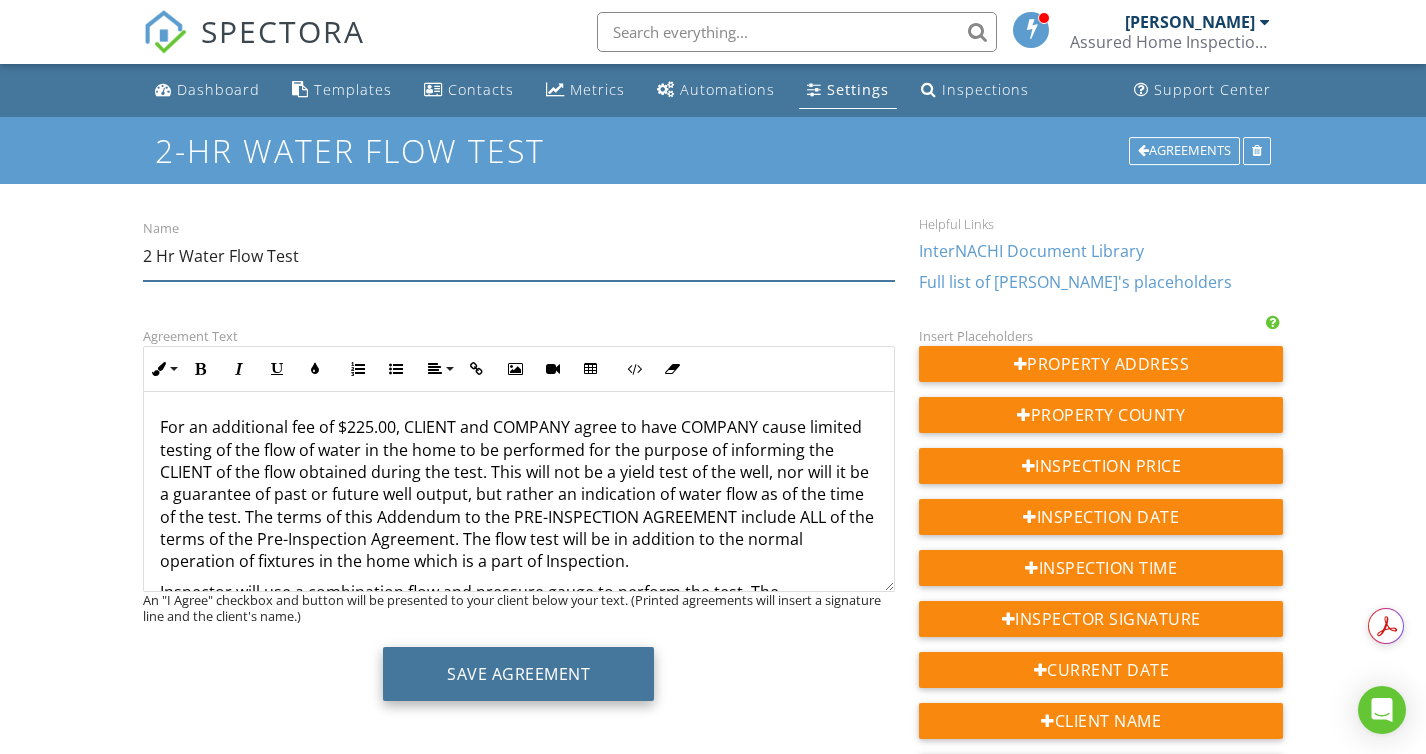 type on "2 Hr Water Flow Test" 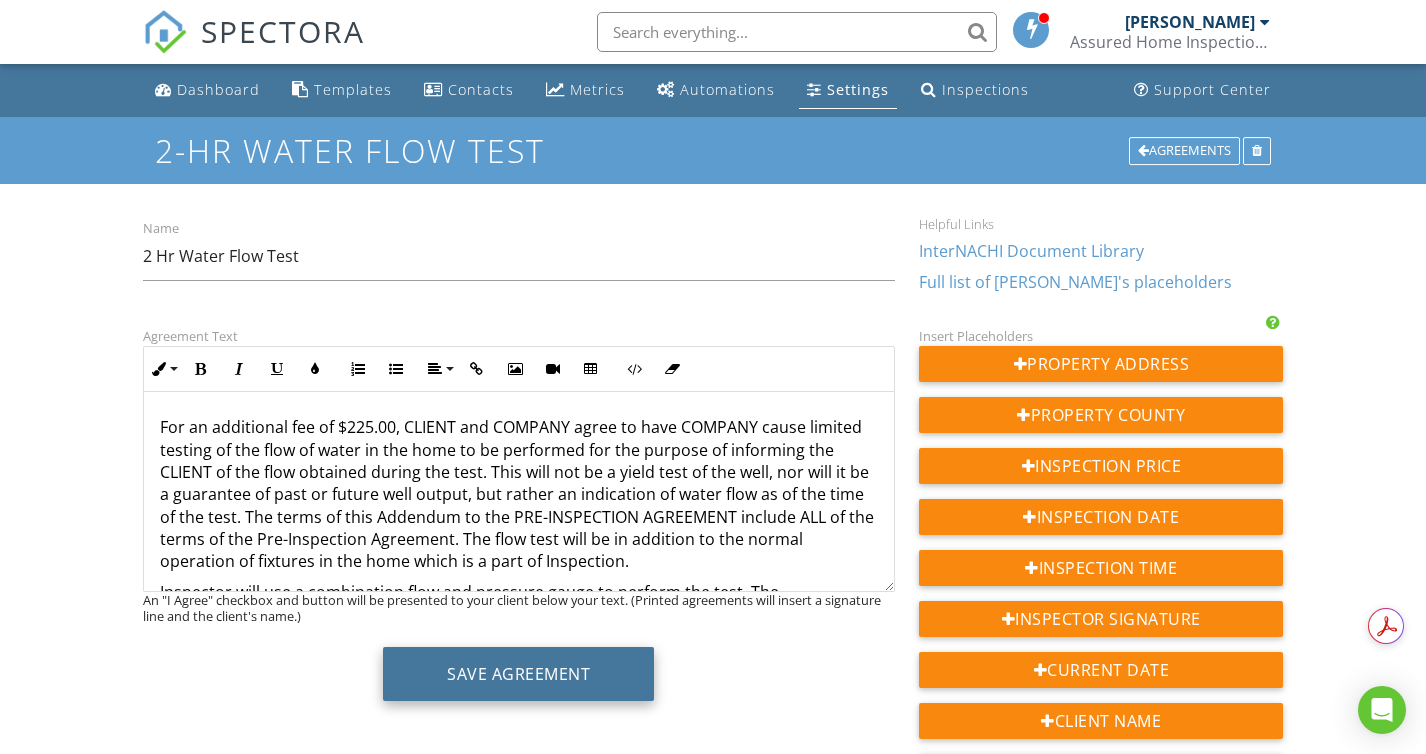click on "Save Agreement" at bounding box center (518, 674) 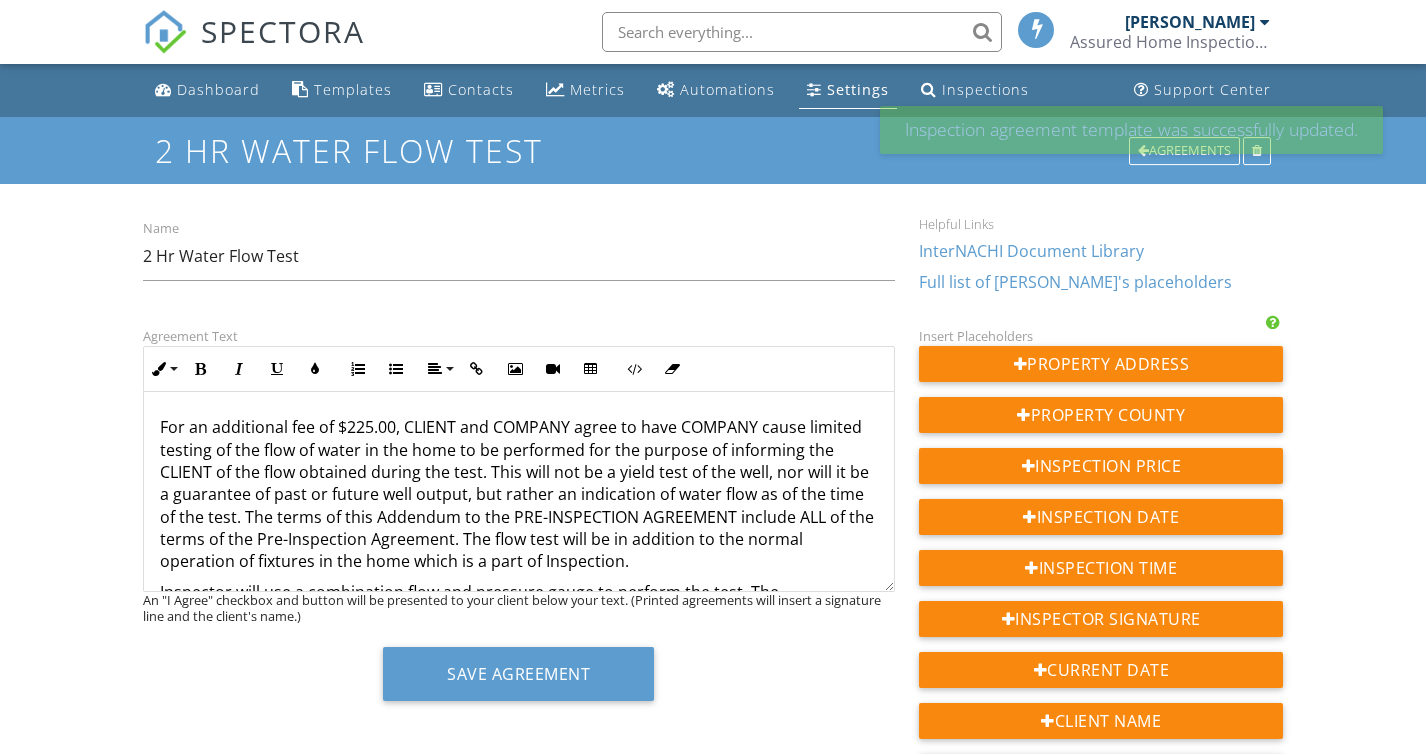 scroll, scrollTop: 0, scrollLeft: 0, axis: both 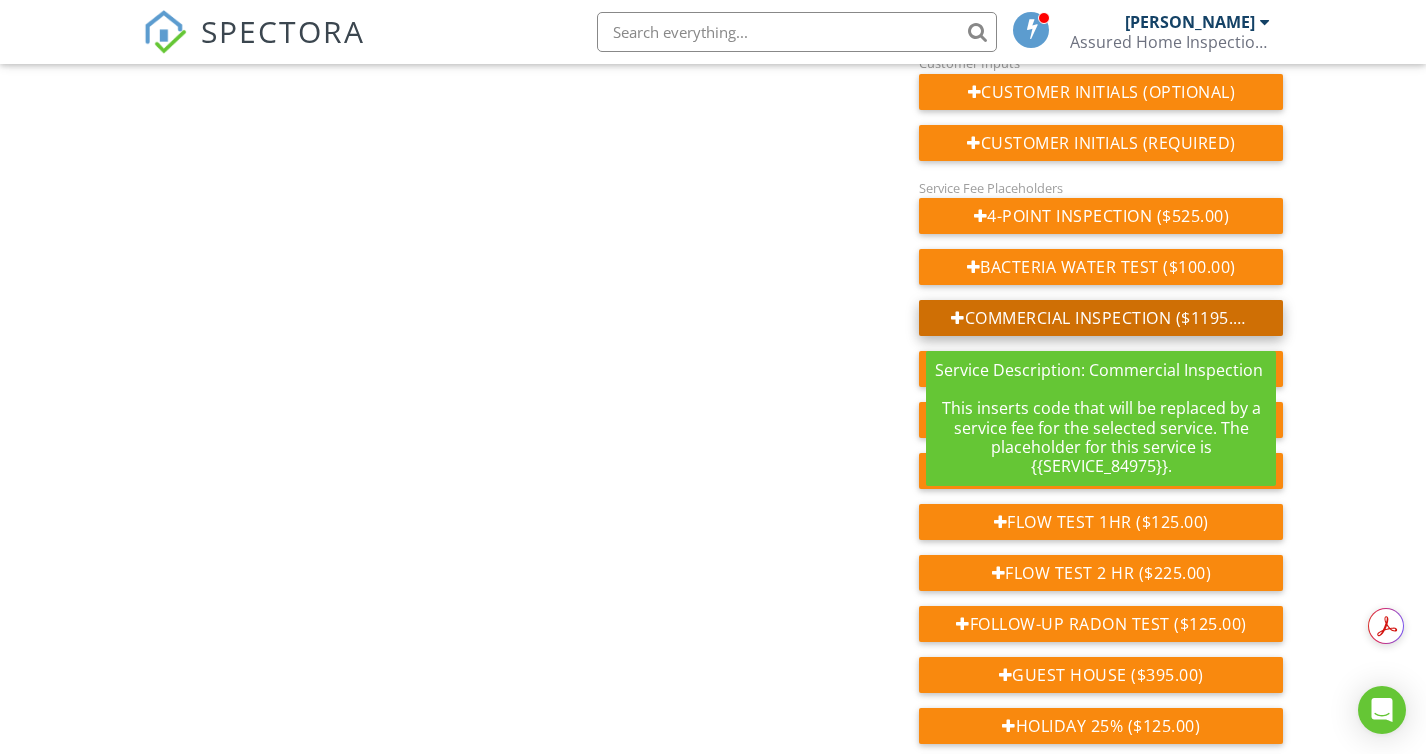 click on "Commercial Inspection  ($1195.00)" at bounding box center [1101, 318] 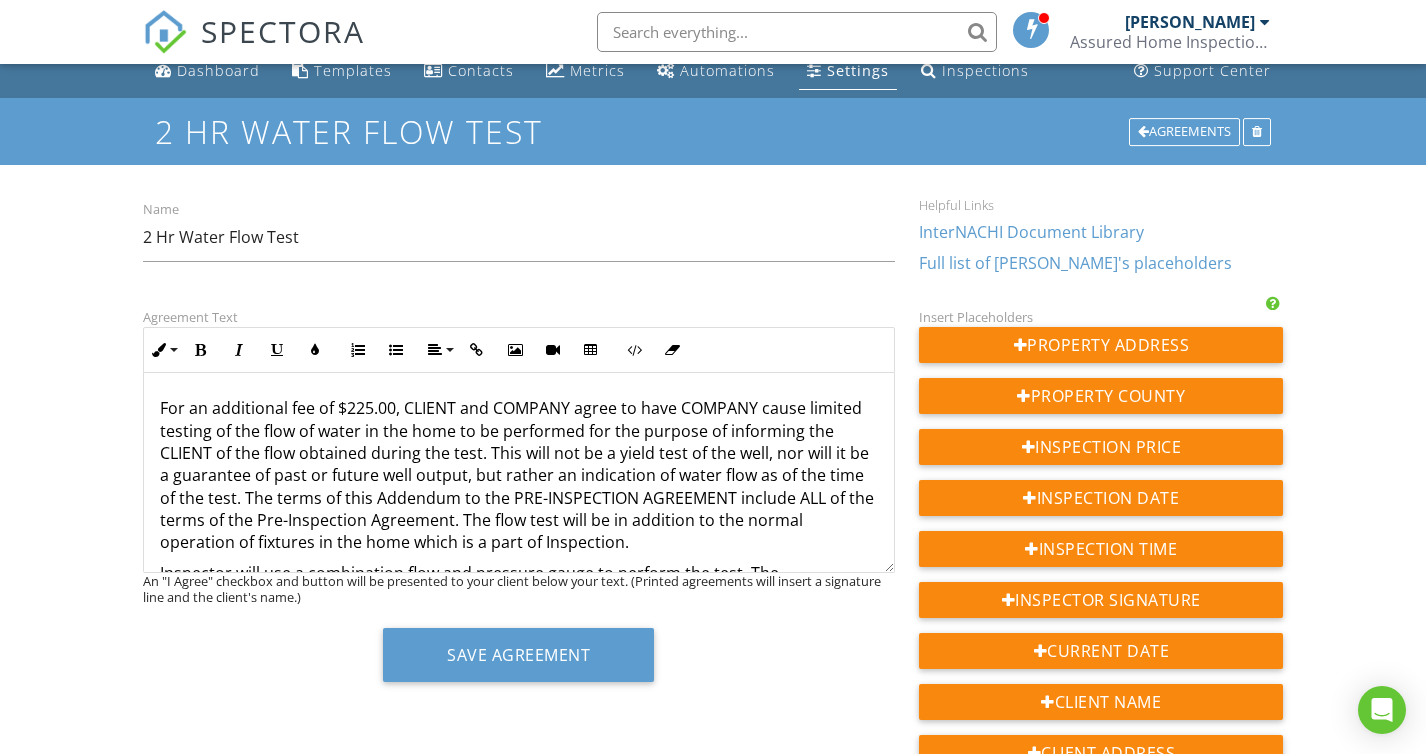 scroll, scrollTop: 17, scrollLeft: 0, axis: vertical 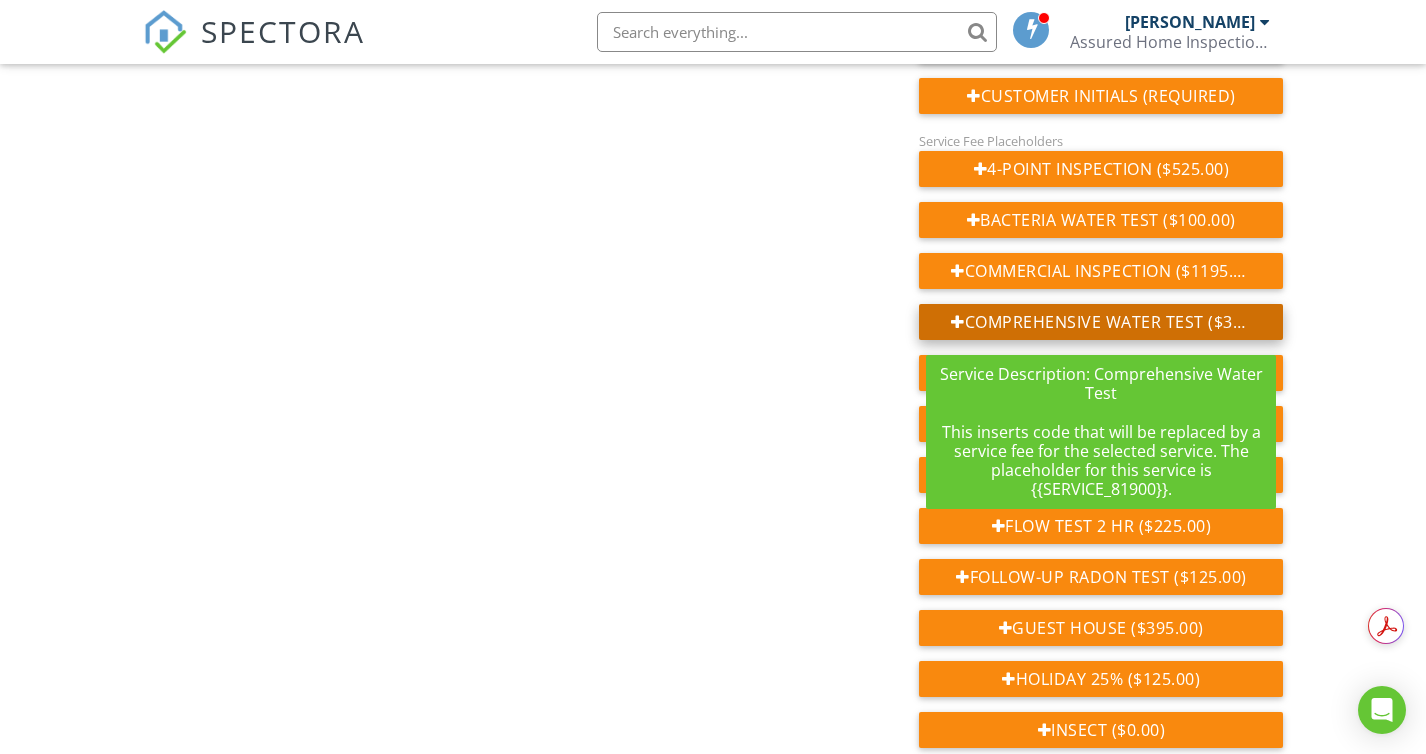 click on "Comprehensive Water Test ($325.00)" at bounding box center [1101, 322] 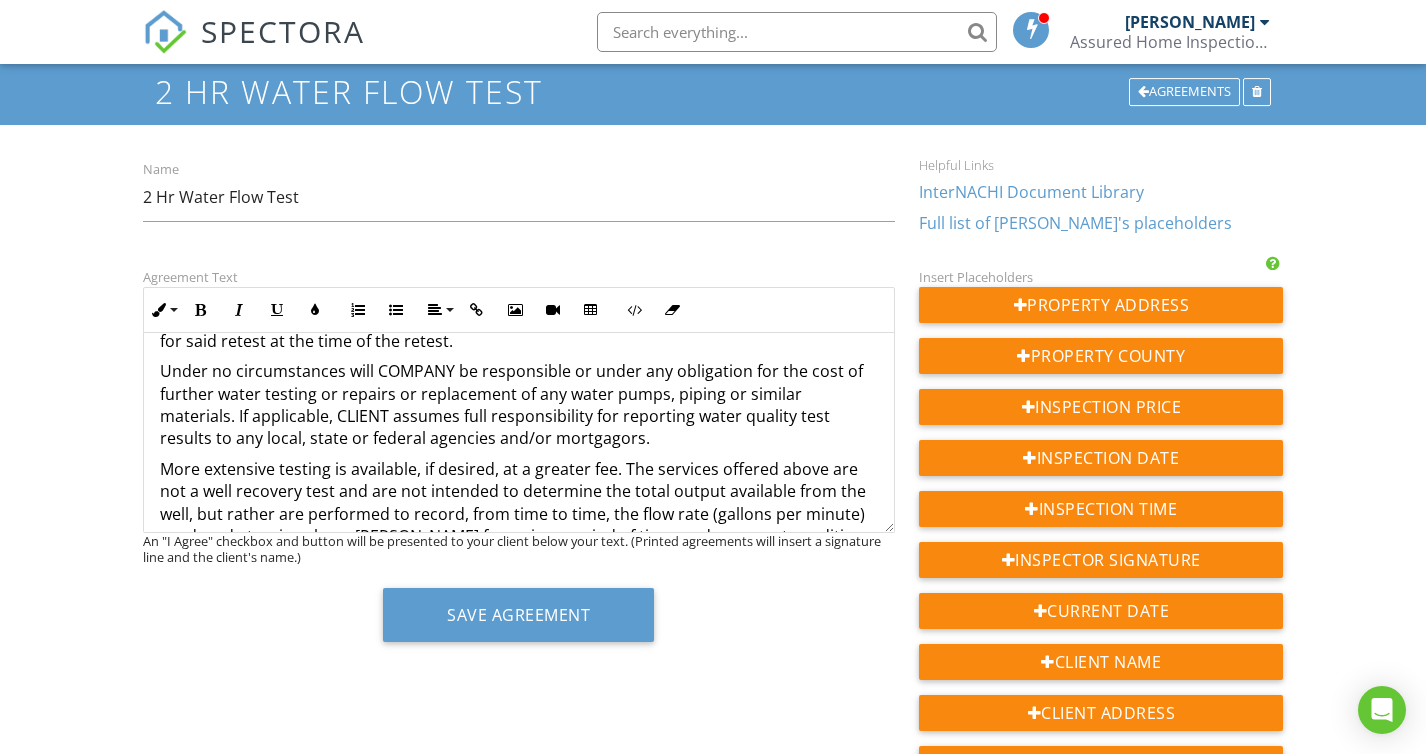 scroll, scrollTop: 52, scrollLeft: 0, axis: vertical 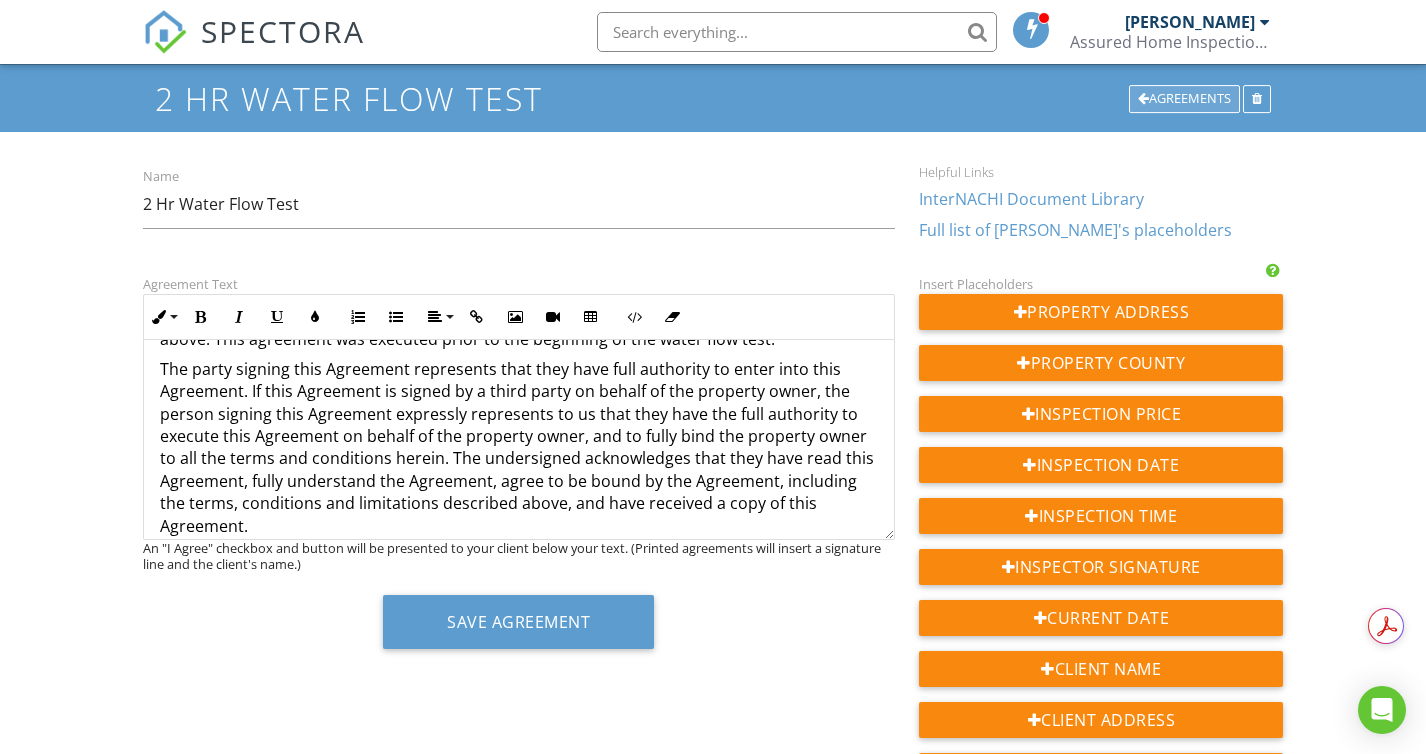 click on "Agreements" at bounding box center (1184, 99) 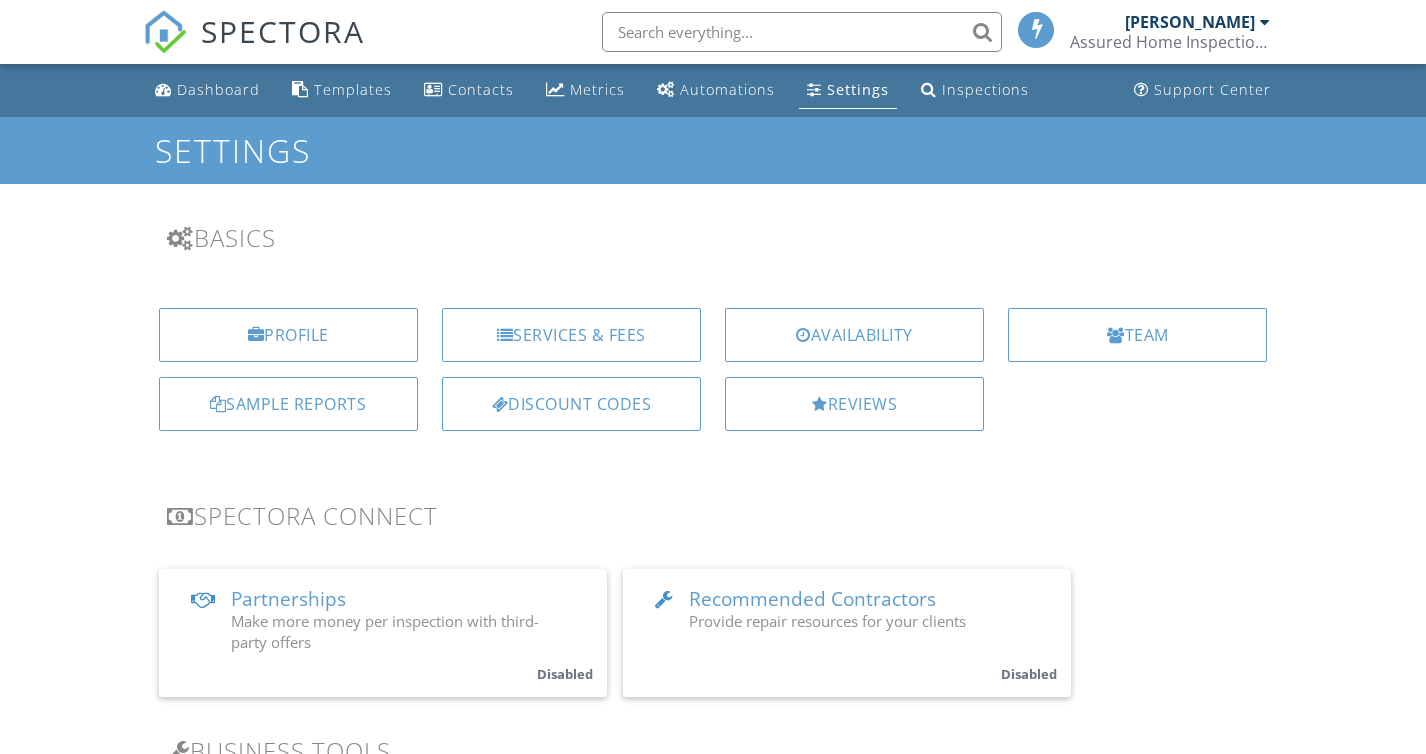 scroll, scrollTop: 744, scrollLeft: 0, axis: vertical 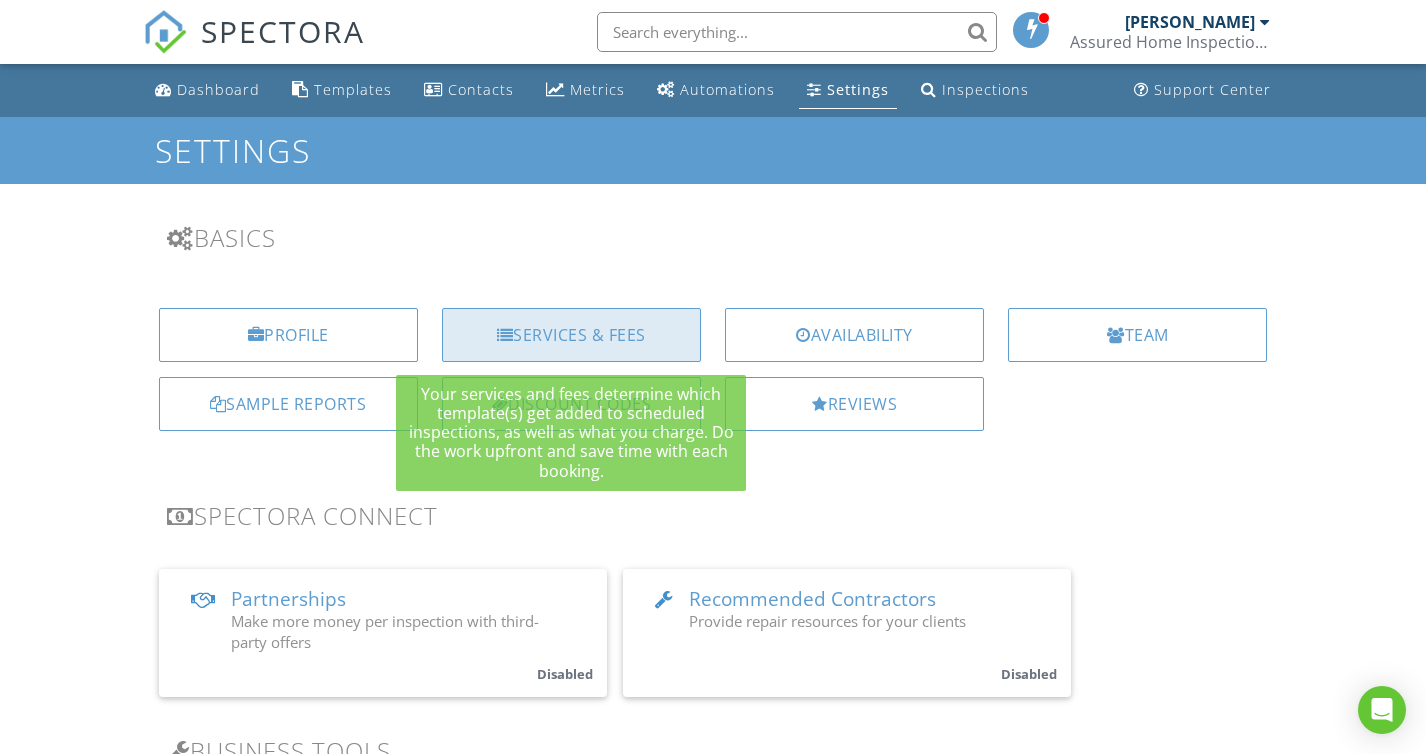 click on "Services & Fees" at bounding box center [571, 335] 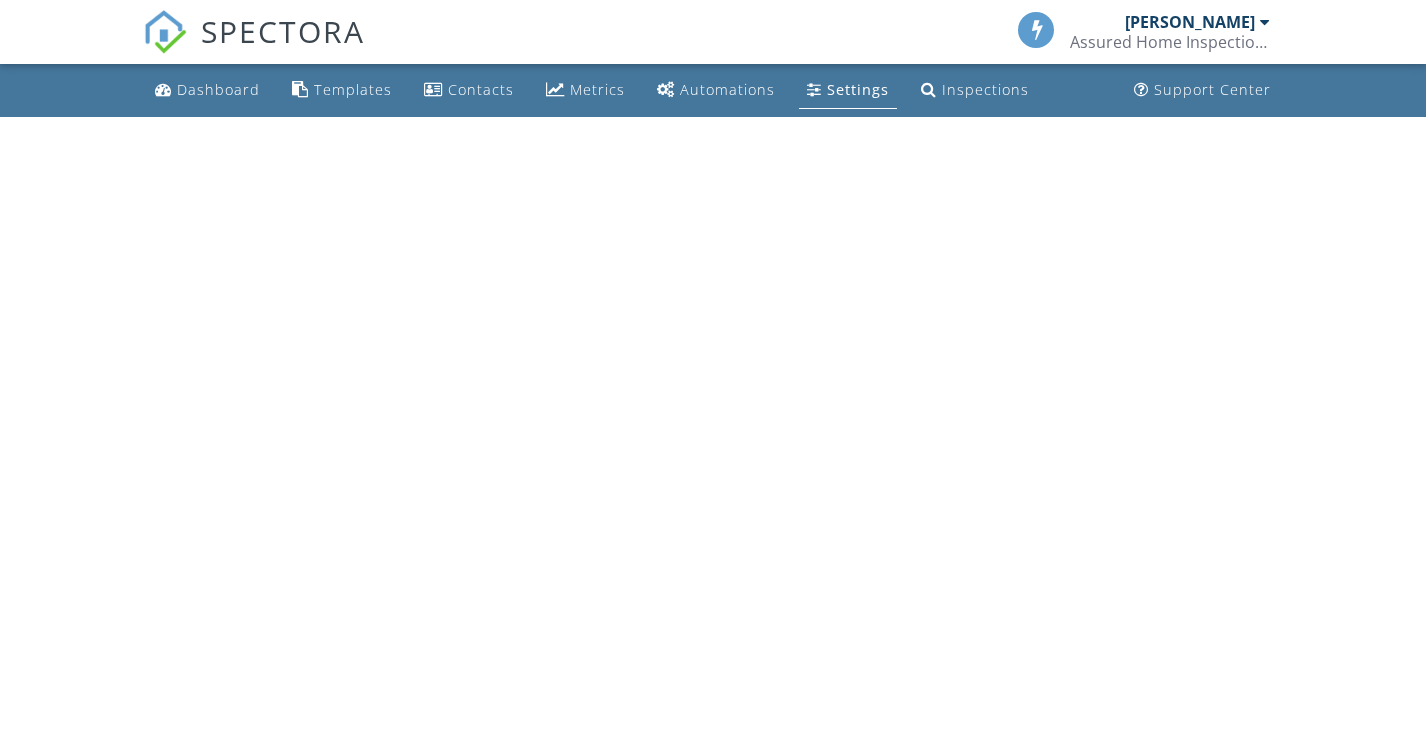 scroll, scrollTop: 0, scrollLeft: 0, axis: both 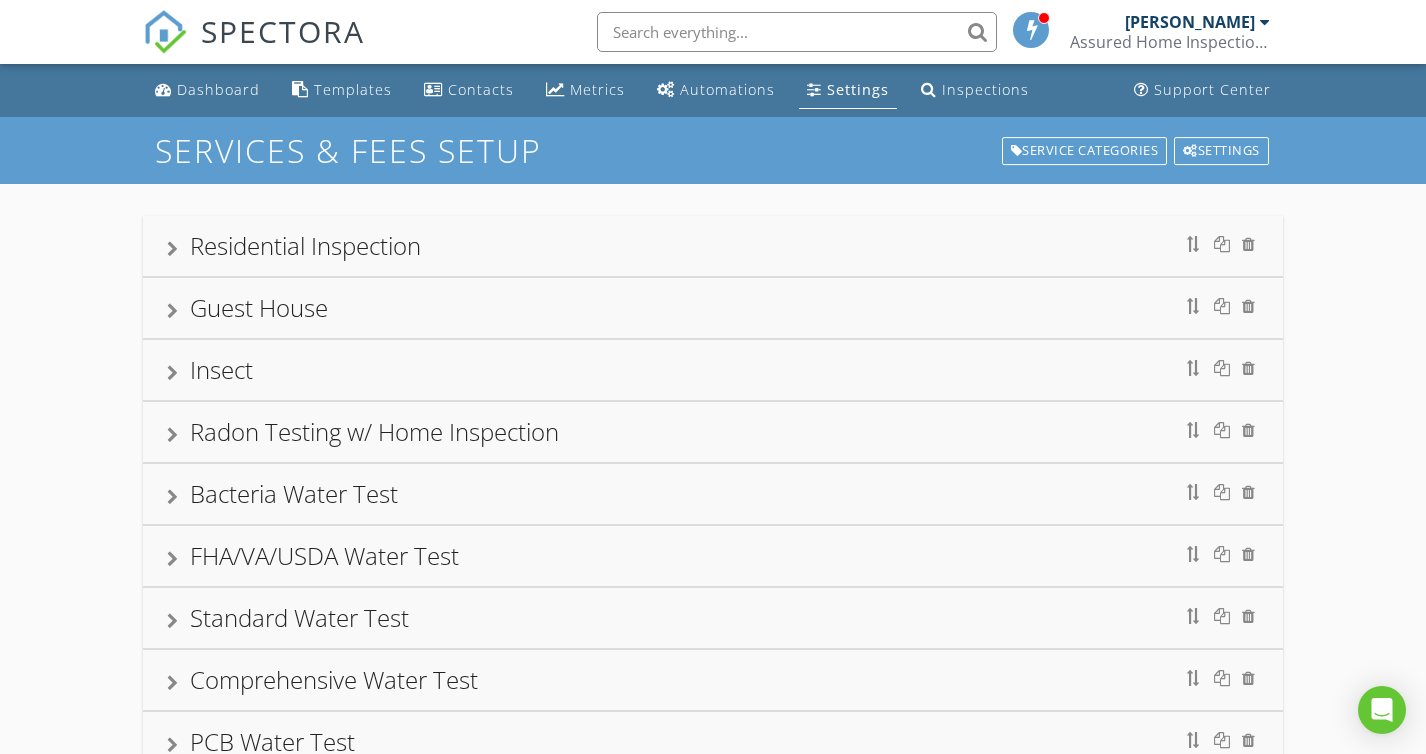 click on "Bacteria Water Test" at bounding box center (713, 494) 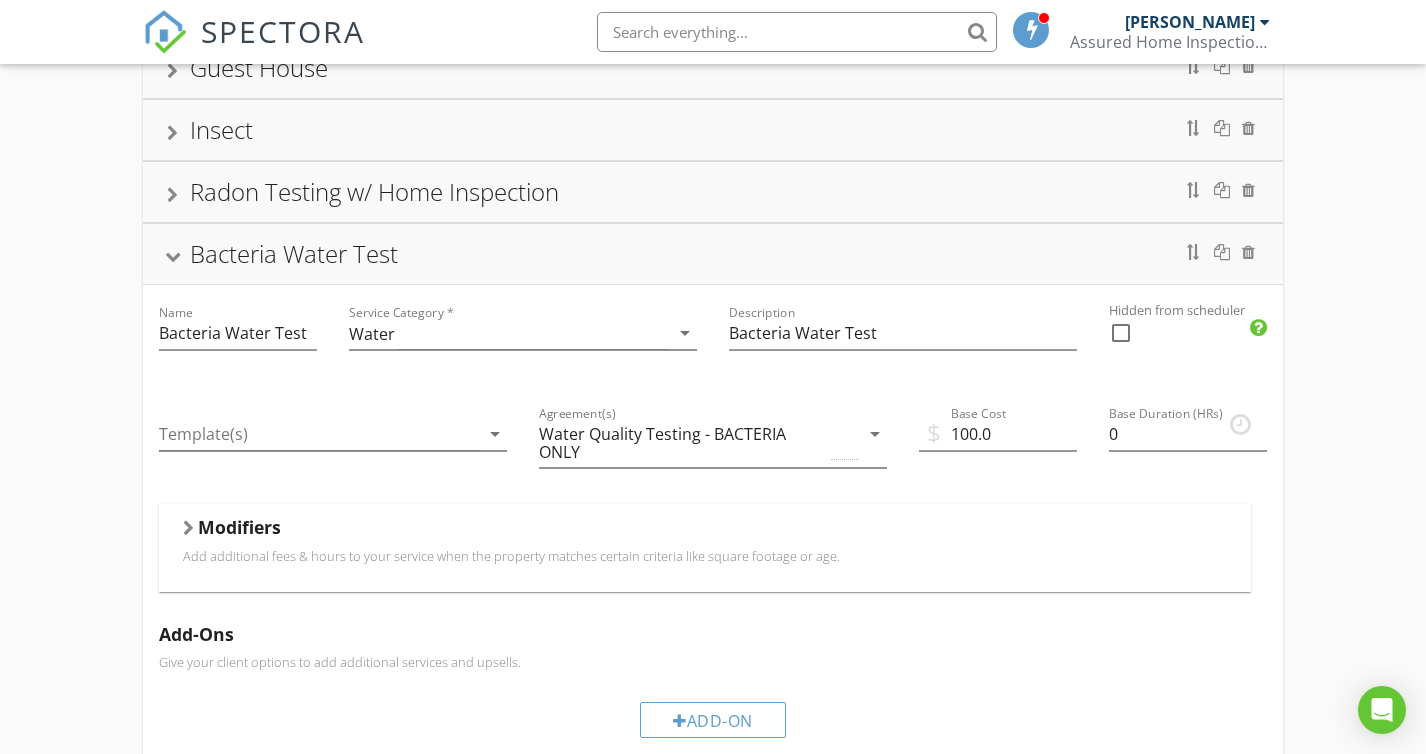 scroll, scrollTop: 244, scrollLeft: 0, axis: vertical 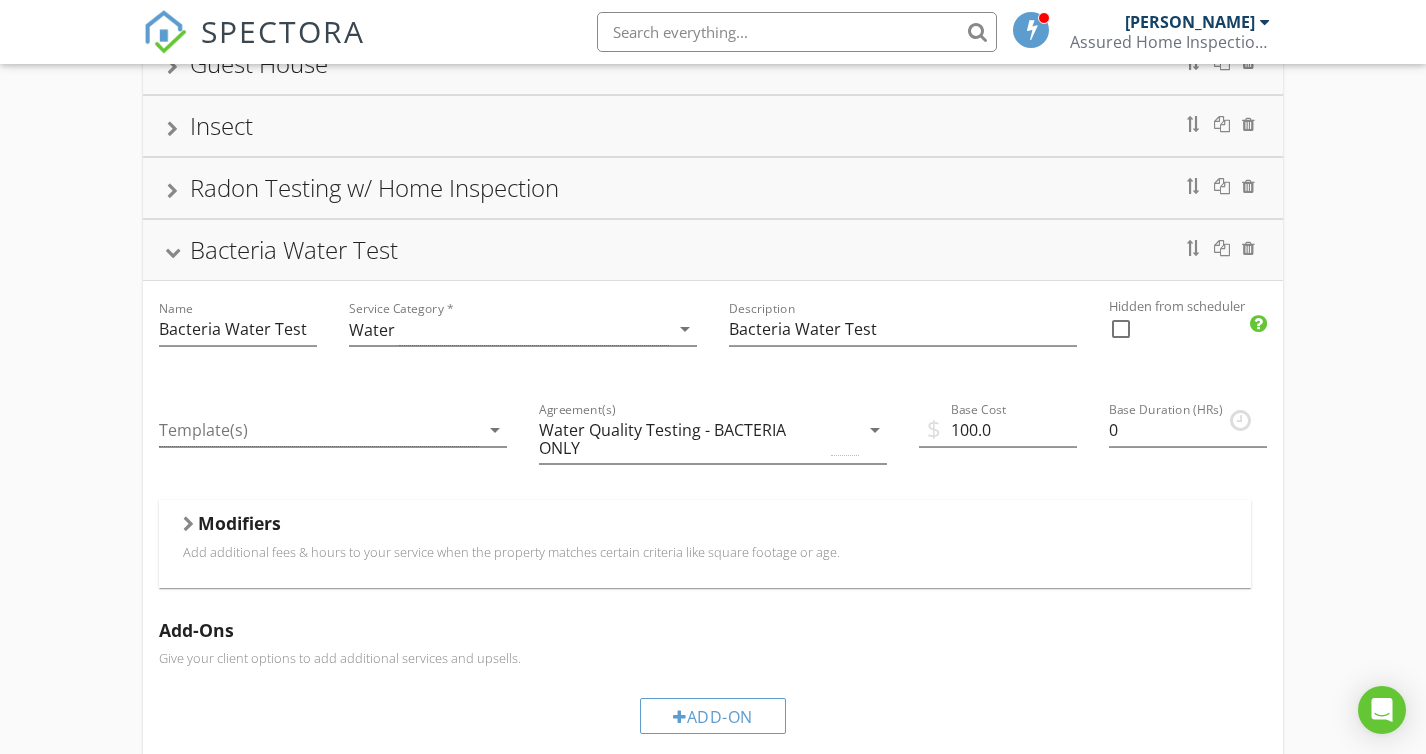 click on "Bacteria Water Test" at bounding box center [713, 250] 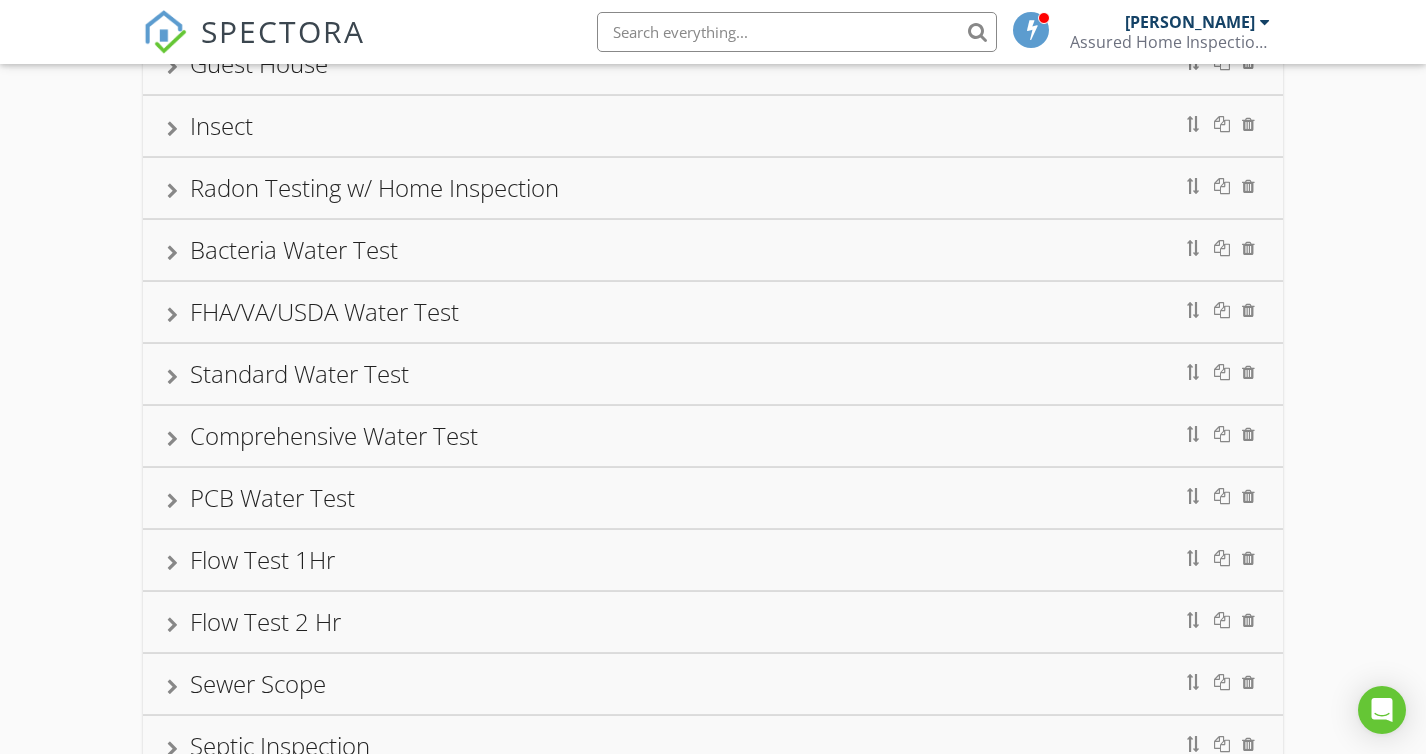 click on "FHA/VA/USDA Water Test" at bounding box center [713, 312] 